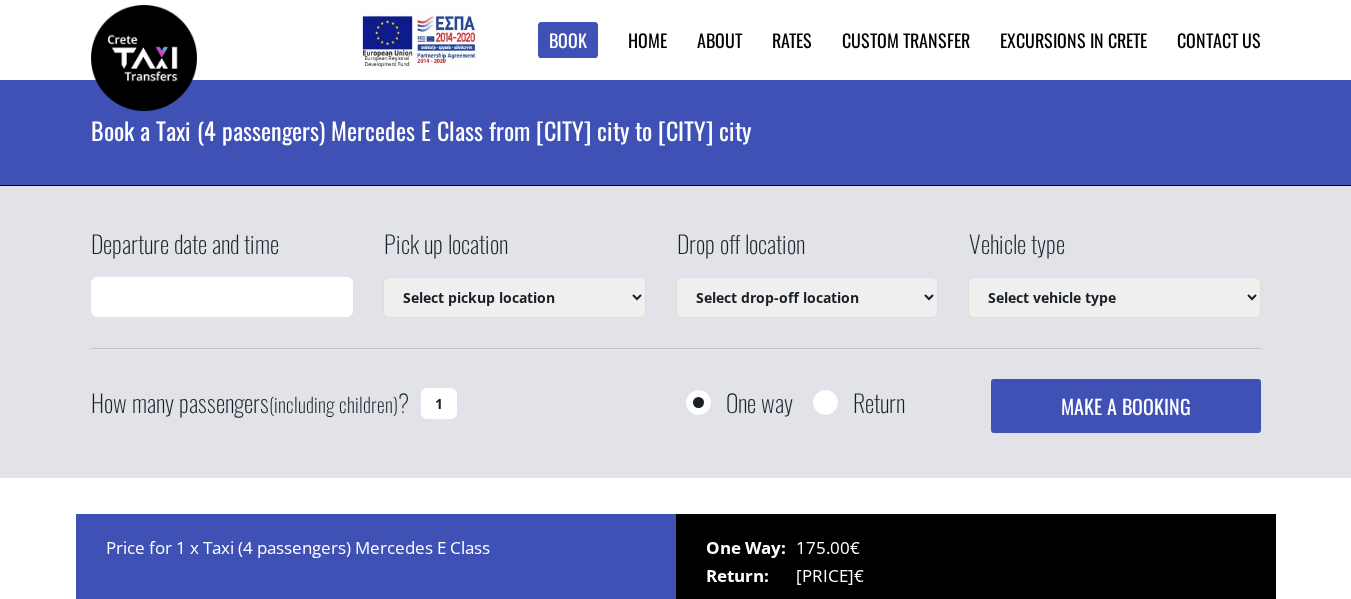 scroll, scrollTop: 0, scrollLeft: 0, axis: both 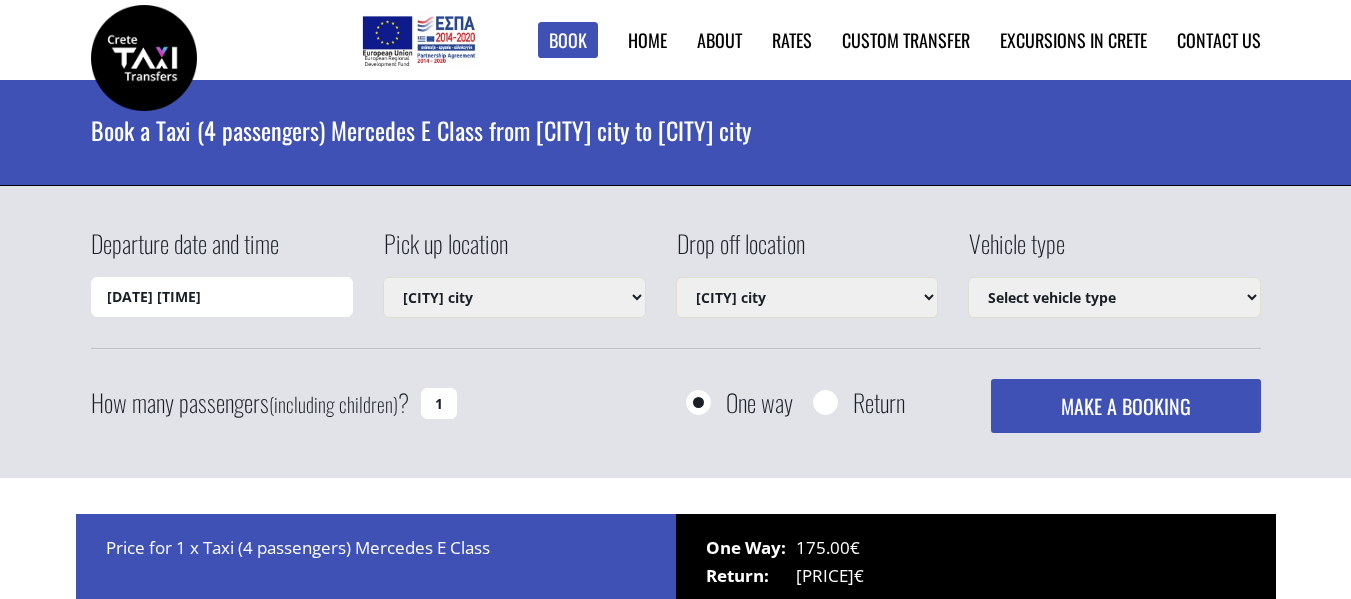 select on "[NUMBER]" 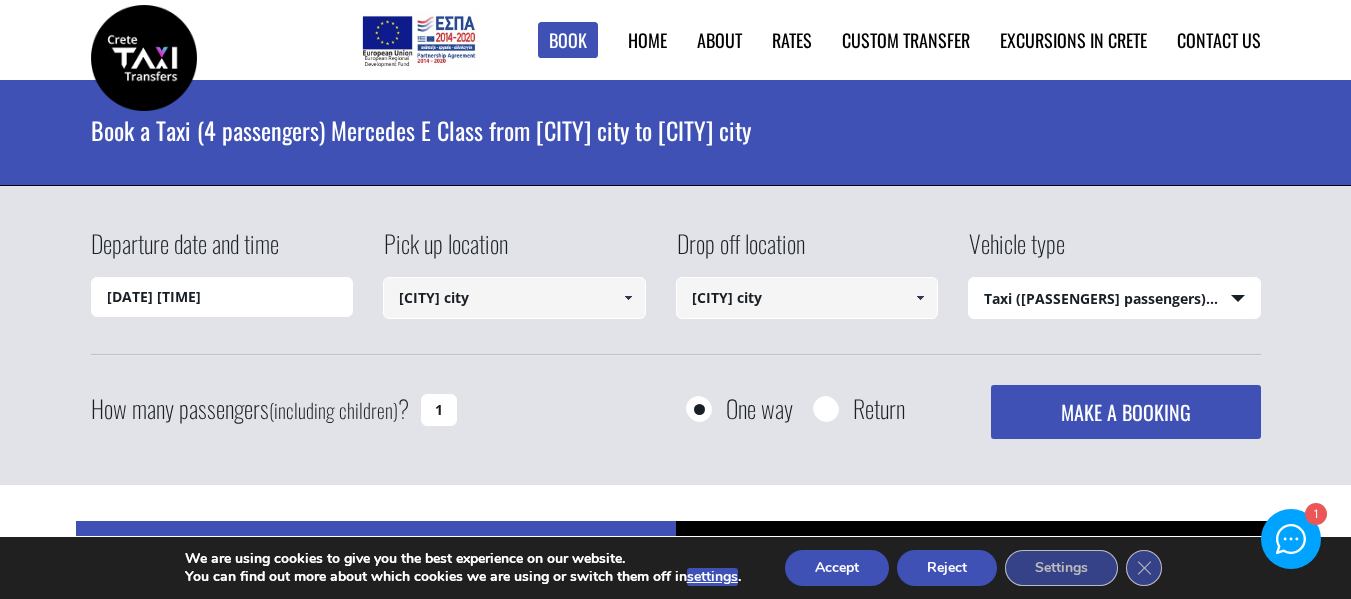 click at bounding box center [920, 298] 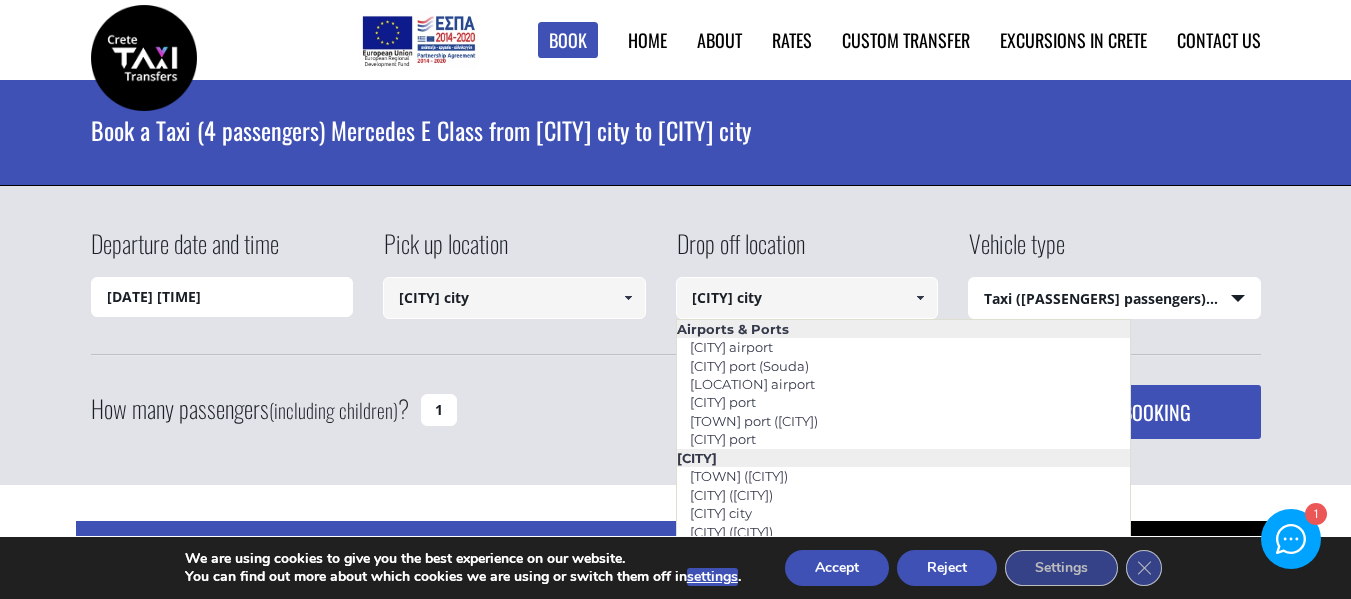 click at bounding box center [920, 298] 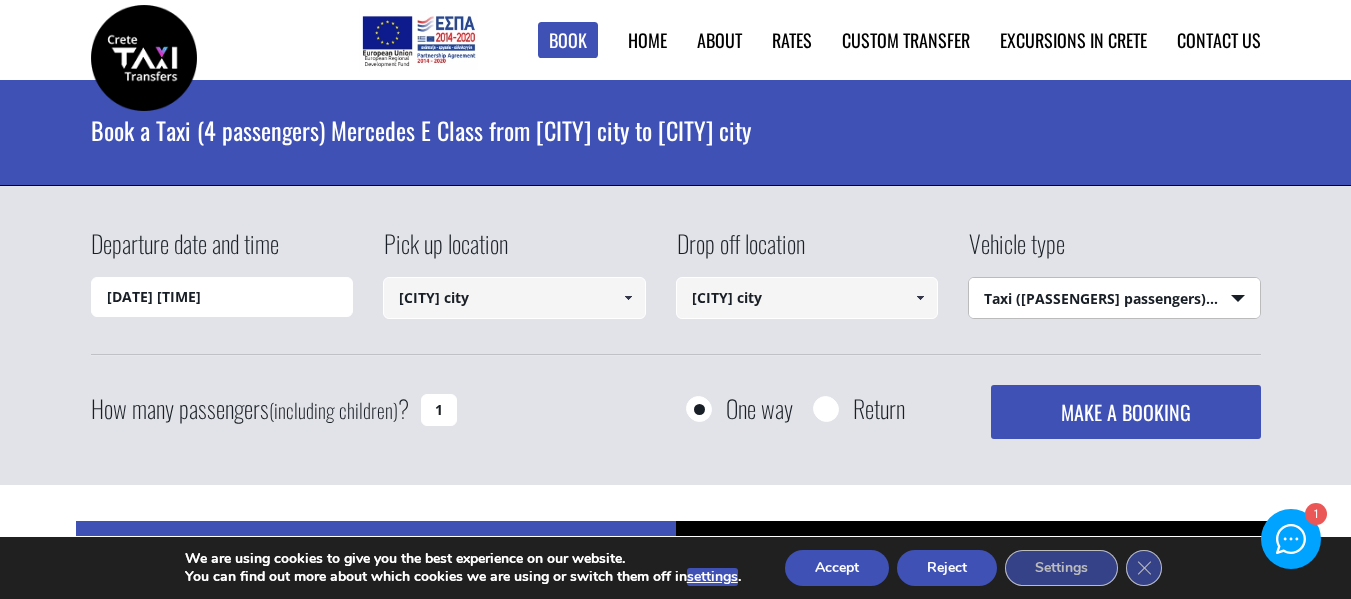 click on "Select vehicle type Taxi ([PASSENGERS] passengers) Mercedes E Class Mini Van ([PASSENGERS] passengers) Mercedes Vito Mini Bus ([PASSENGERS] passengers) Mercedes Sprinter Mini Bus 16 ([PASSENGERS] passengers) Mercedes Sprinter" at bounding box center [1114, 299] 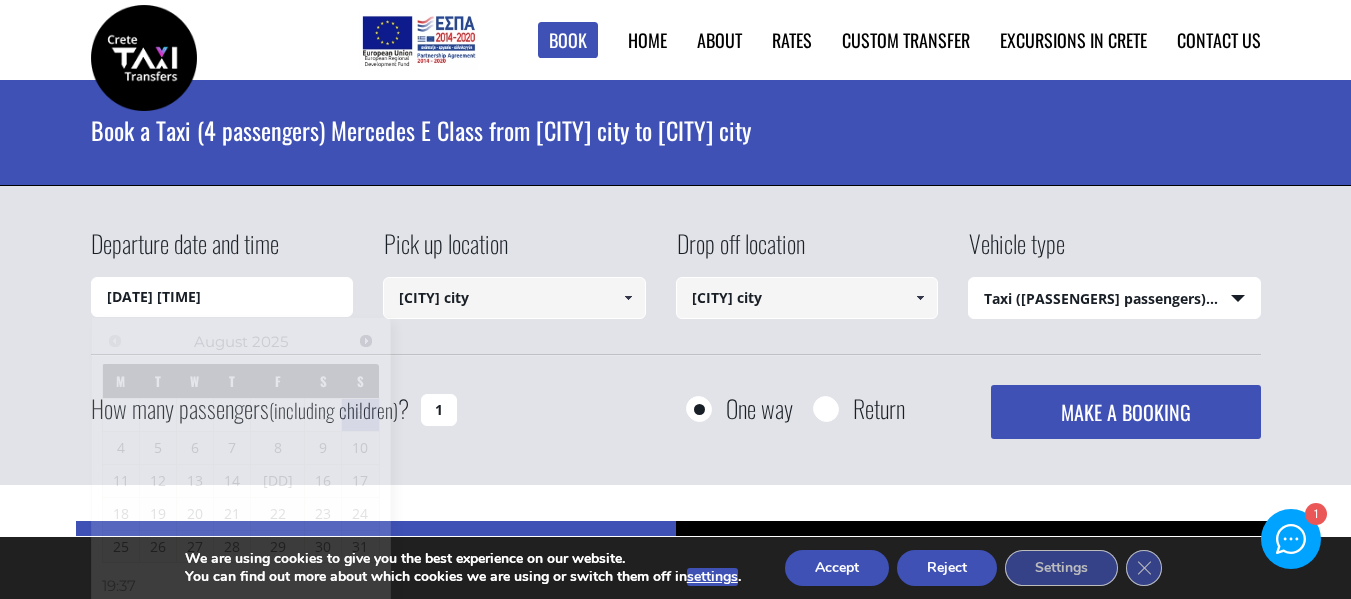 click on "[DATE] [TIME]" at bounding box center (222, 297) 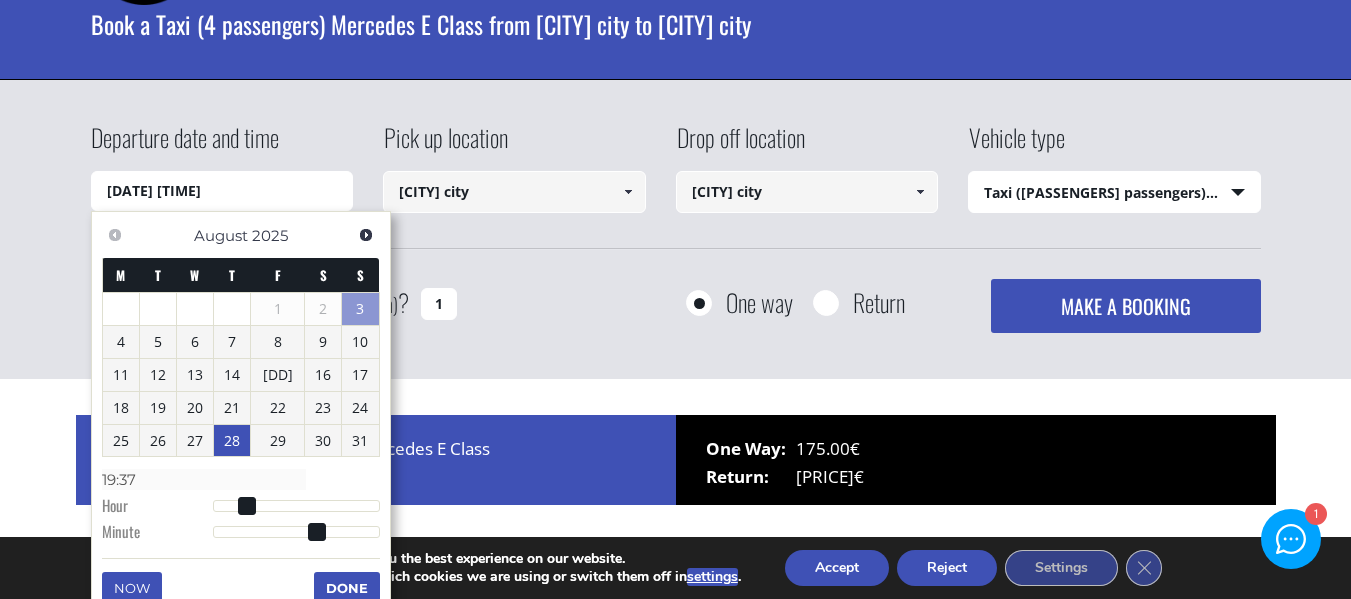 scroll, scrollTop: 133, scrollLeft: 0, axis: vertical 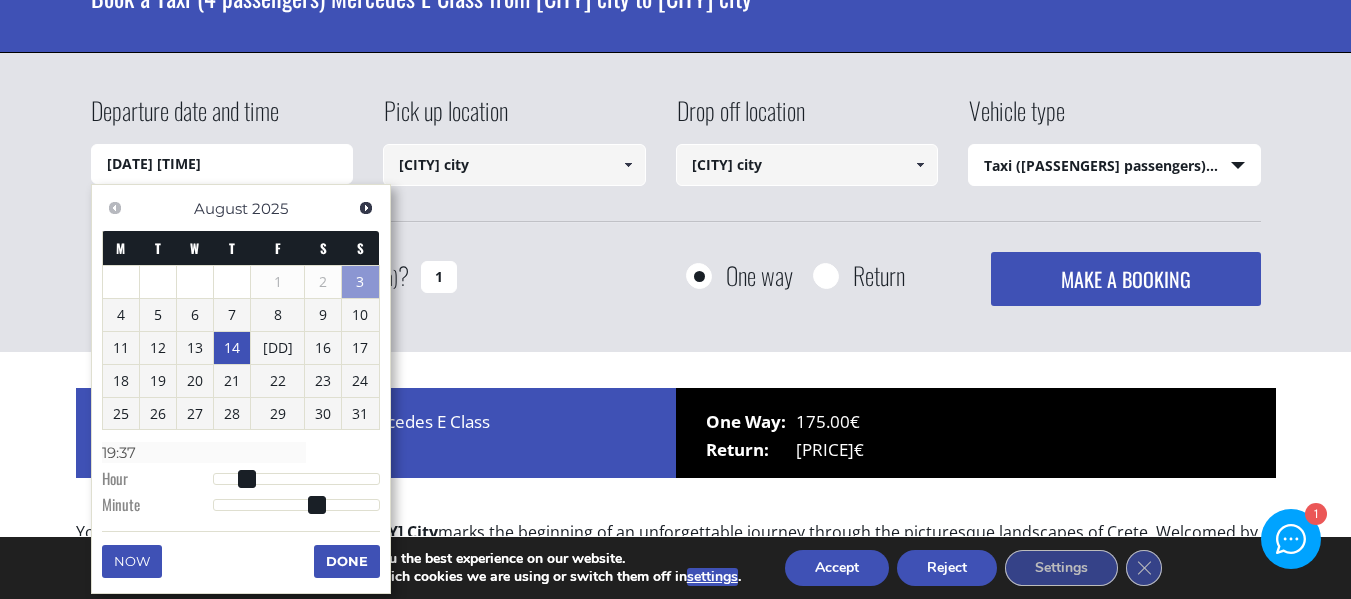 click on "14" at bounding box center [232, 348] 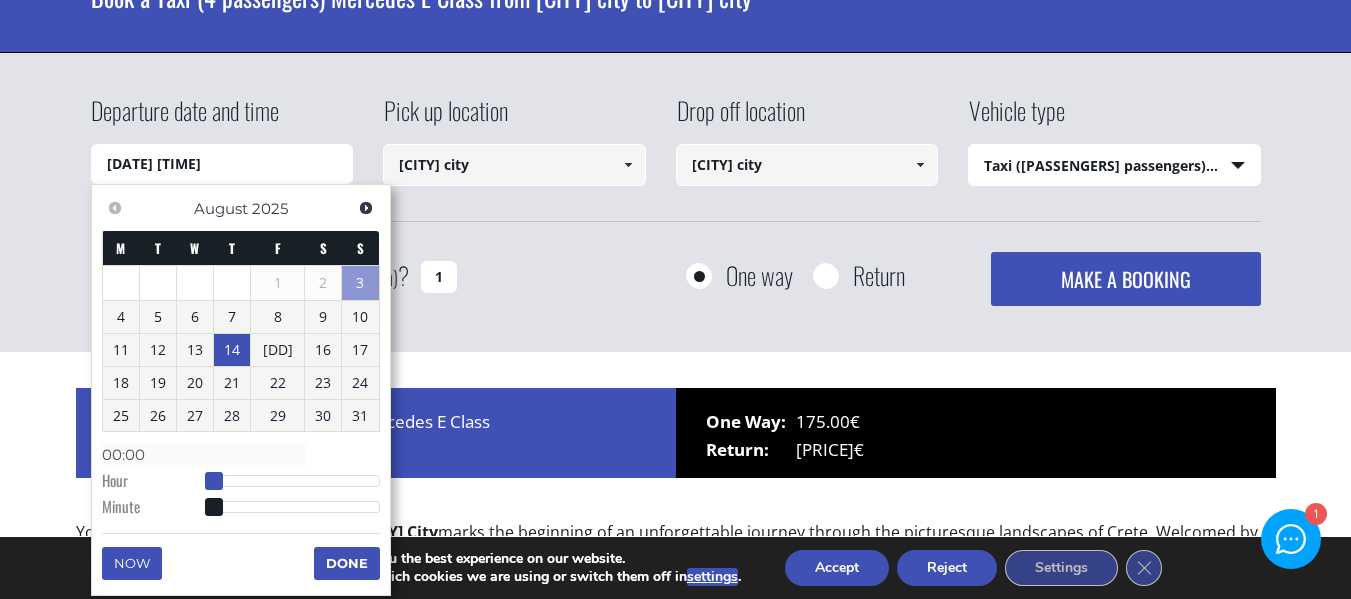 type on "[DATE] [TIME]" 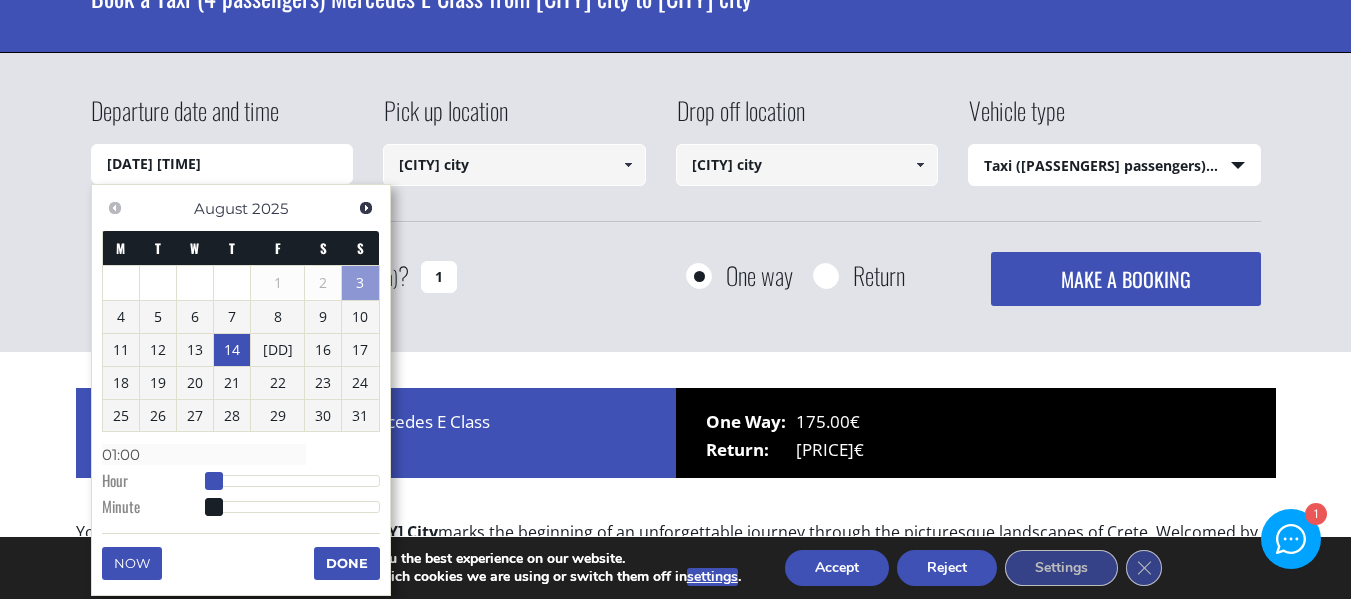 type on "[DATE] [TIME]" 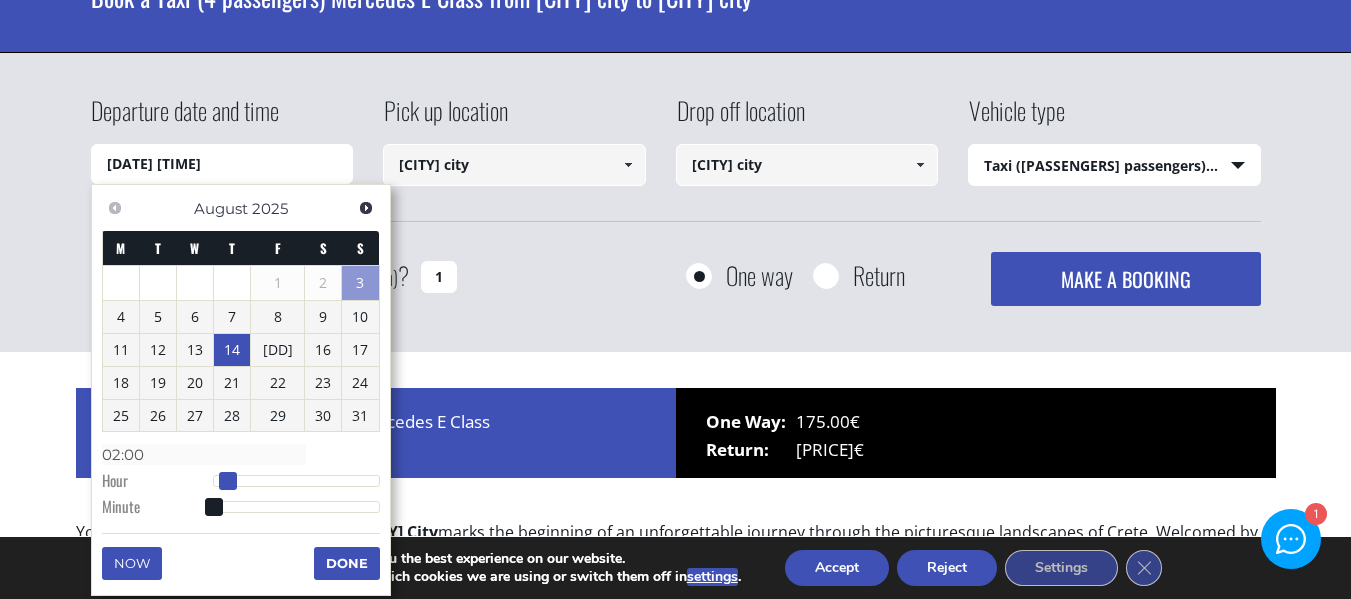 type on "[DATE] [TIME]" 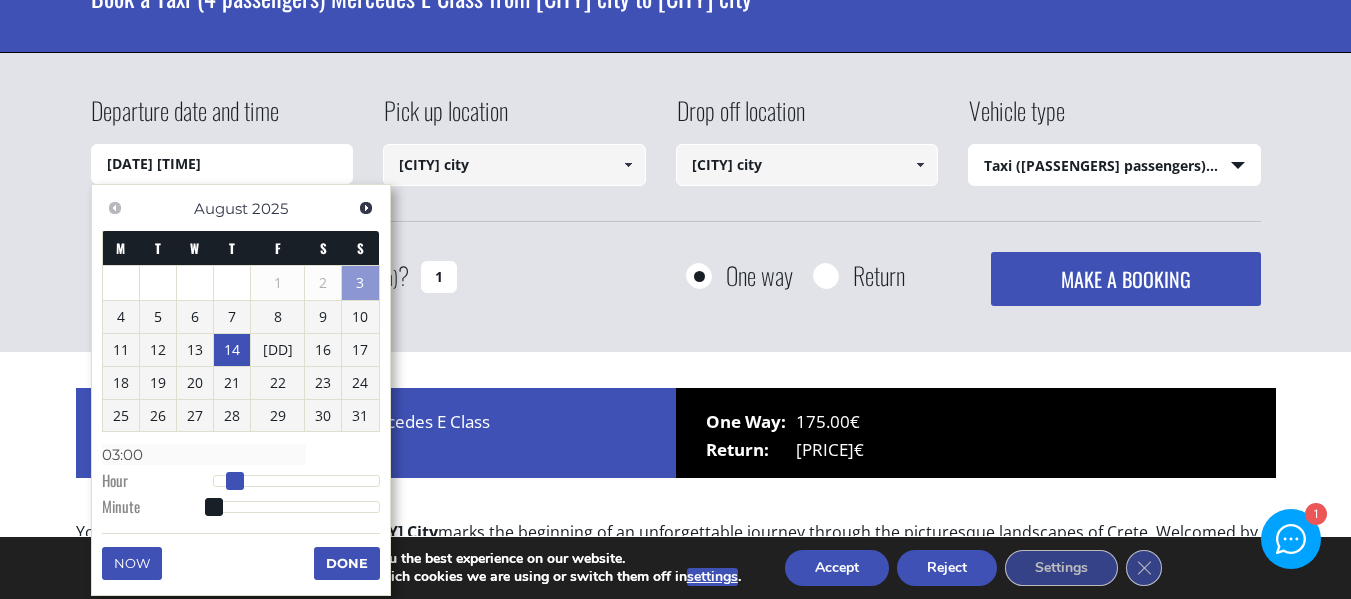 type on "[DATE] [TIME]" 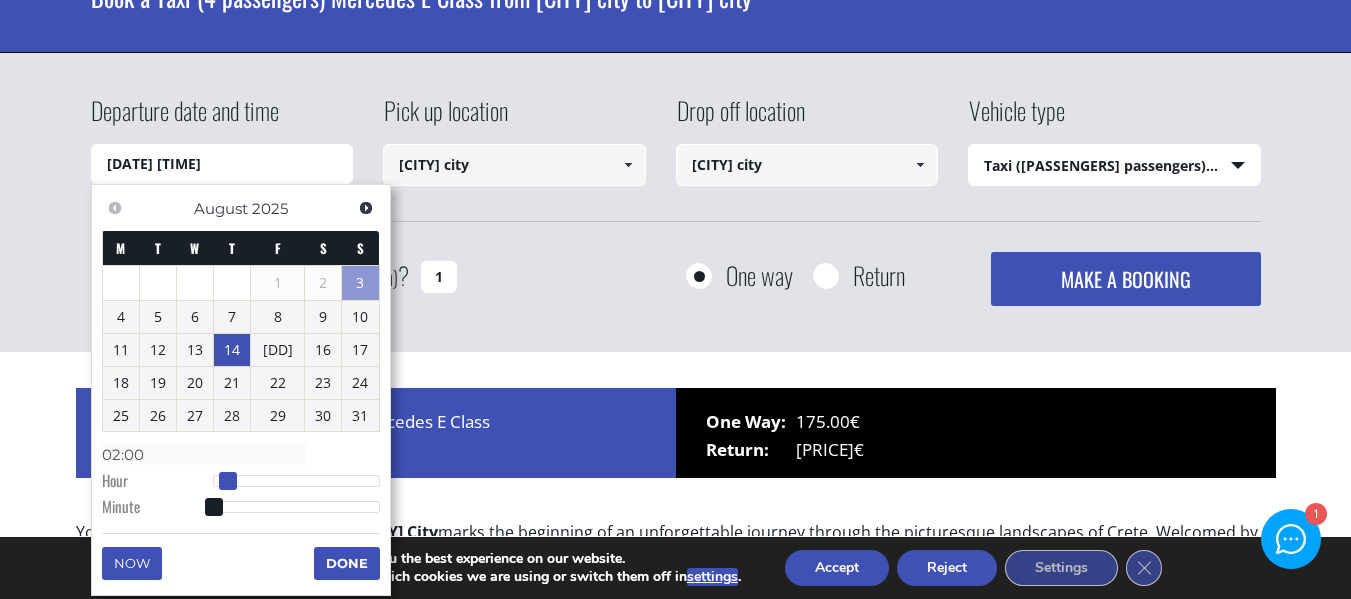 type on "[DATE] [TIME]" 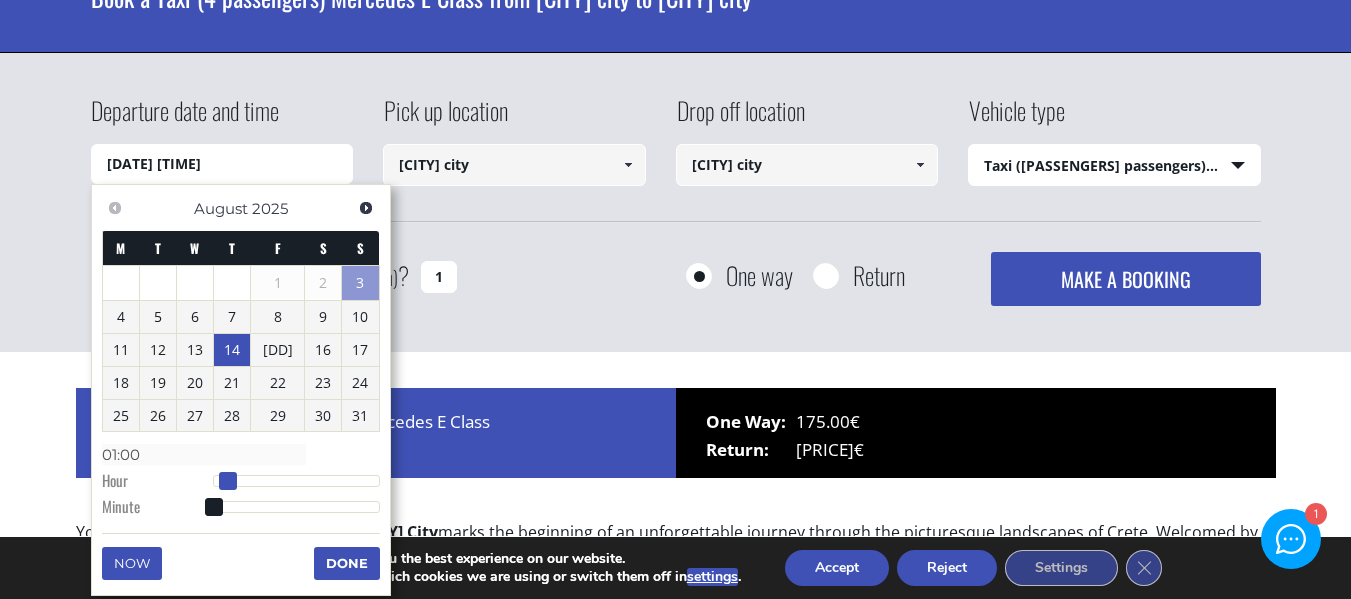type on "[DATE] [TIME]" 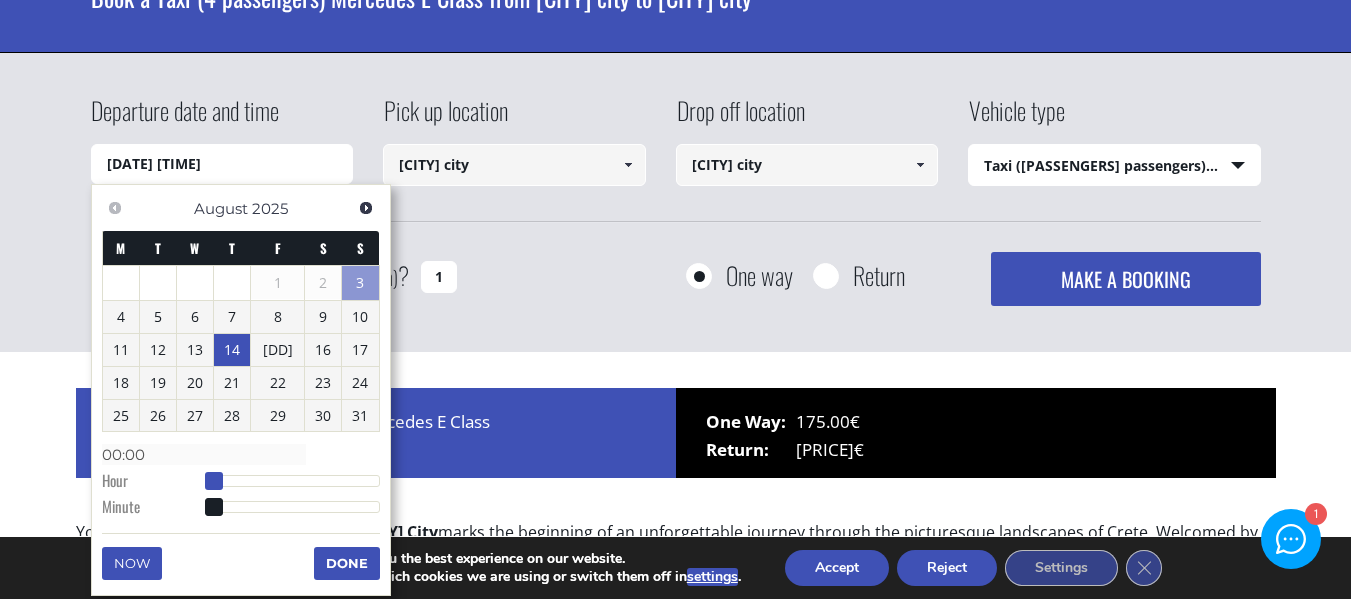 type on "[DATE] [TIME]" 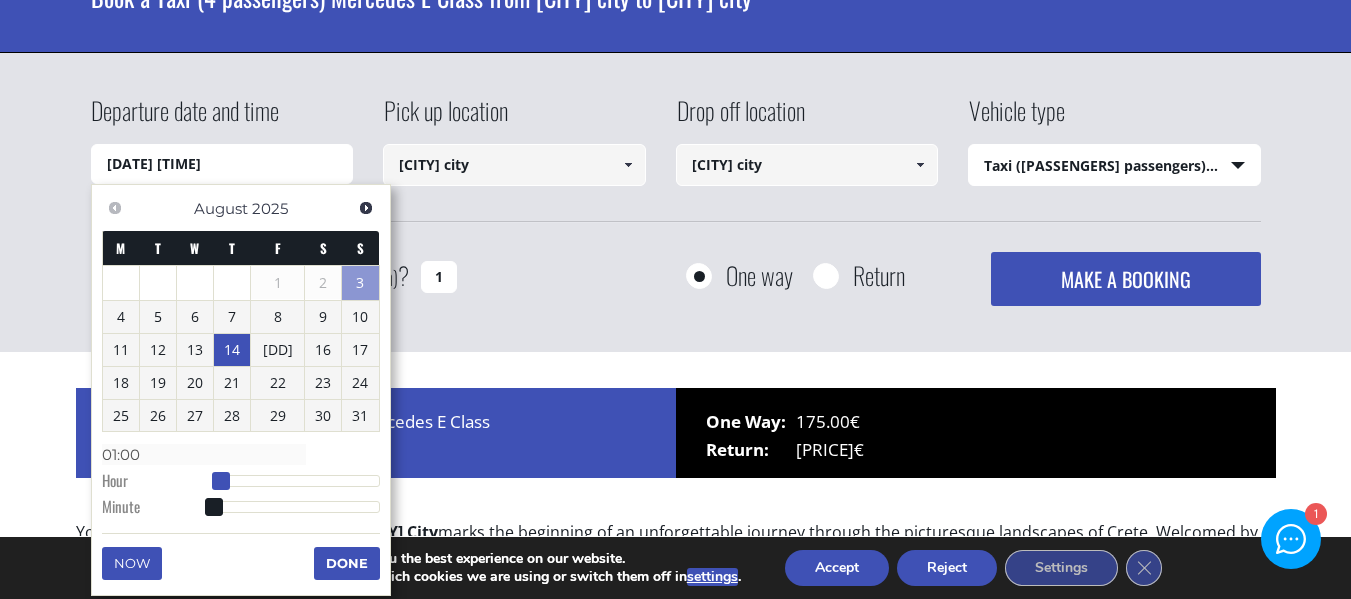 type on "[DATE] [TIME]" 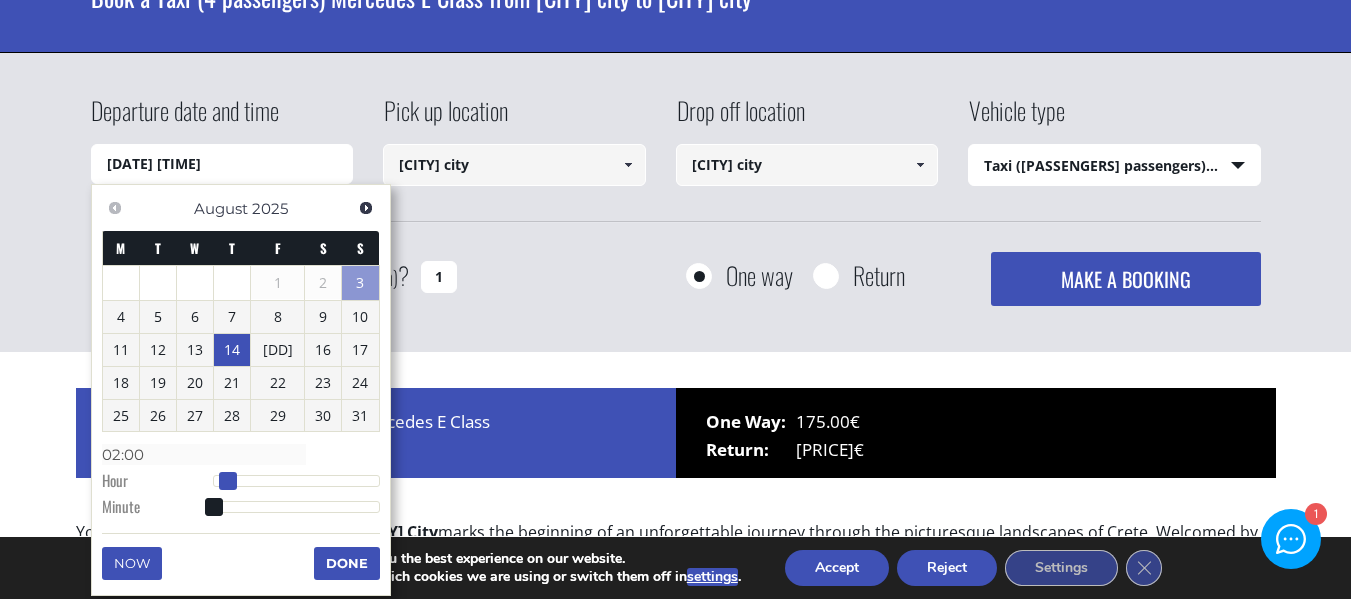 type on "[DATE] [TIME]" 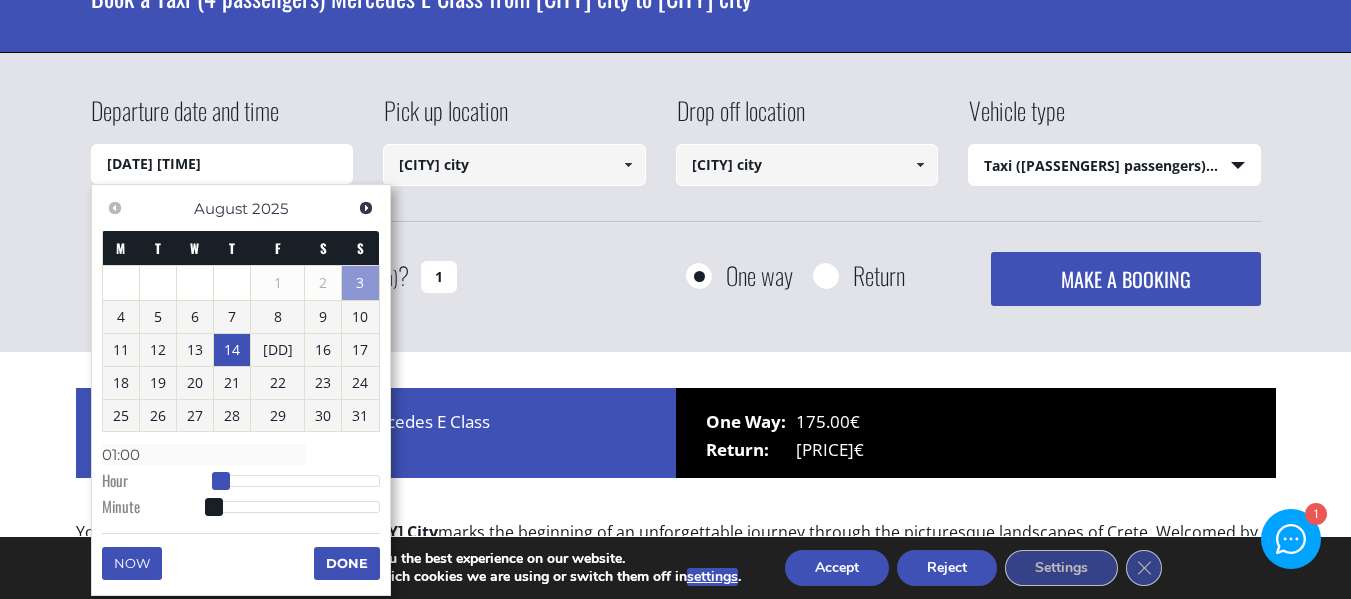 click at bounding box center [221, 481] 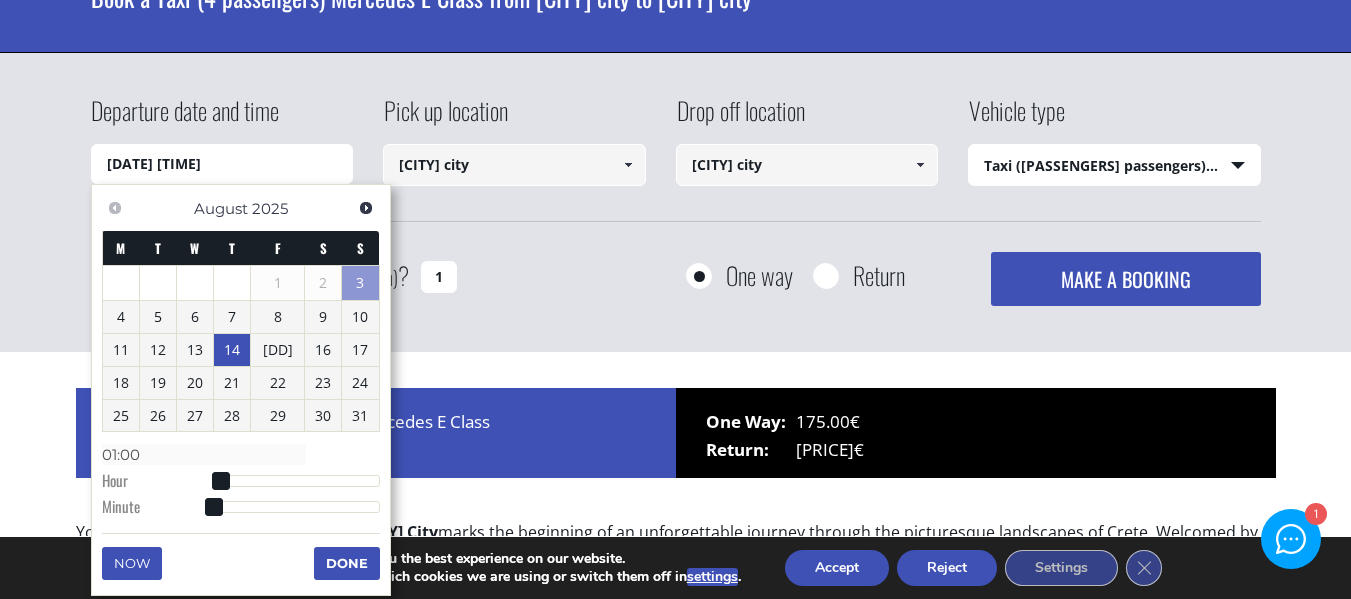 type on "[DD]/[MM]/[YYYY] [HH]:[MM]" 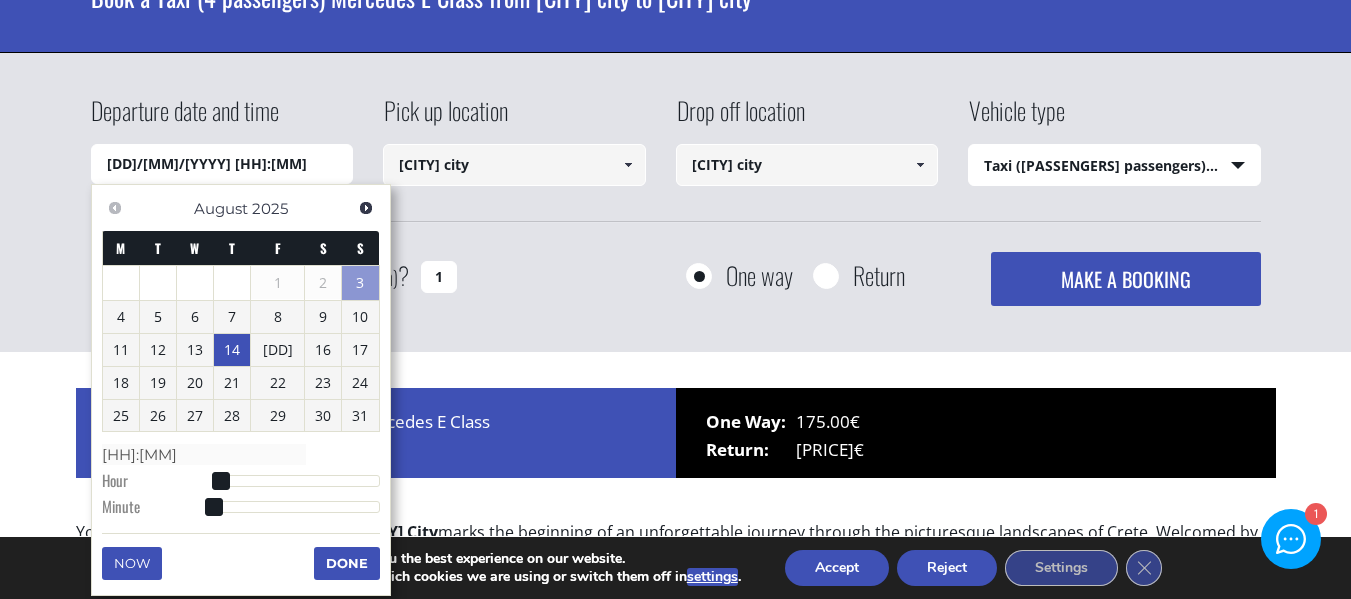 type on "[DATE] [TIME]" 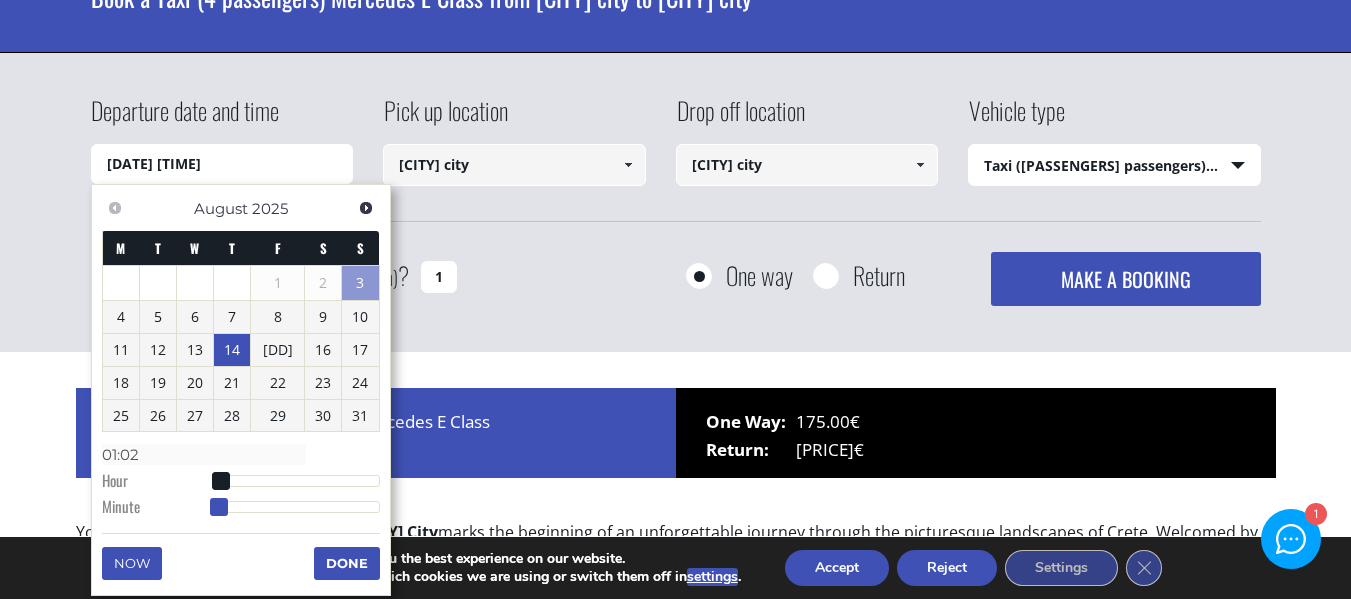 type on "[DATE] [TIME]" 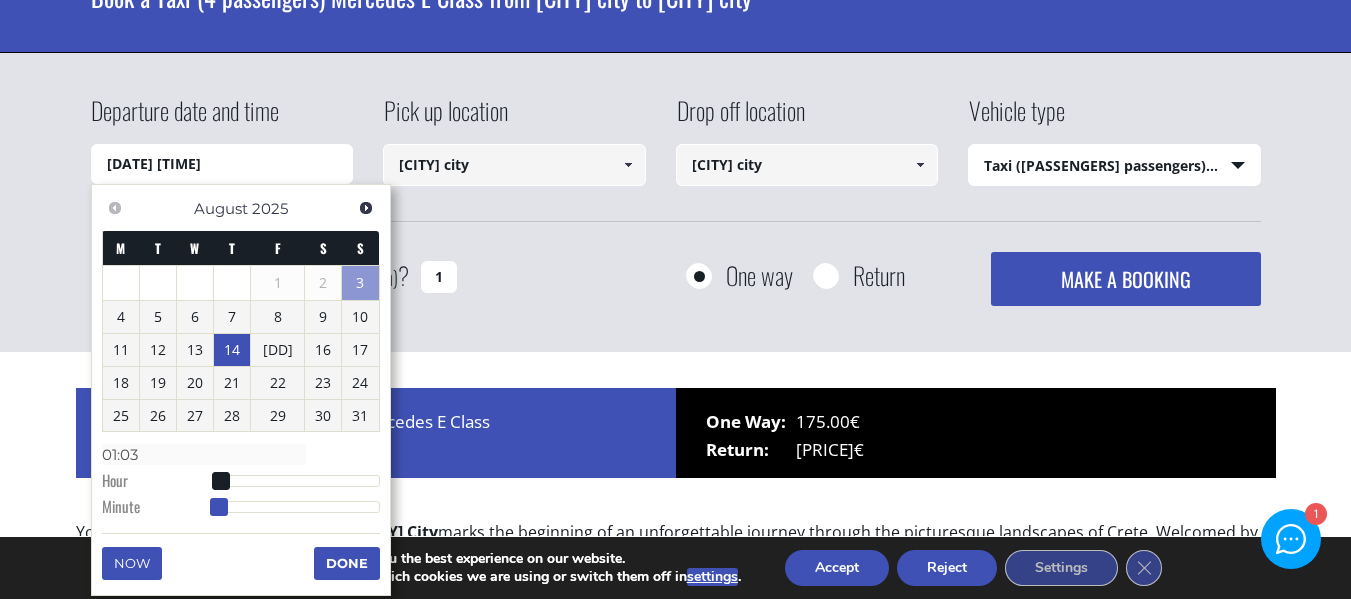 type on "[DATE] [TIME]" 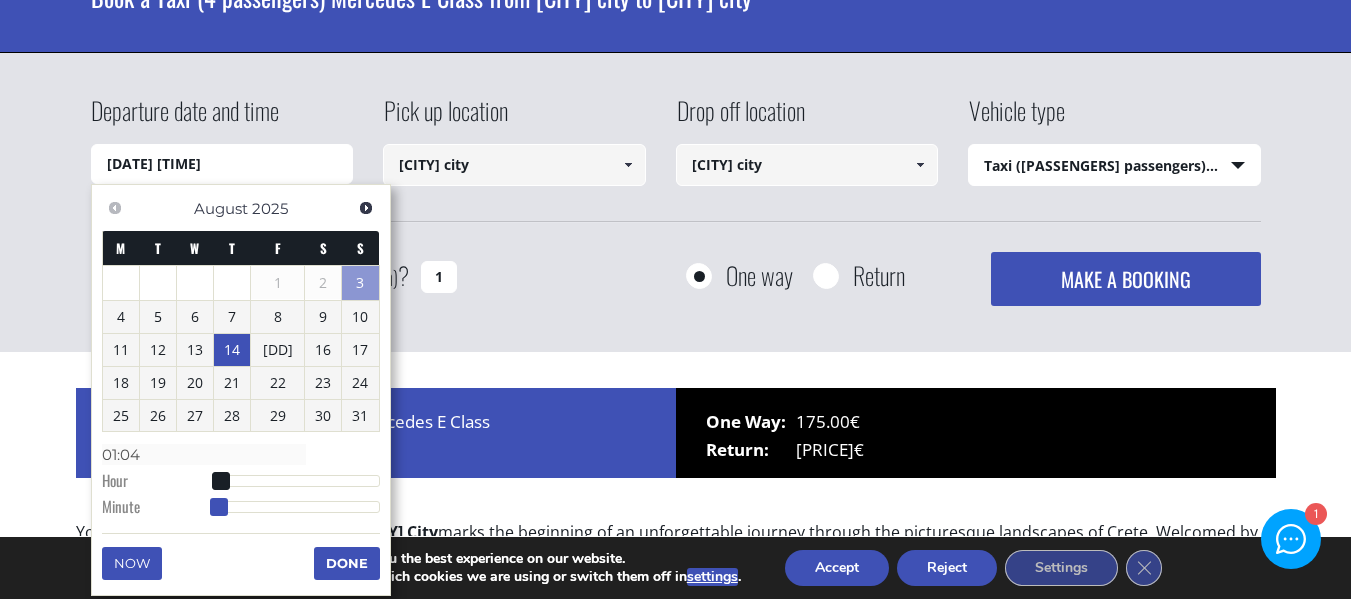 type on "[DATE] [TIME]" 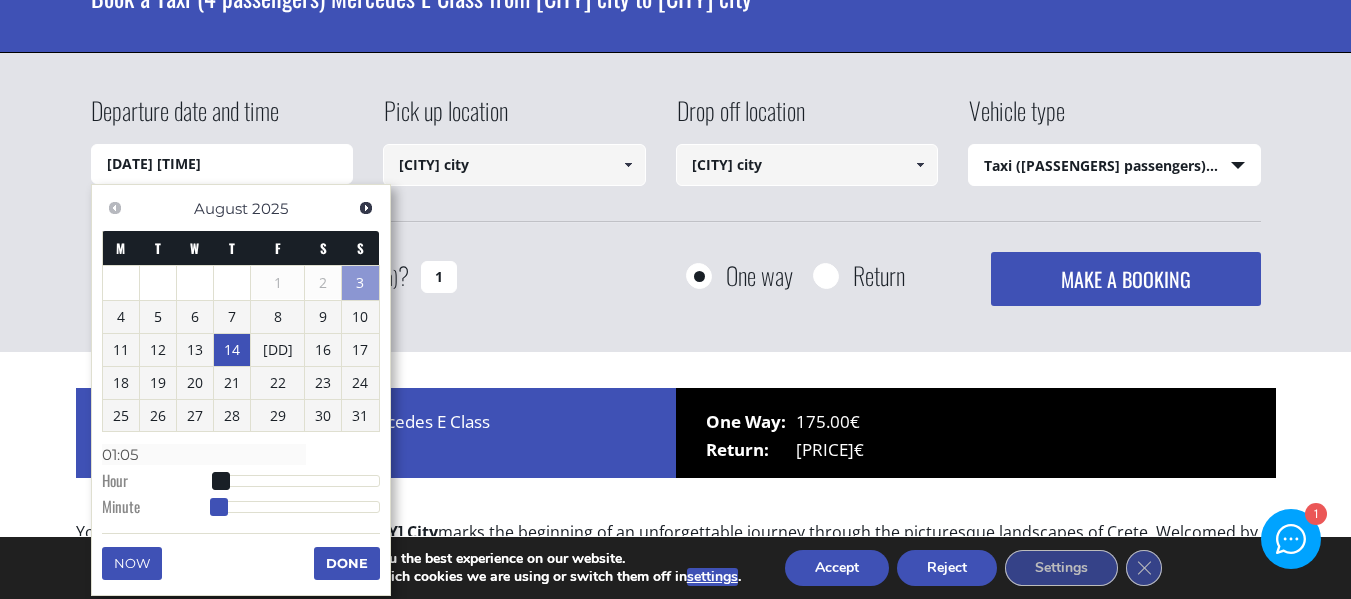 type on "[DD]/[MM]/[YYYY] [HH]:[MM]" 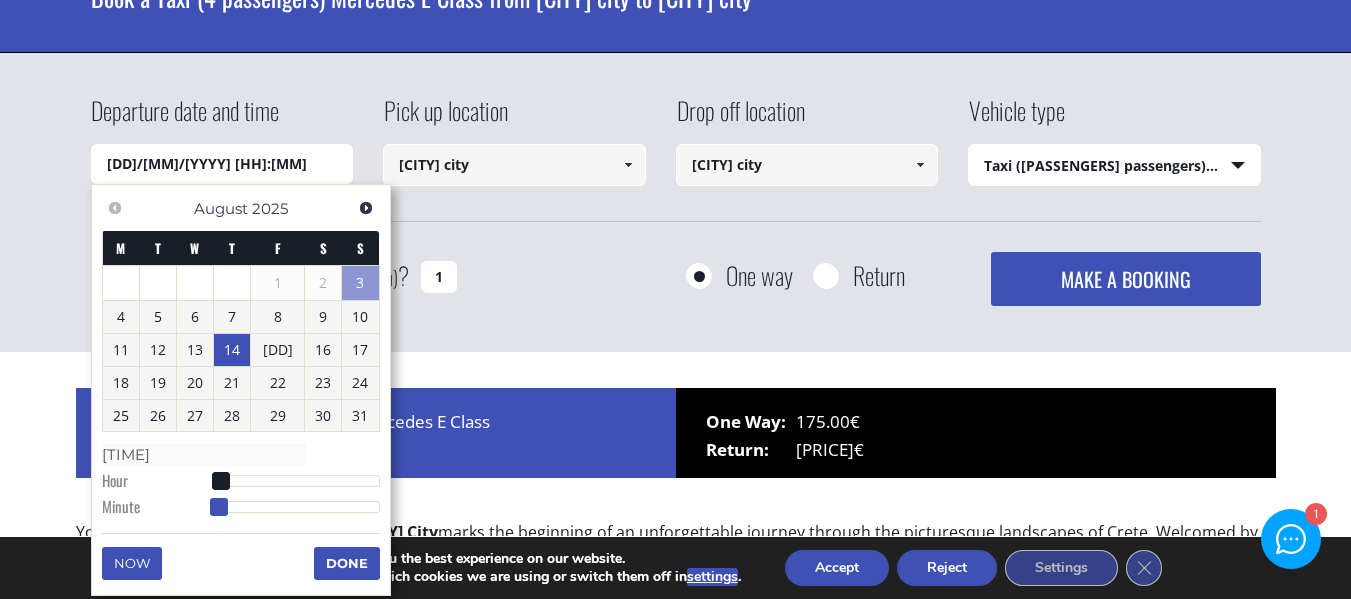 type on "[DD]/[MM]/[YYYY] [HH]:[MM]" 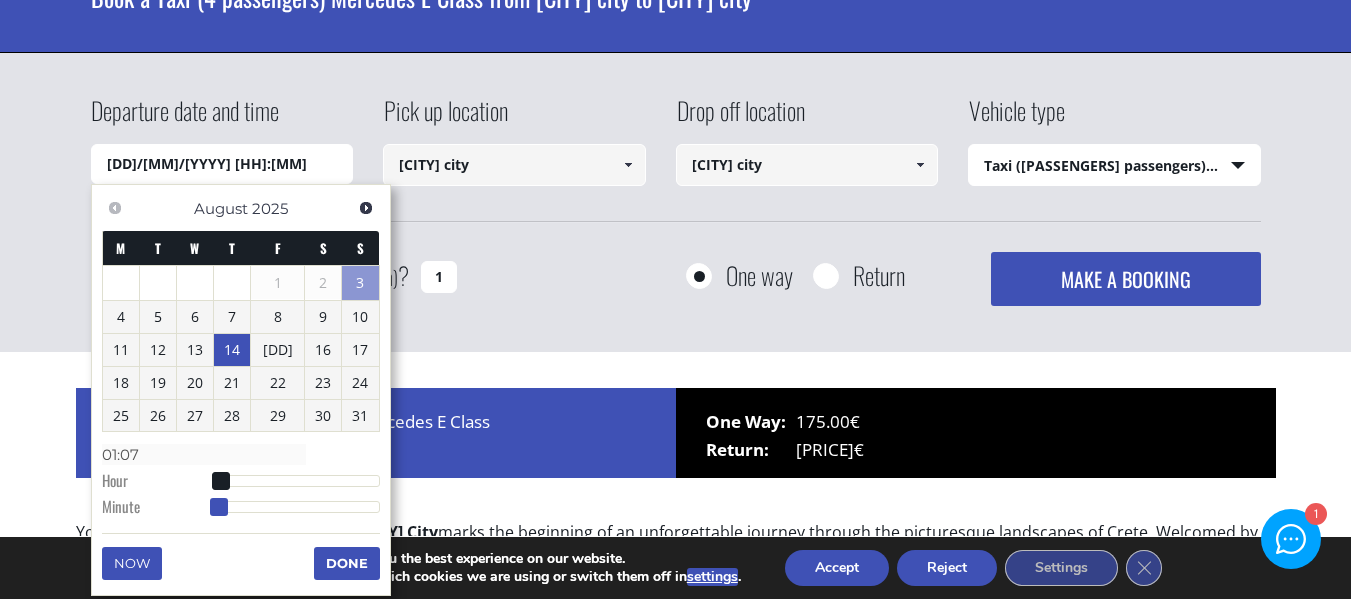 type on "[DATE] [TIME]" 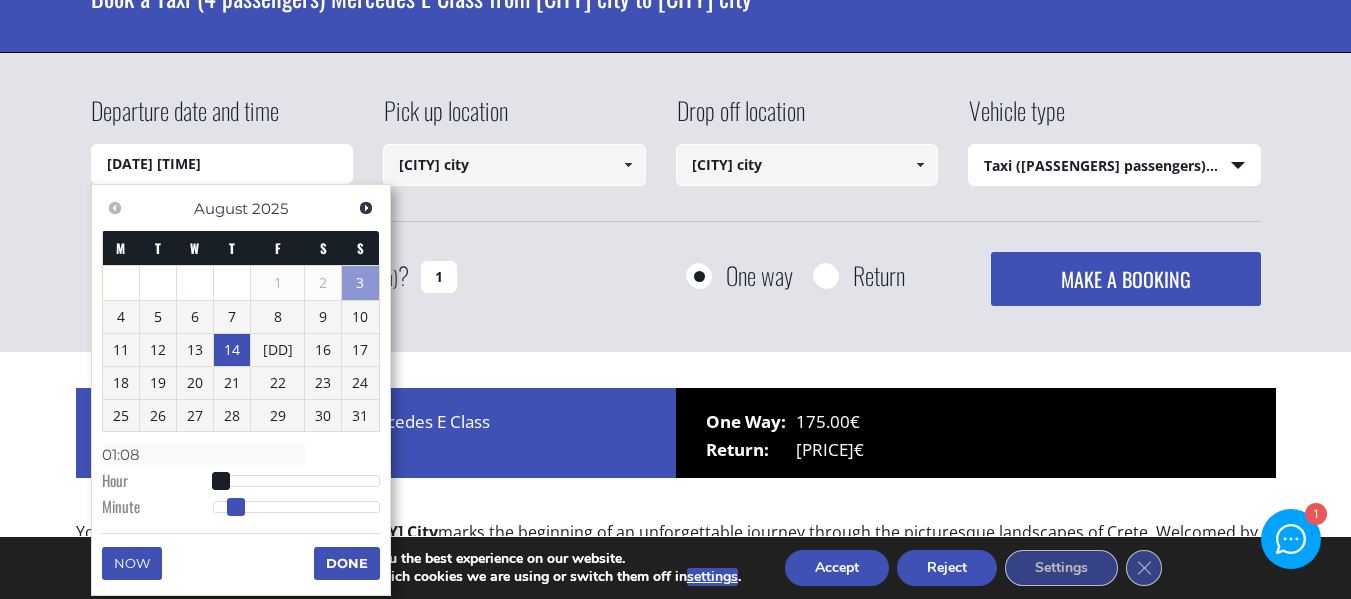 type on "[DD]/[MM]/[YYYY] [HH]:[MM]" 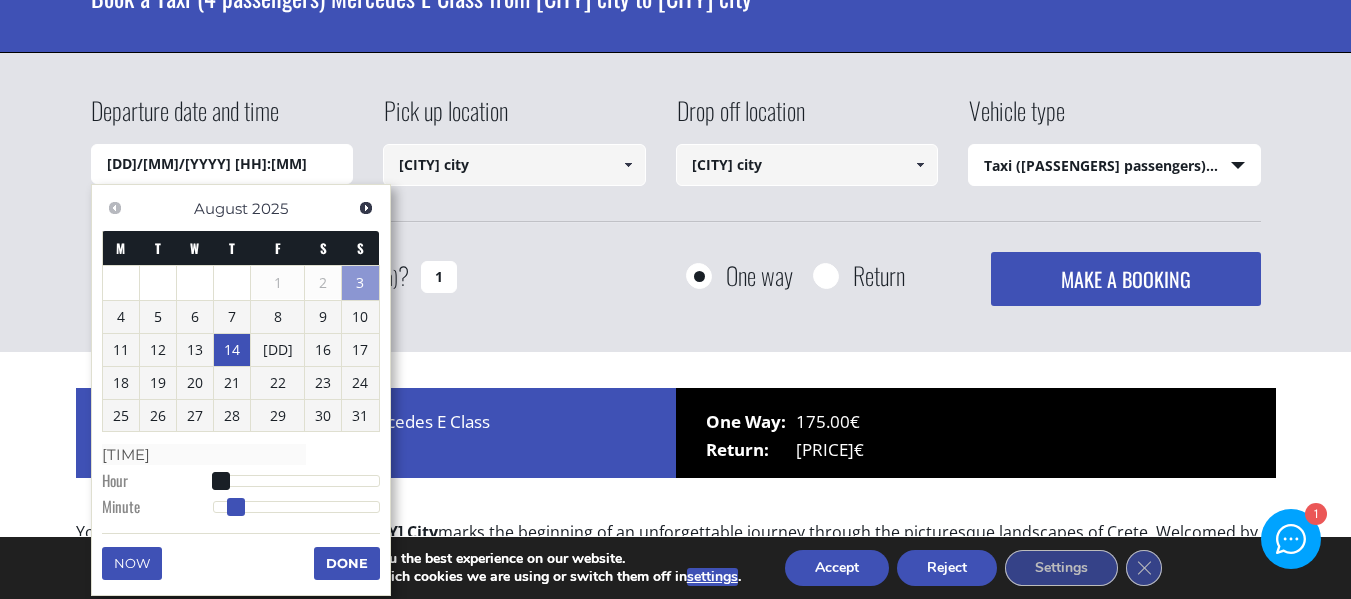 type on "[DD]/[MM]/[YYYY] [HH]:[MM]" 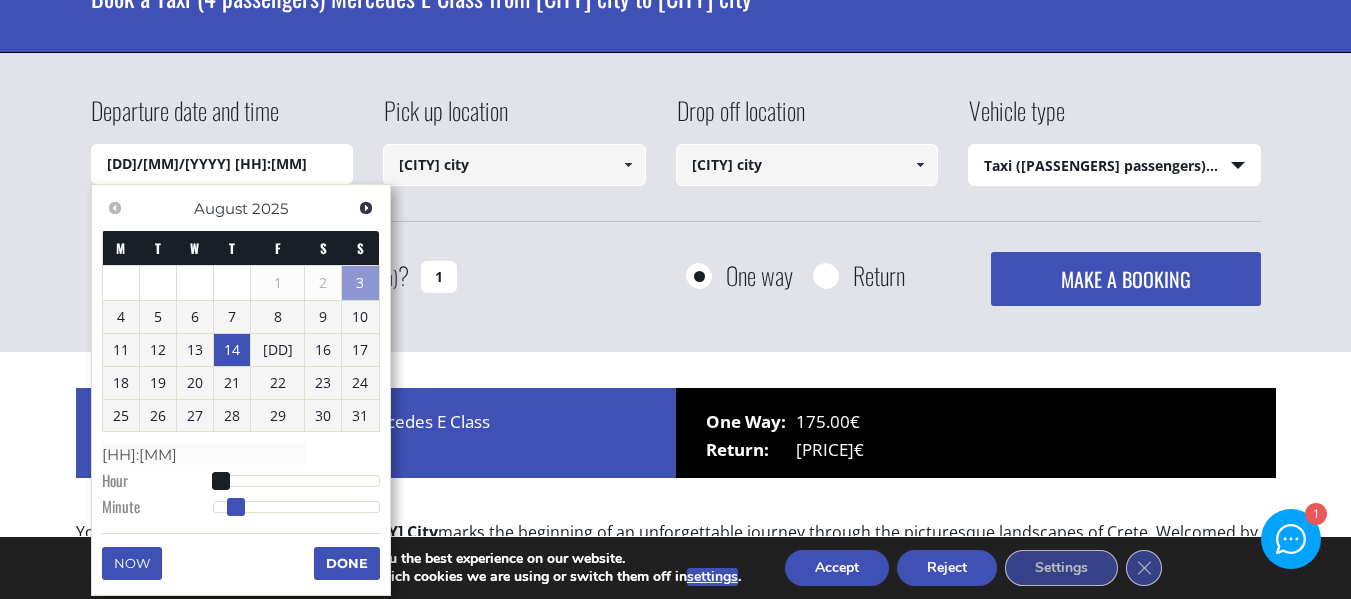 type on "[DD]/[MM]/[YYYY] [HH]:[MM]" 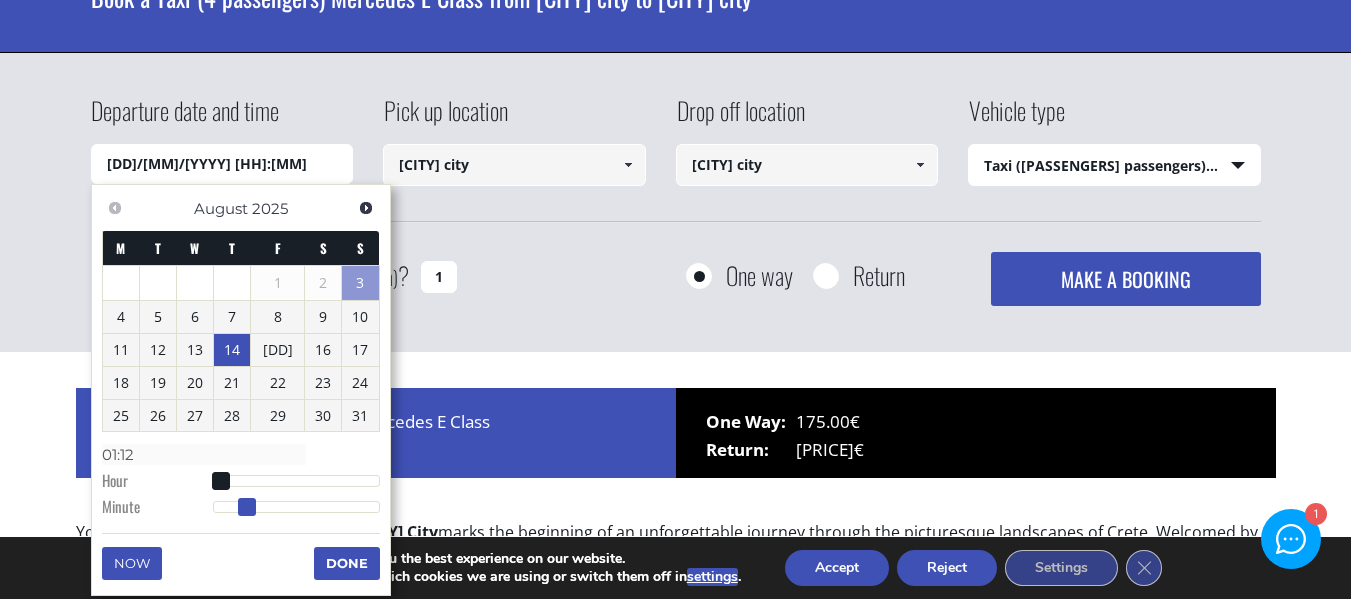 type on "[DATE] [TIME]" 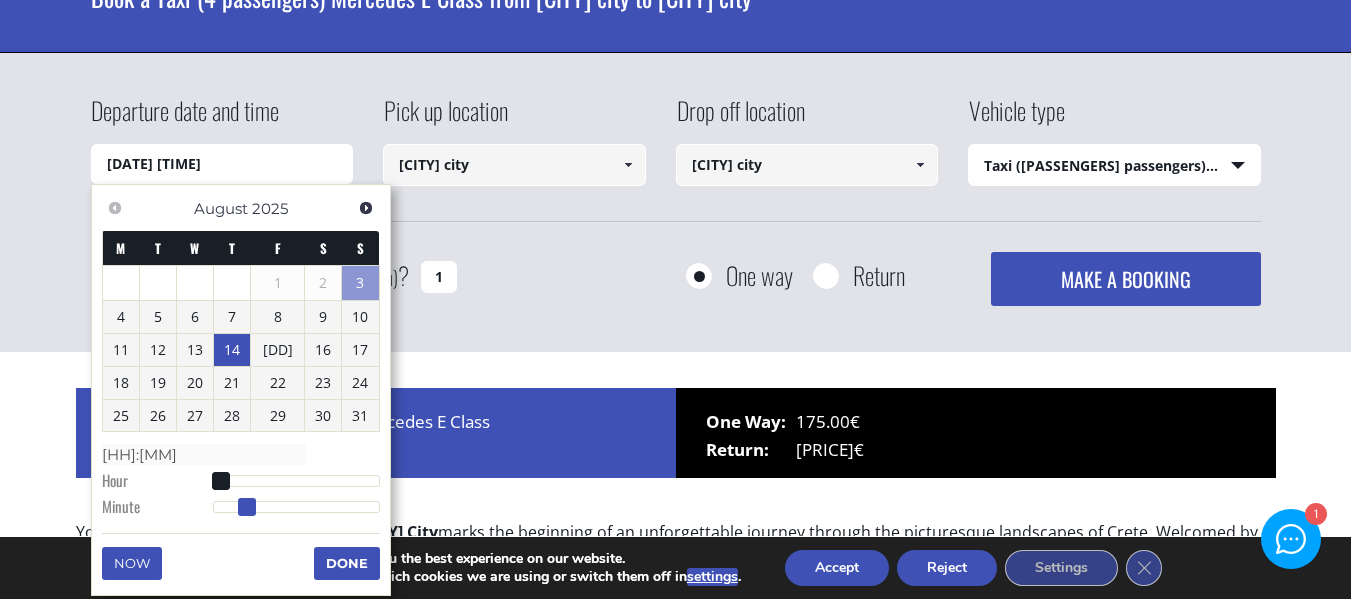 type on "[DATE] [TIME]" 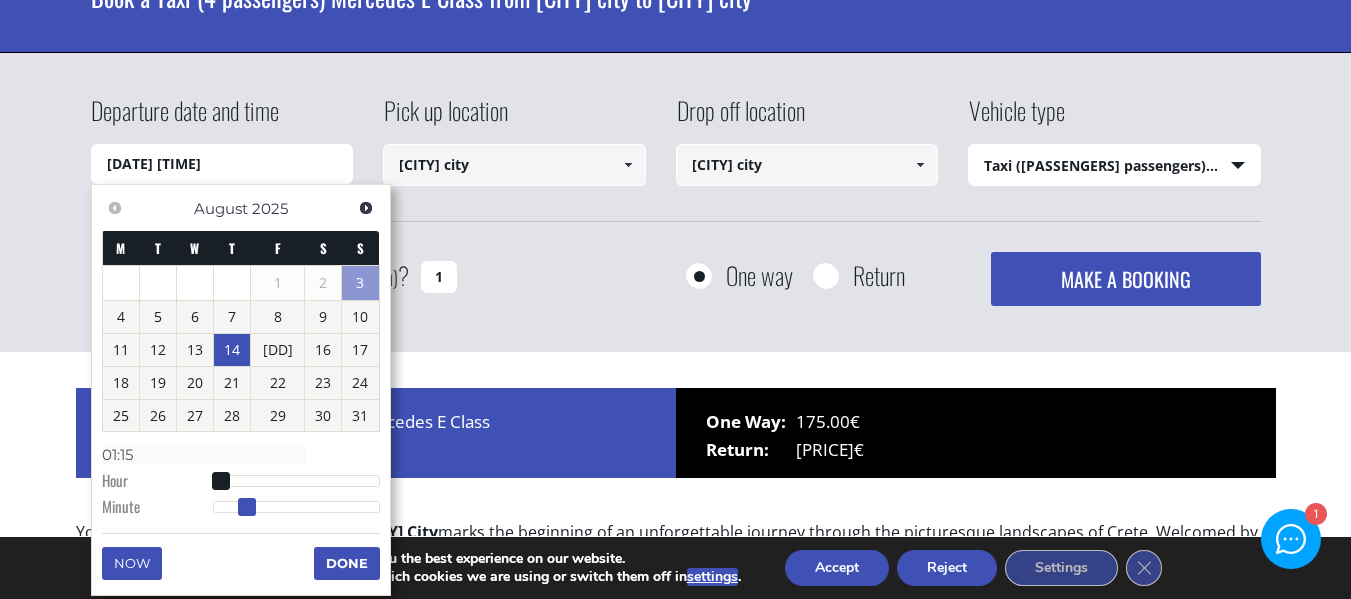 type on "[DATE] [TIME]" 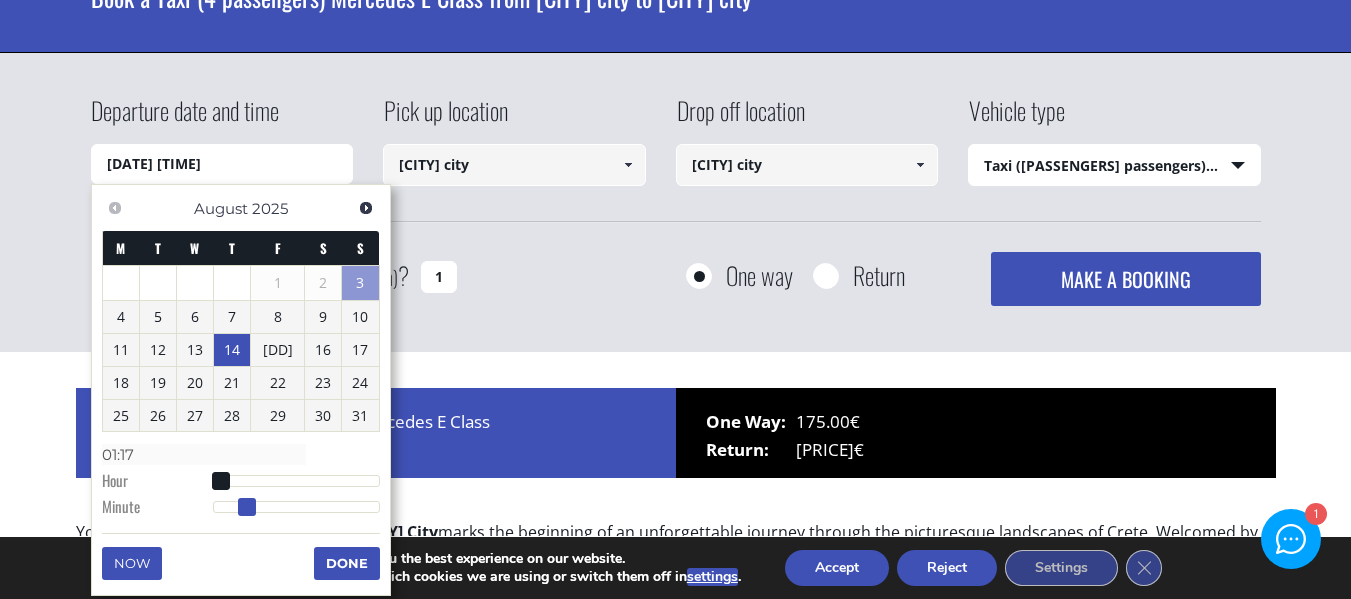 type on "[DATE] [TIME]" 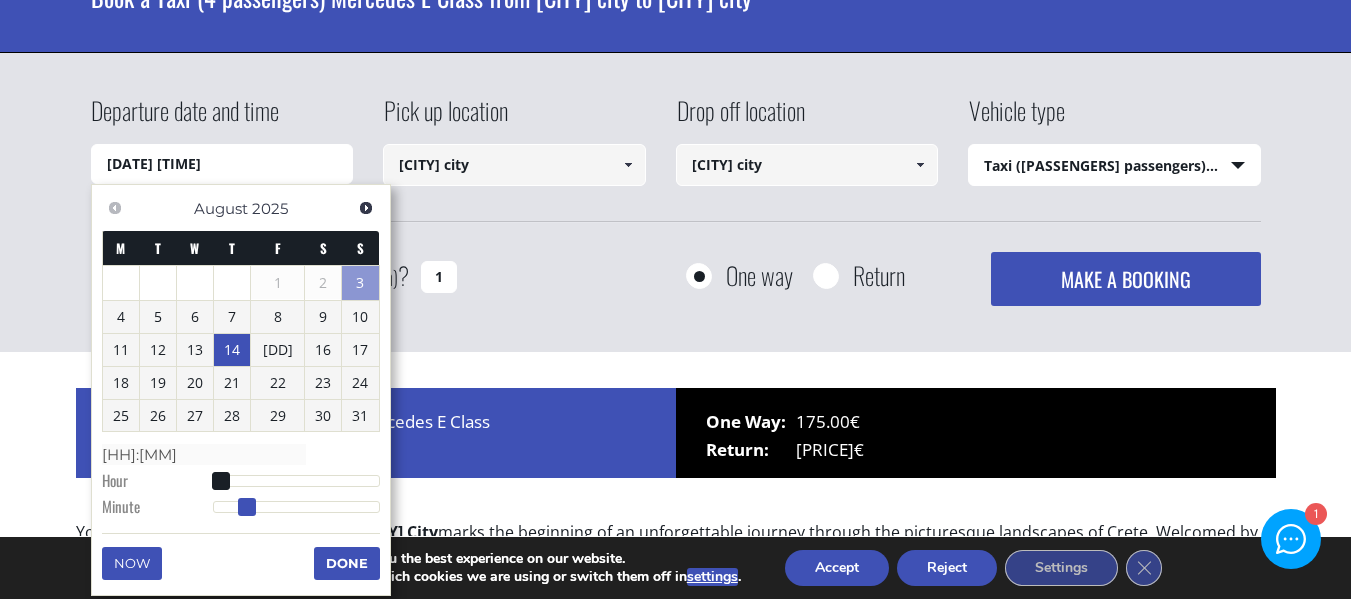 type on "[DD]/[MM]/[YYYY] [HH]:[MM]" 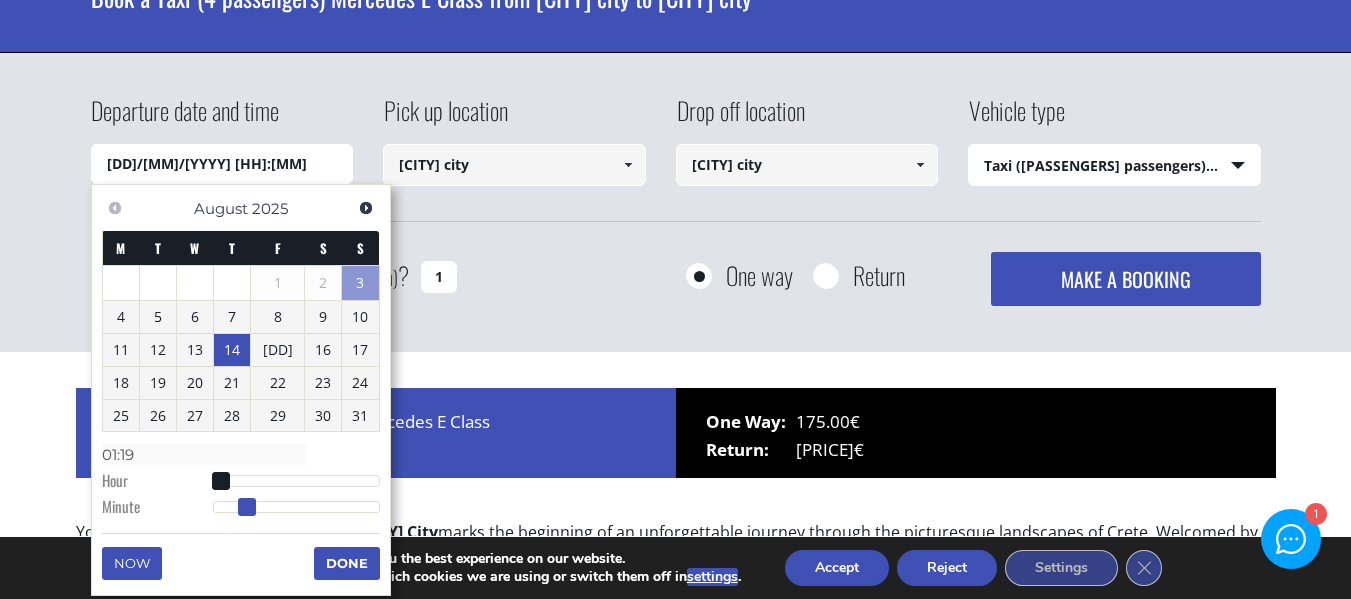 type on "[DATE] [TIME]" 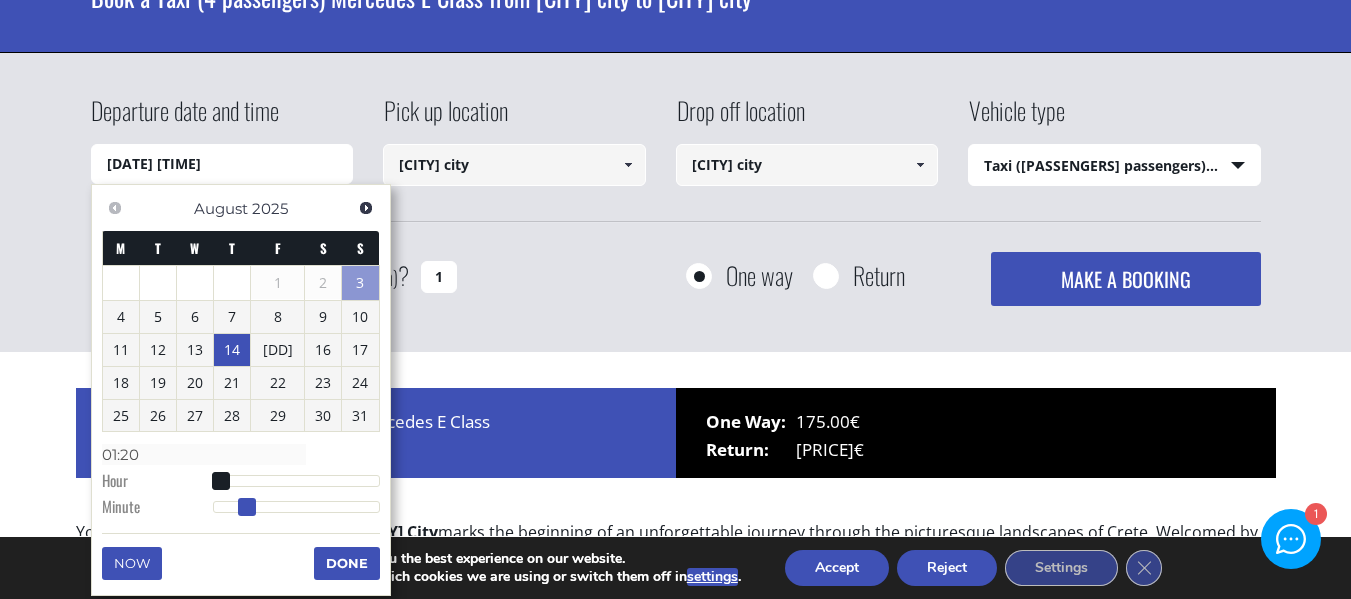 type on "[DD]/[MM]/[YYYY] [HH]:[MM]" 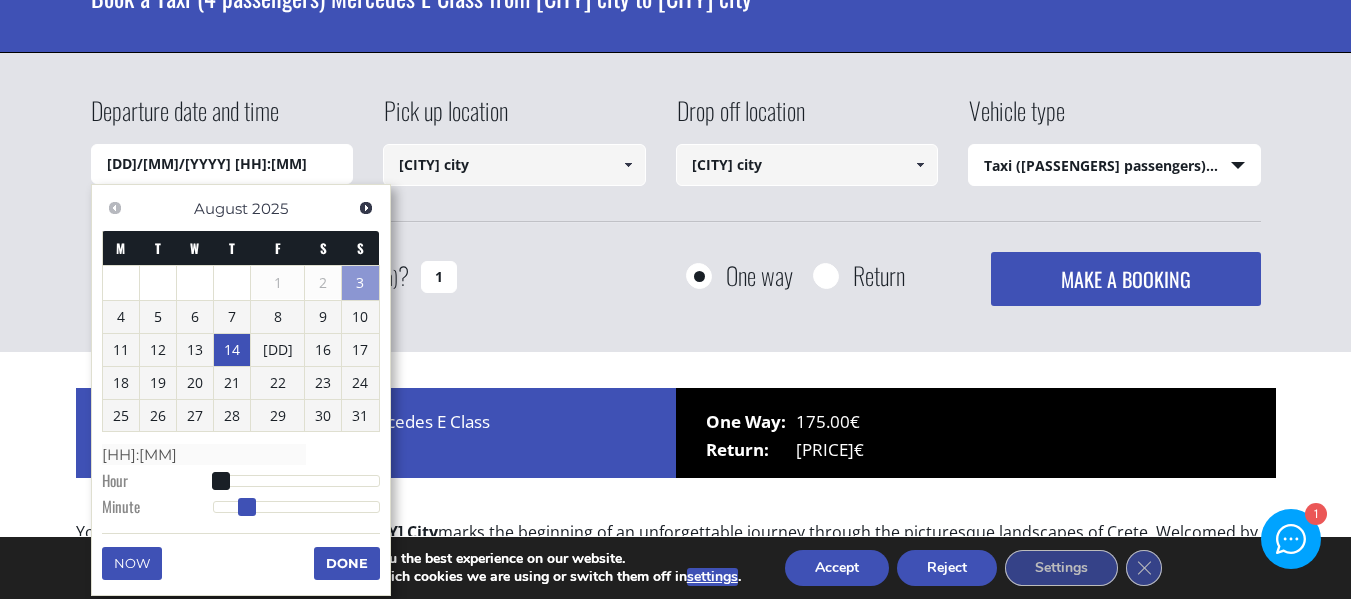 type on "[DD]/[MM]/[YYYY] [HH]:[MM]" 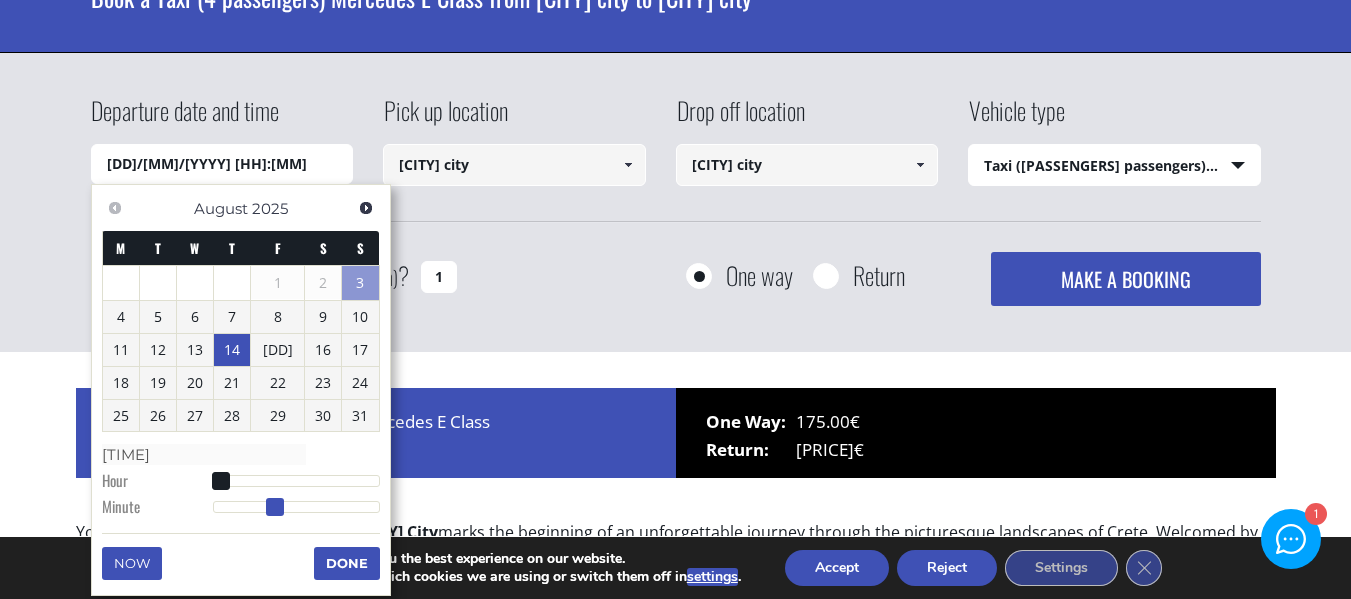 type on "[DD]/[MM]/[YYYY] [HH]:[MM]" 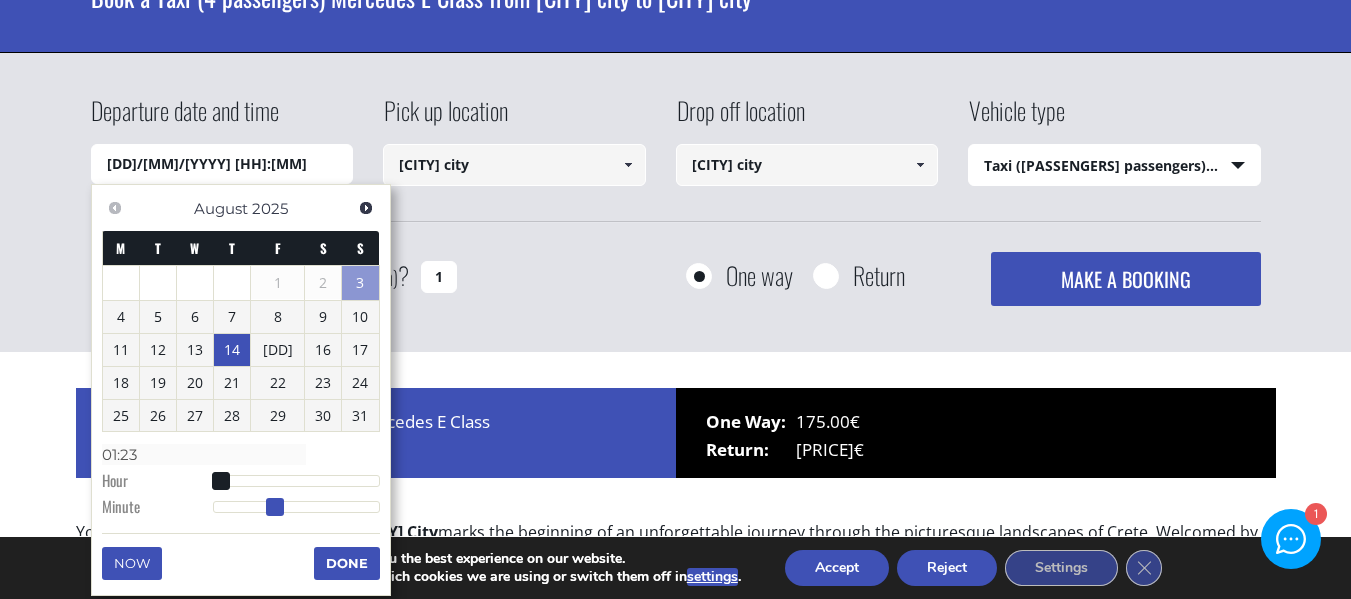 type on "[DATE] [TIME]" 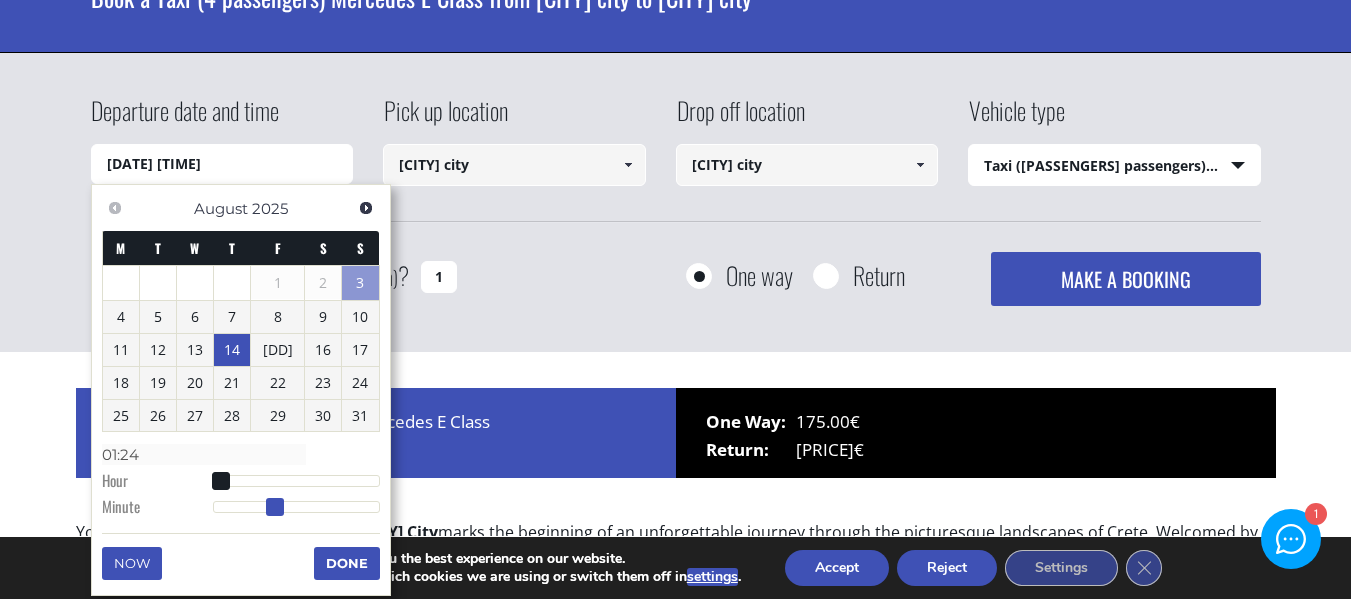 type on "[DD]/[MM]/[YYYY] [HH]:[MM]" 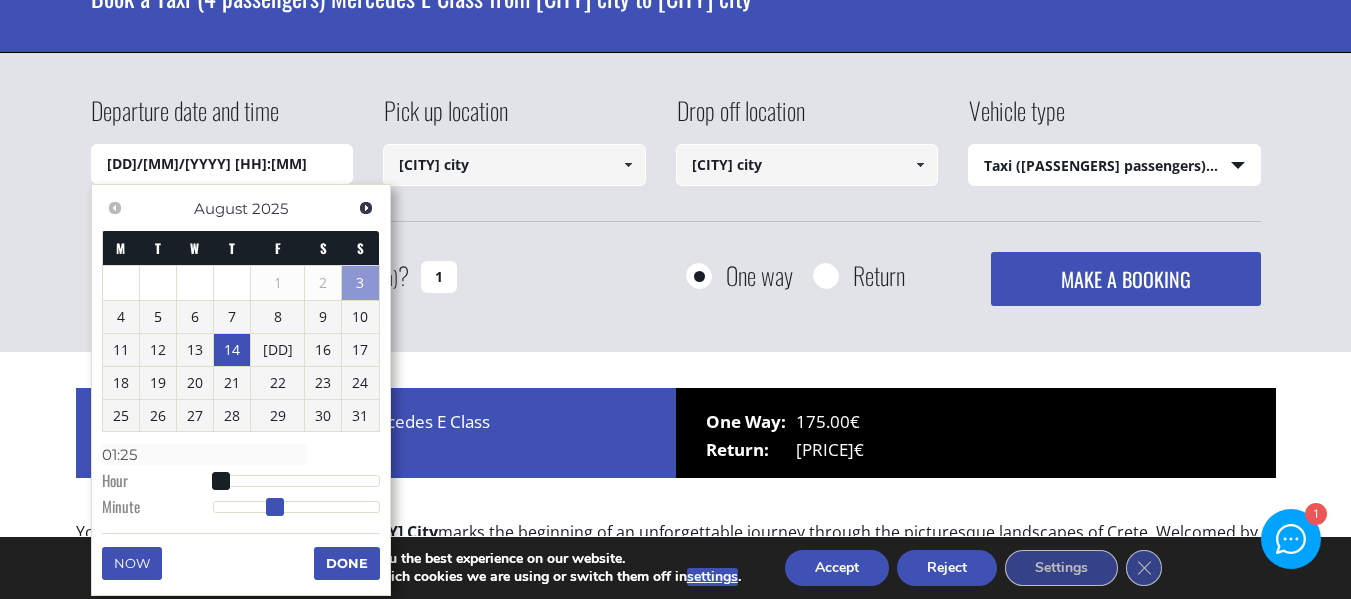 type on "[DD]/[MM]/[YYYY] [HH]:[MM]" 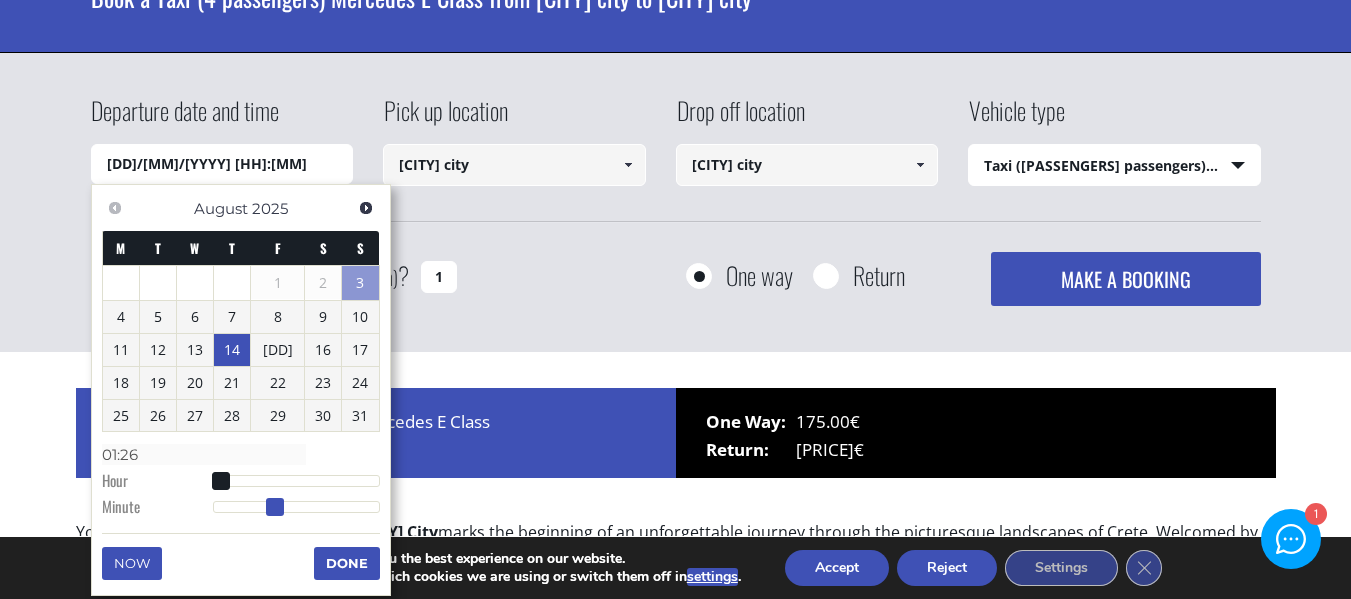 type on "[DD]/[MM]/[YYYY] [HH]:[MM]" 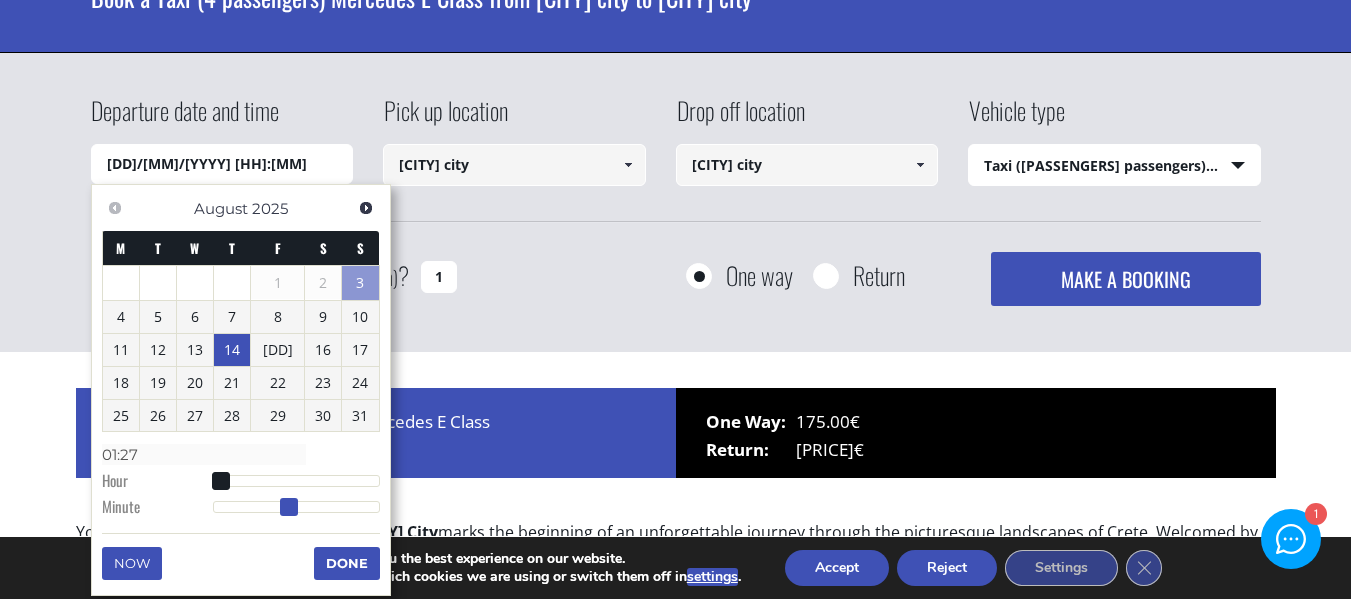 type on "[DD]/[MM]/[YYYY] [HH]:[MM]" 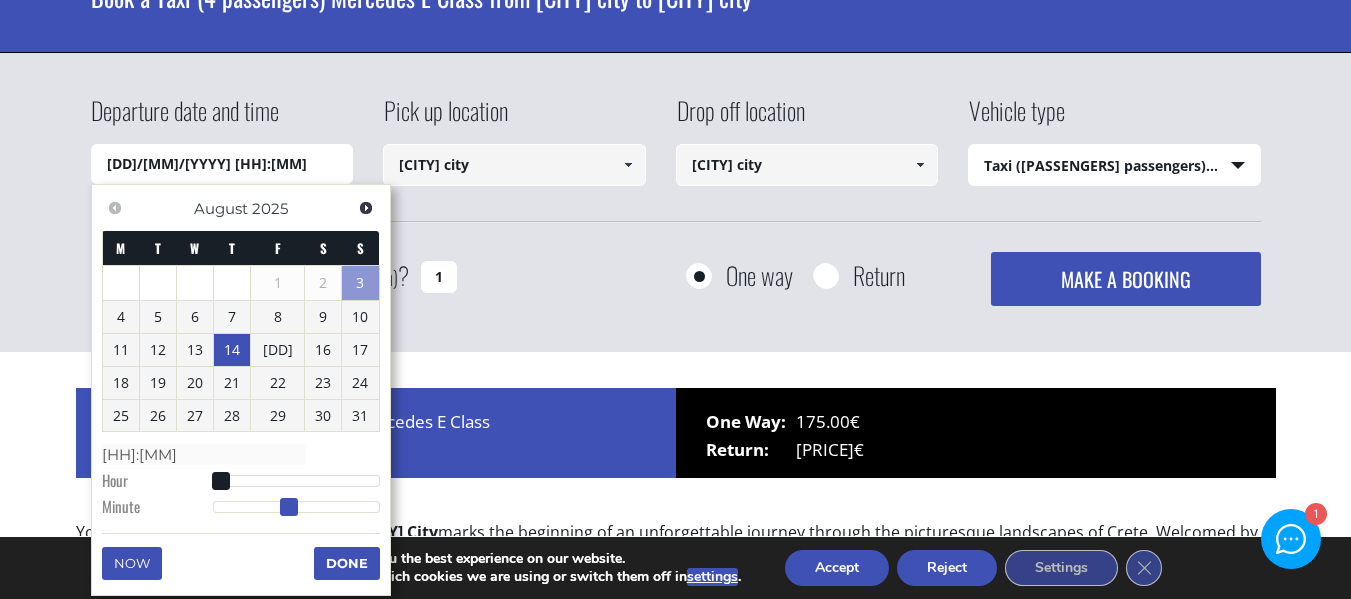 type on "[DD]/[MM]/[YYYY] [HH]:[MM]" 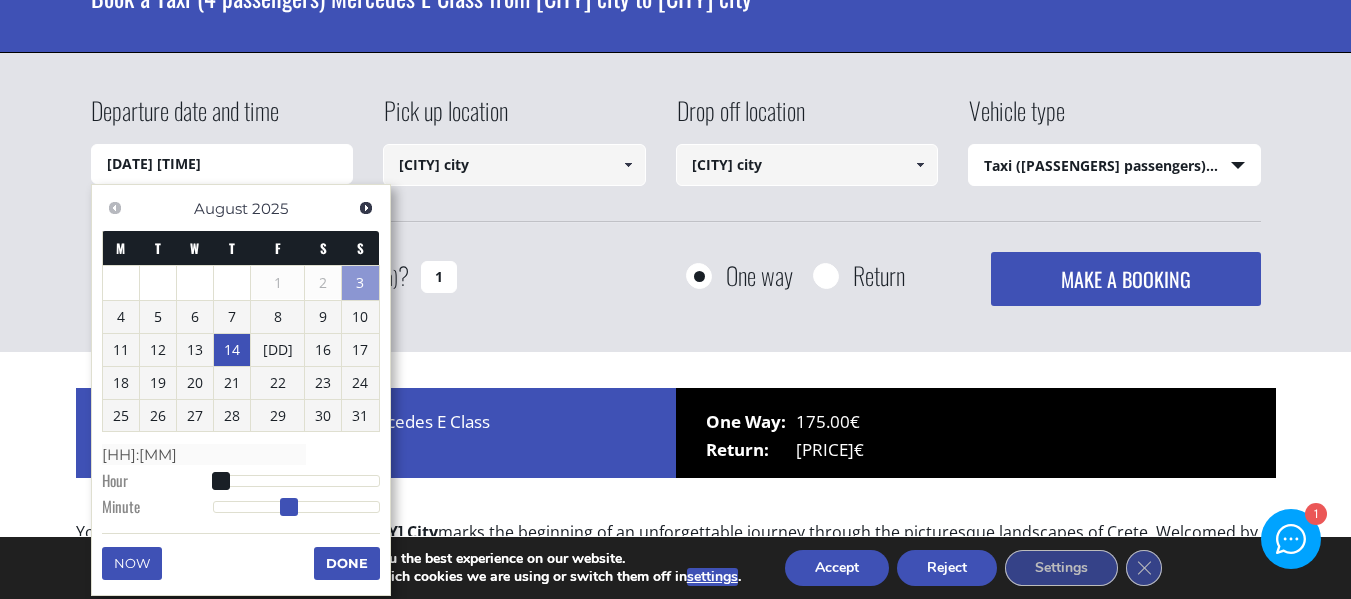 type on "[DATE] [TIME]" 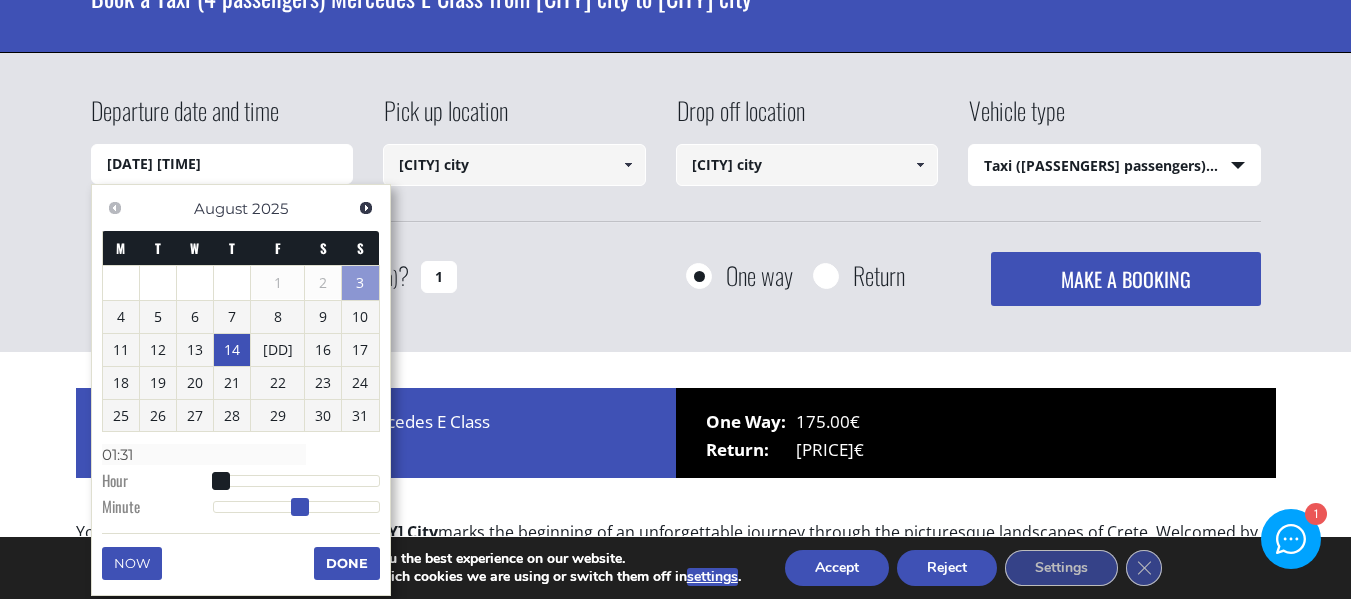 type on "[DATE] [TIME]" 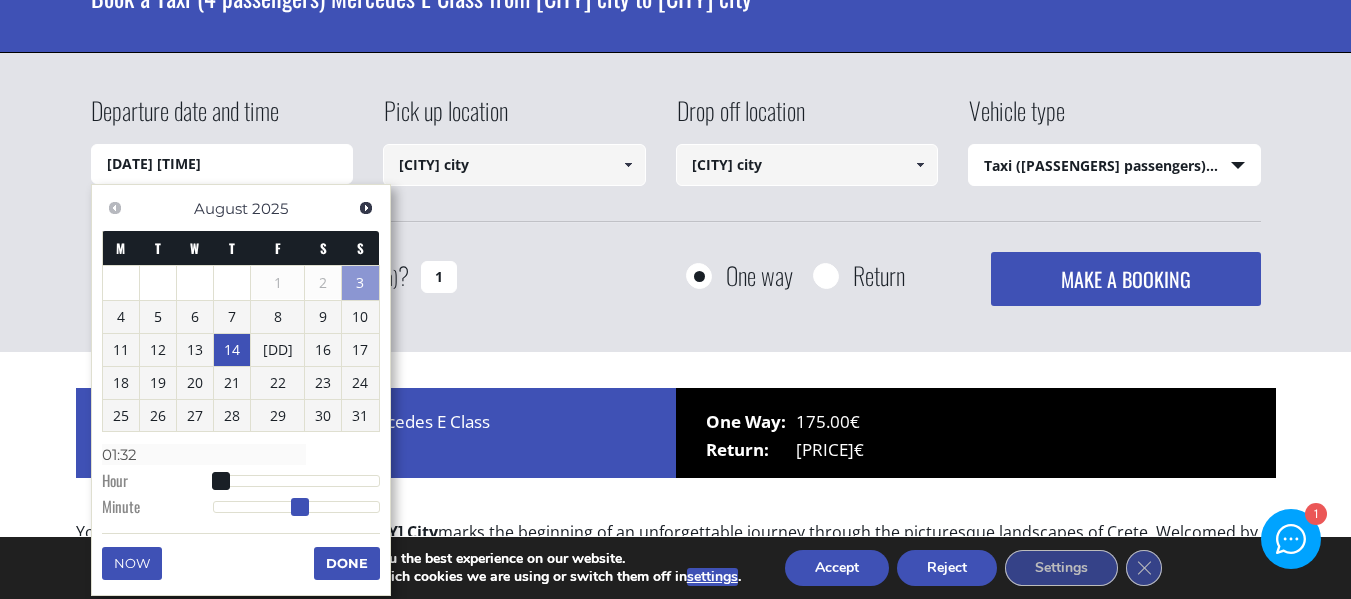 type on "[DATE] [TIME]" 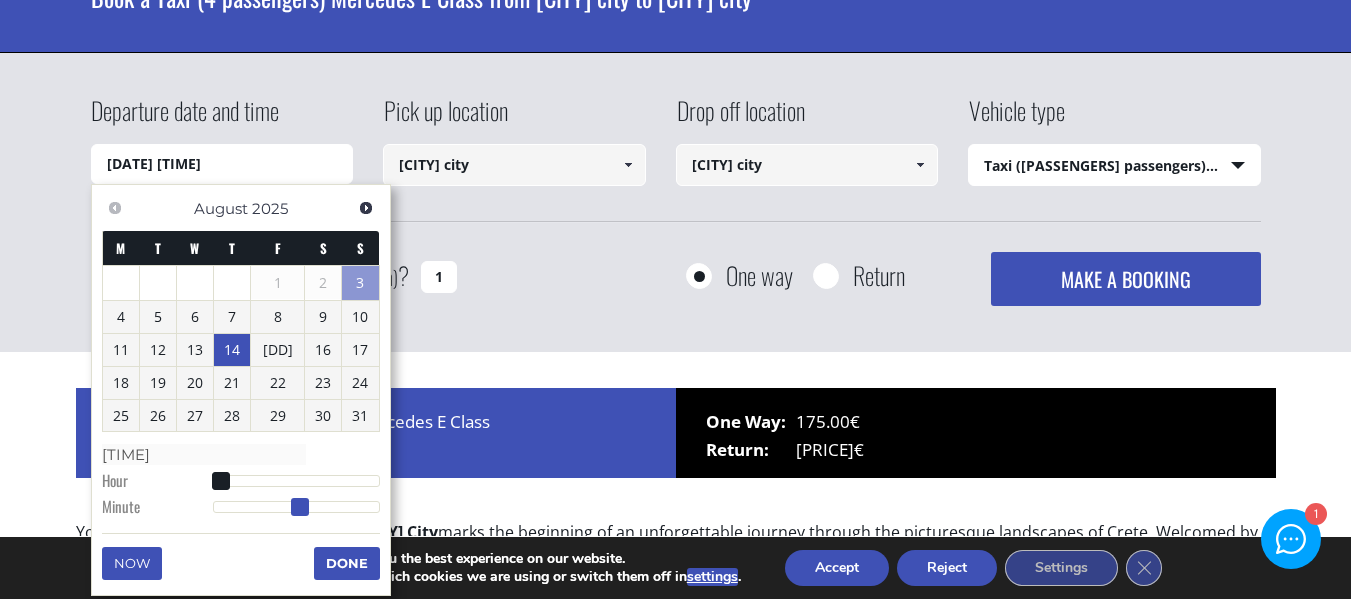 type on "[DATE] [TIME]" 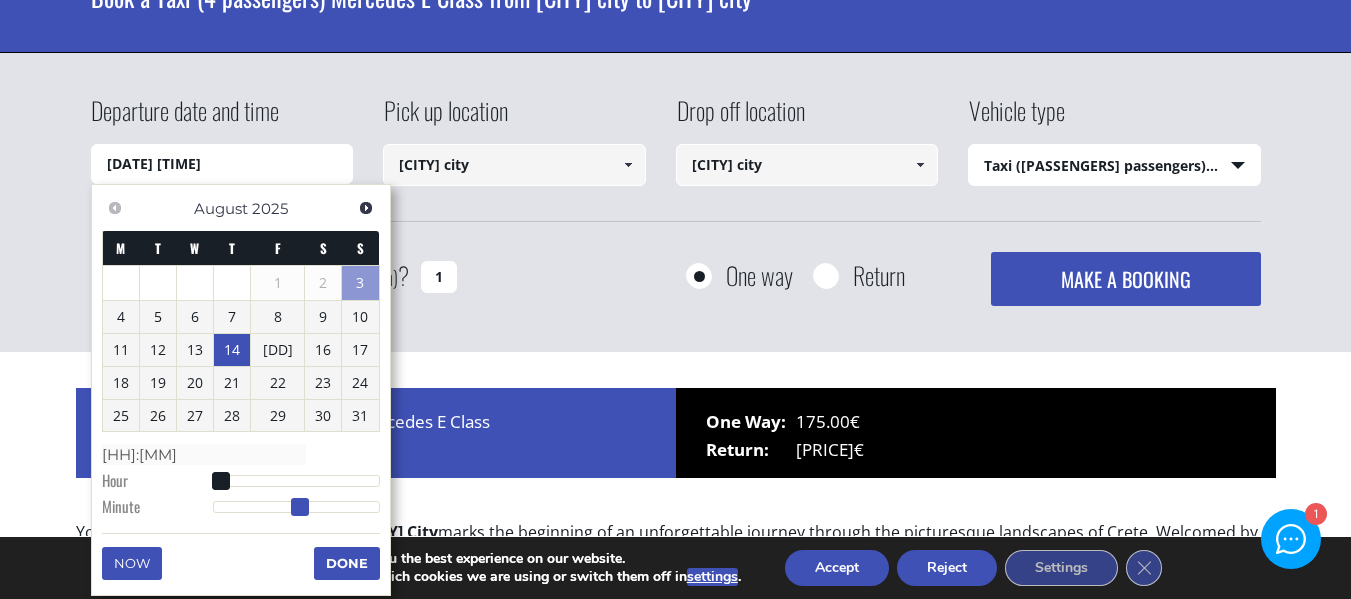 type on "[DD]/[MM]/[YYYY] [HH]:[MM]" 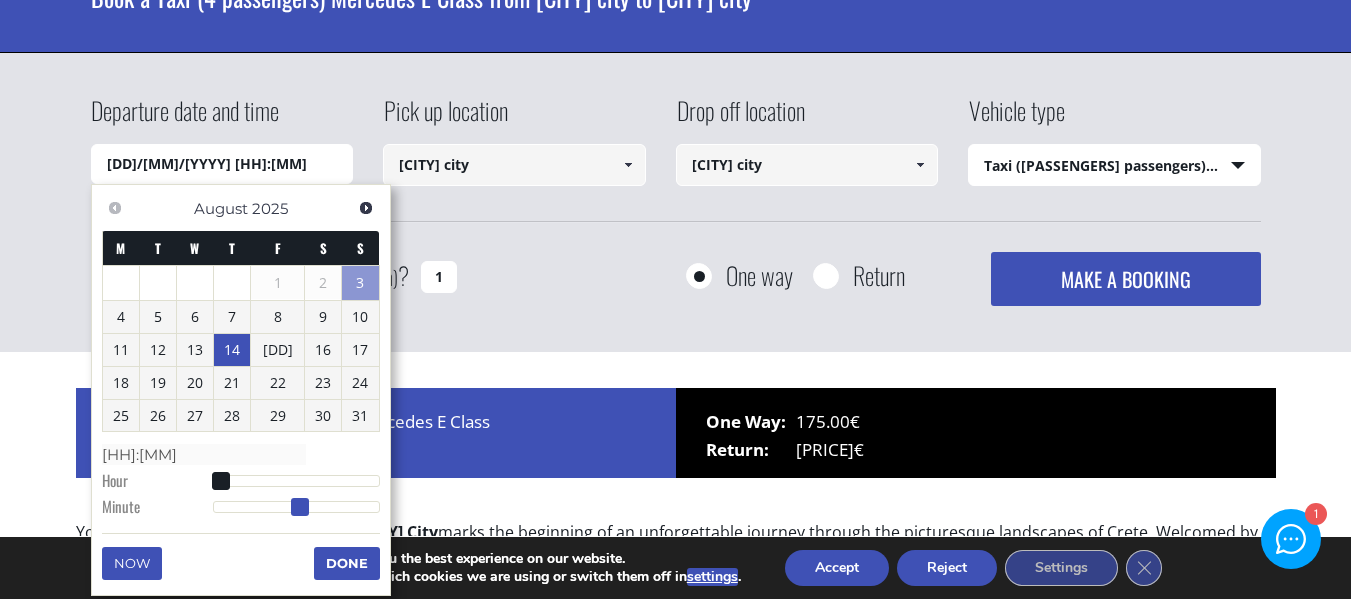 type on "[DATE] [TIME]" 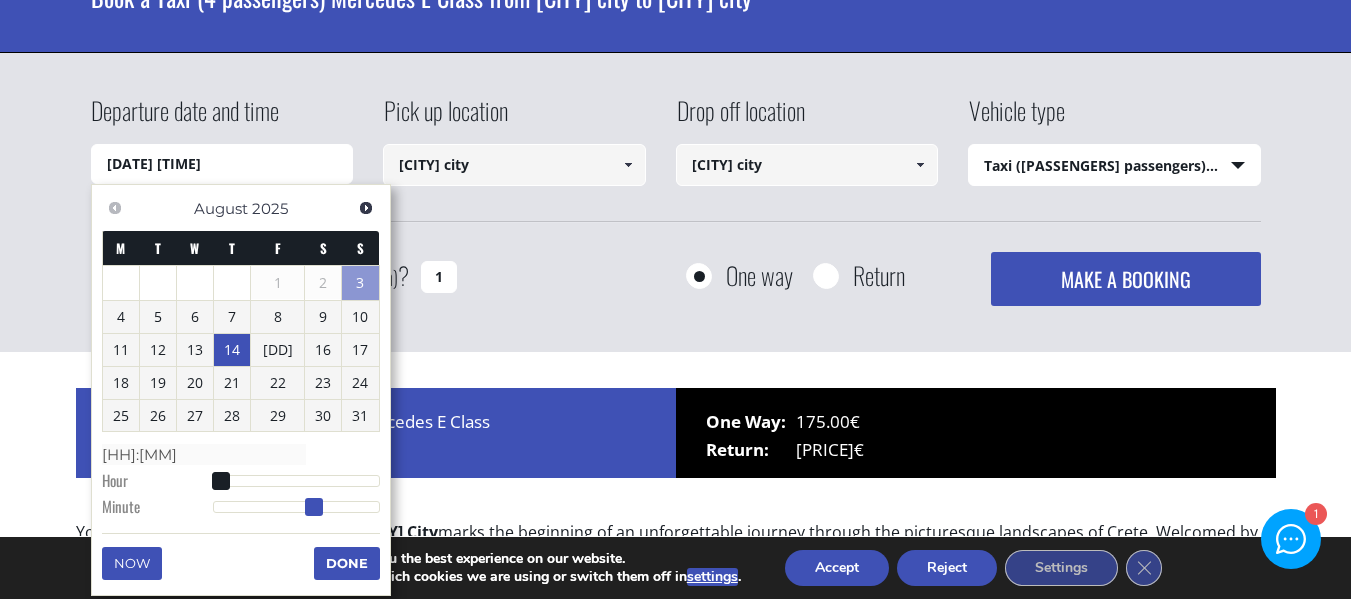 type on "[DD]/[MM]/[YYYY] [HH]:[MM]" 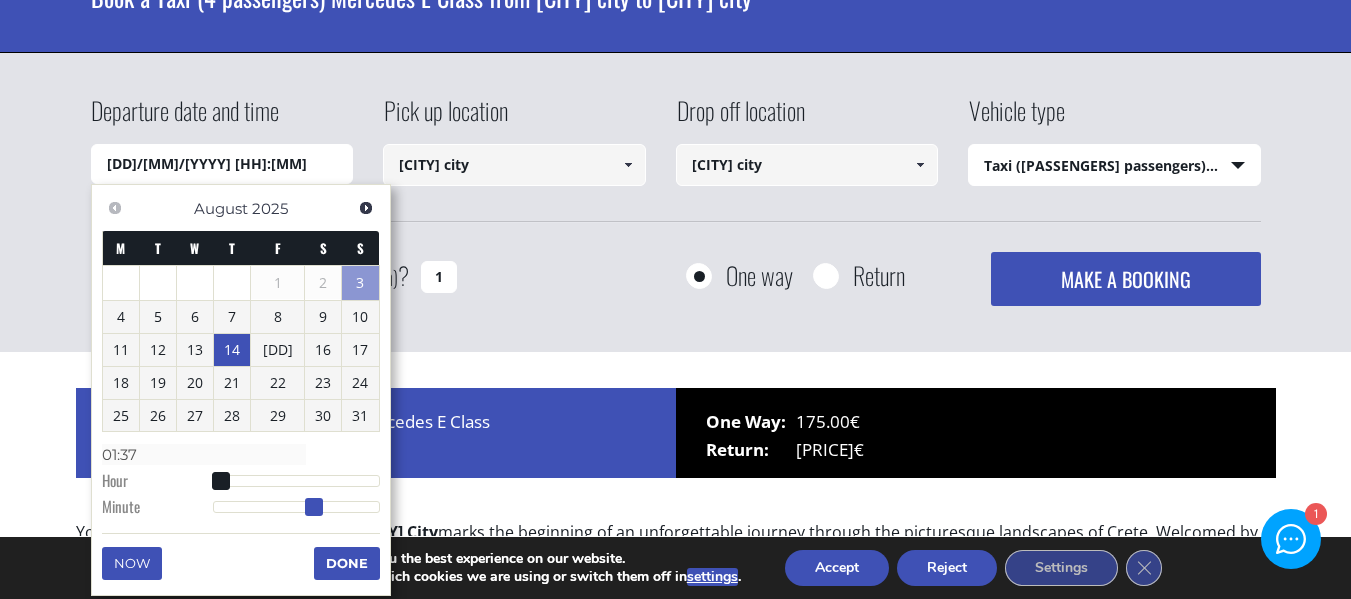 type on "[DD]/[MM]/[YYYY] [HH]:[MM]" 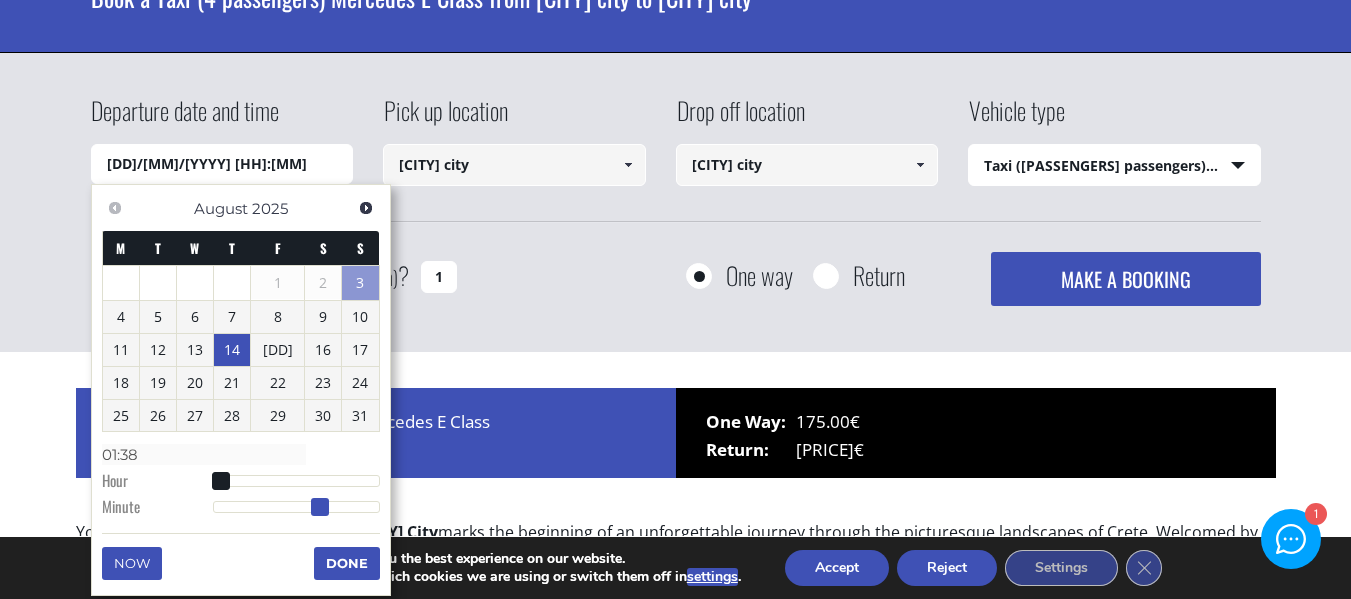 type on "[DD]/[MM]/[YYYY] [HH]:[MM]" 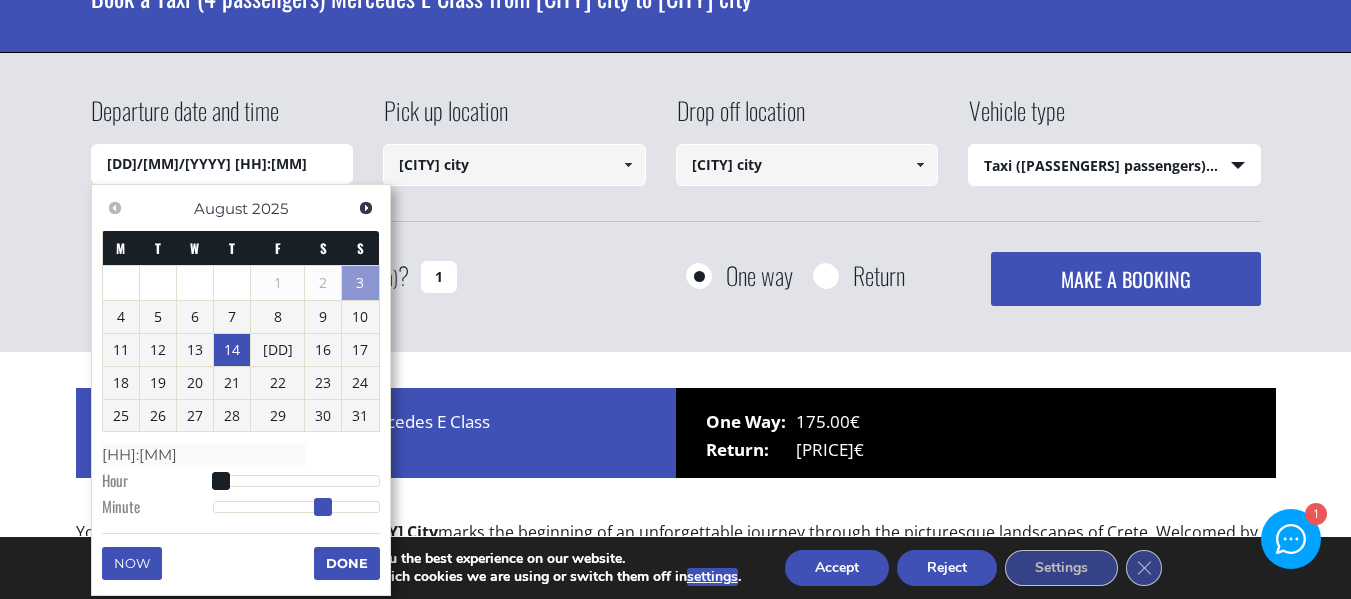 type on "[DATE] [TIME]" 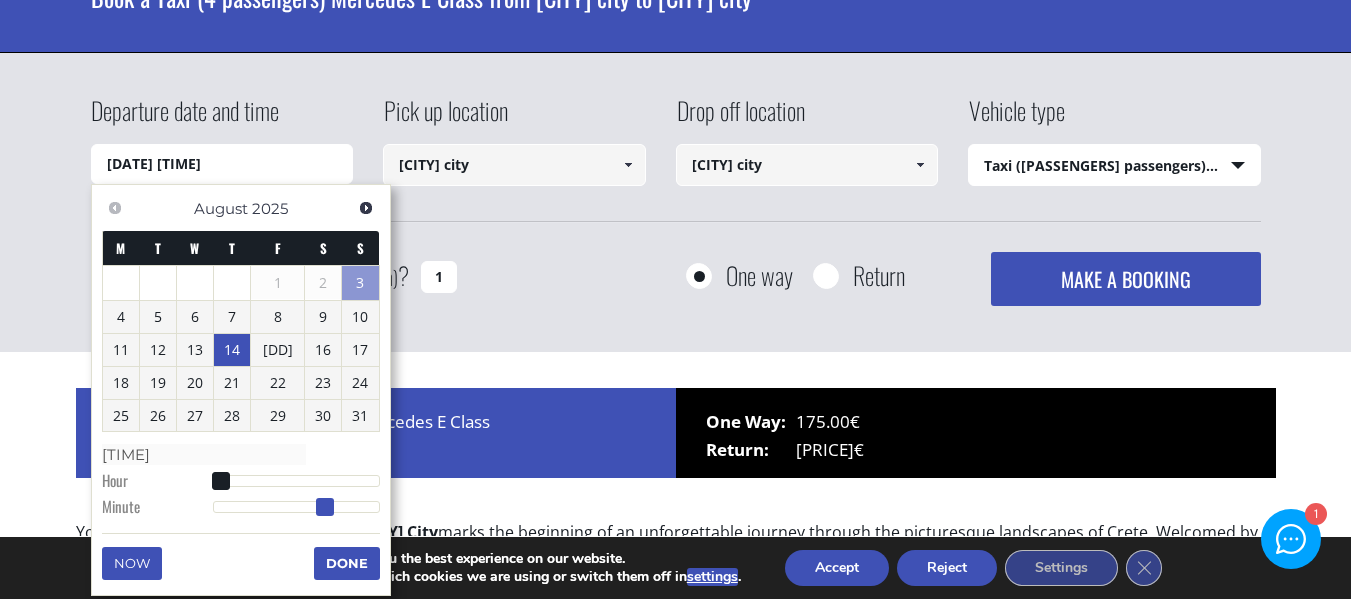 drag, startPoint x: 212, startPoint y: 509, endPoint x: 323, endPoint y: 504, distance: 111.11256 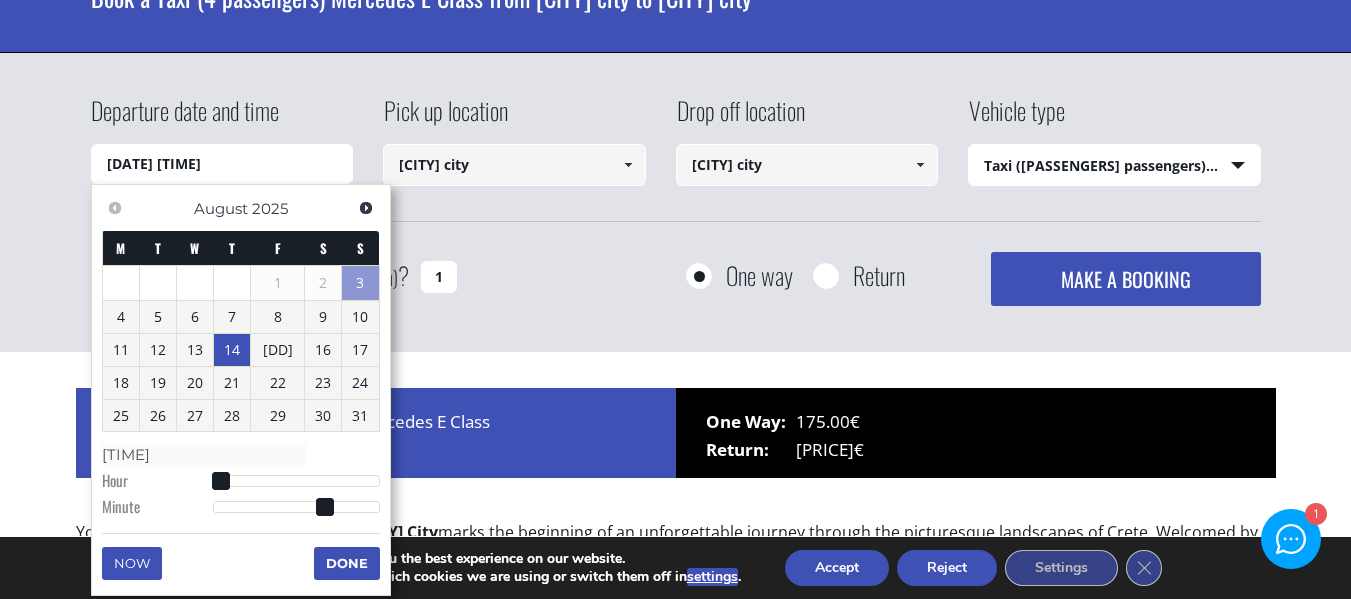 click on "Done" at bounding box center [347, 563] 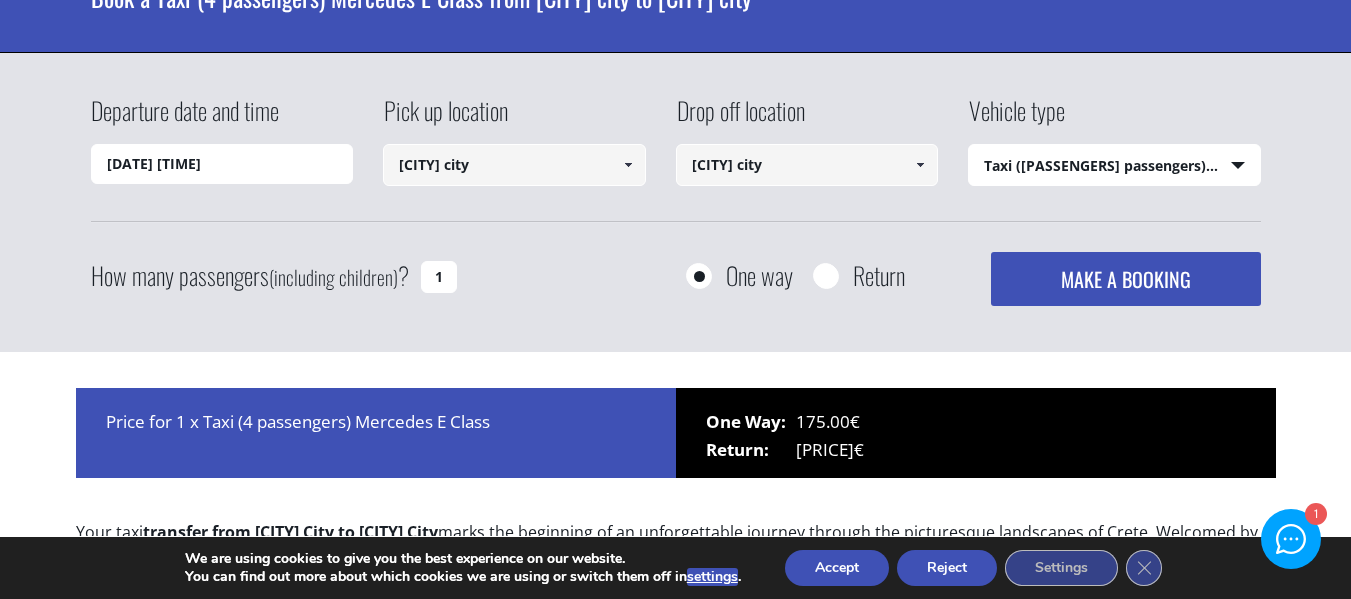 click on "1" at bounding box center [439, 277] 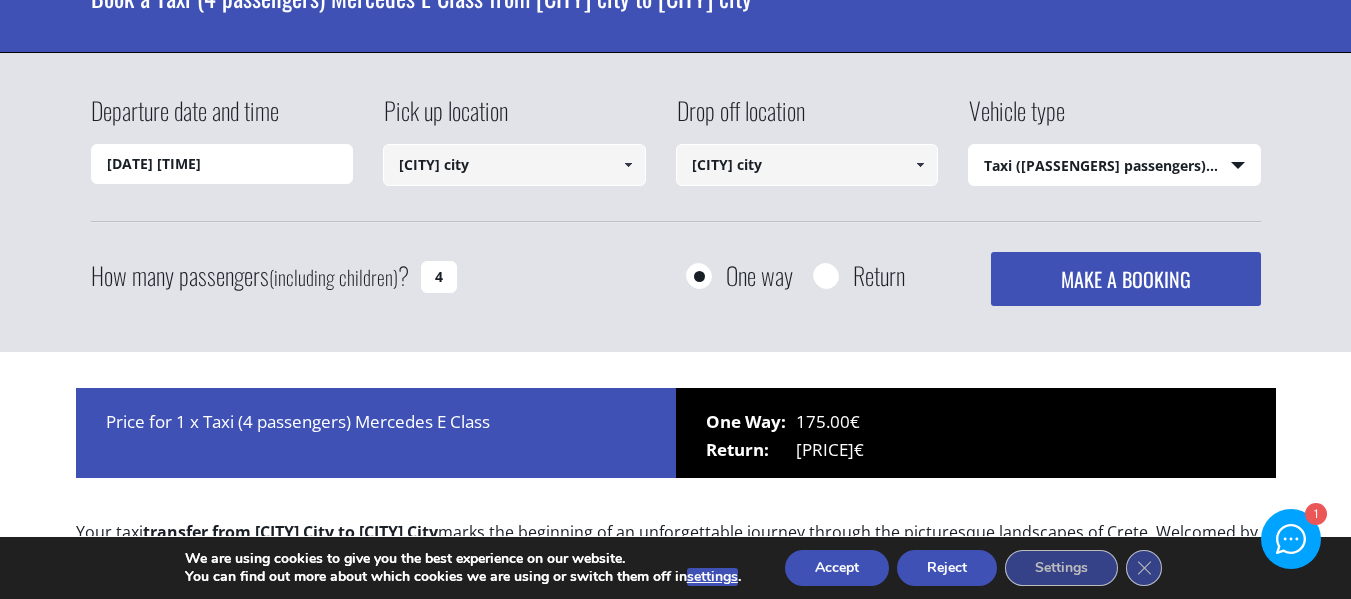 type on "4" 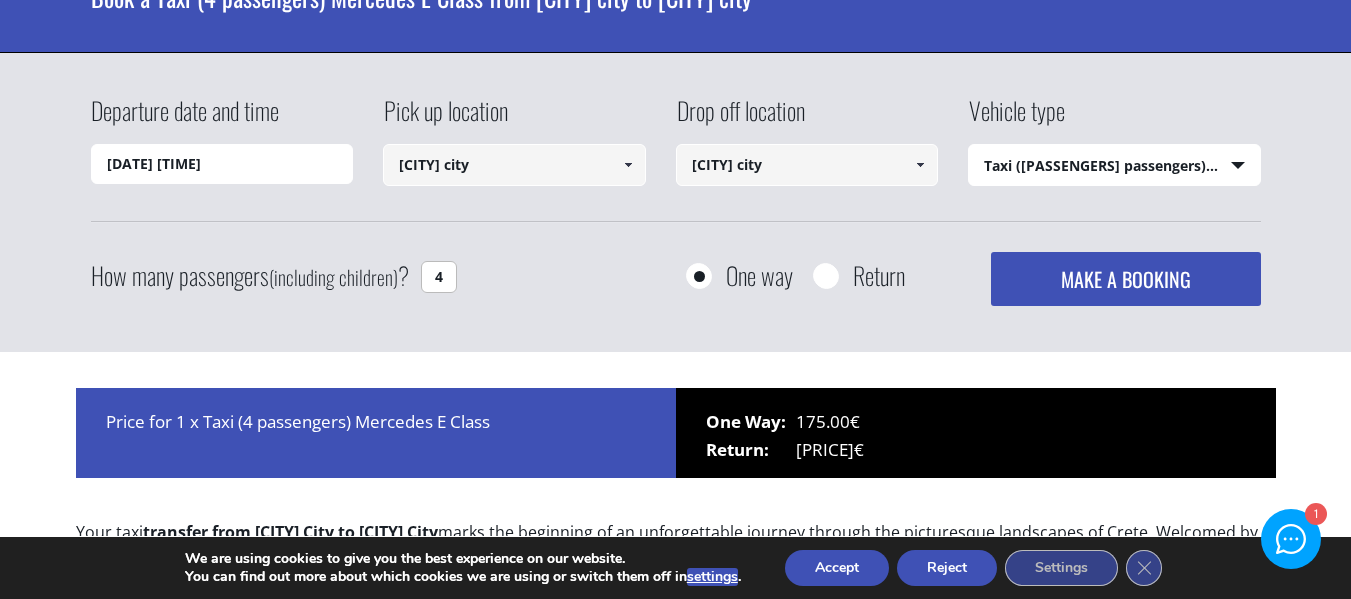 click on "MAKE A BOOKING" at bounding box center [1125, 279] 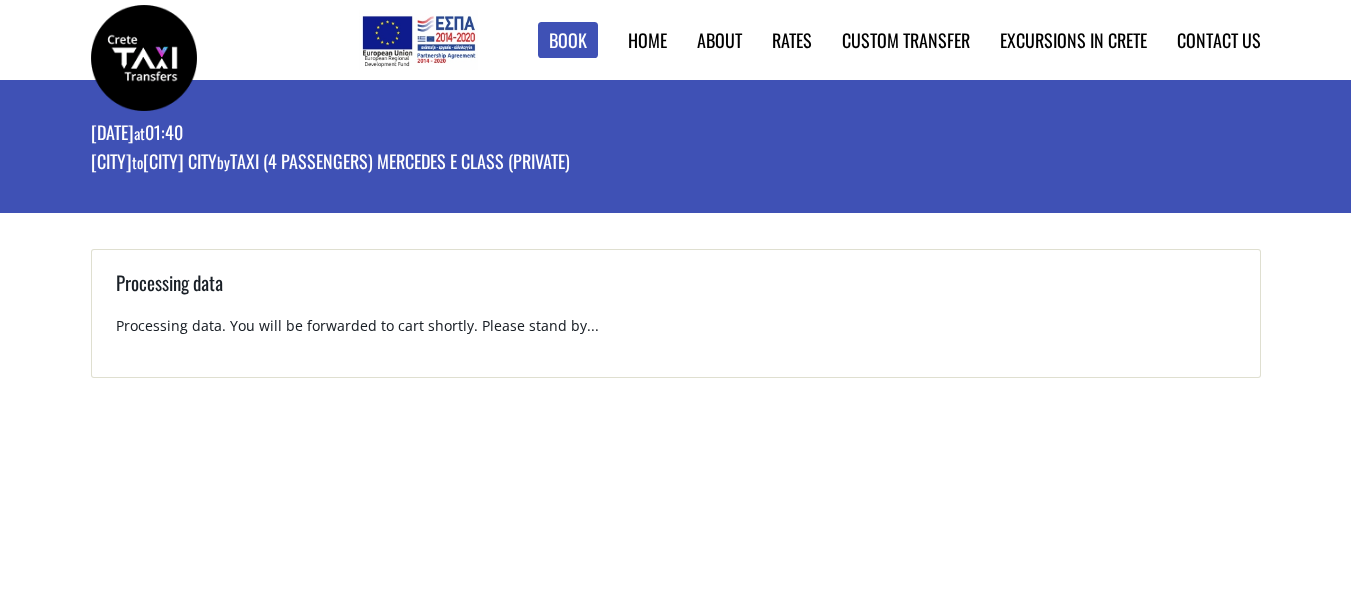 scroll, scrollTop: 0, scrollLeft: 0, axis: both 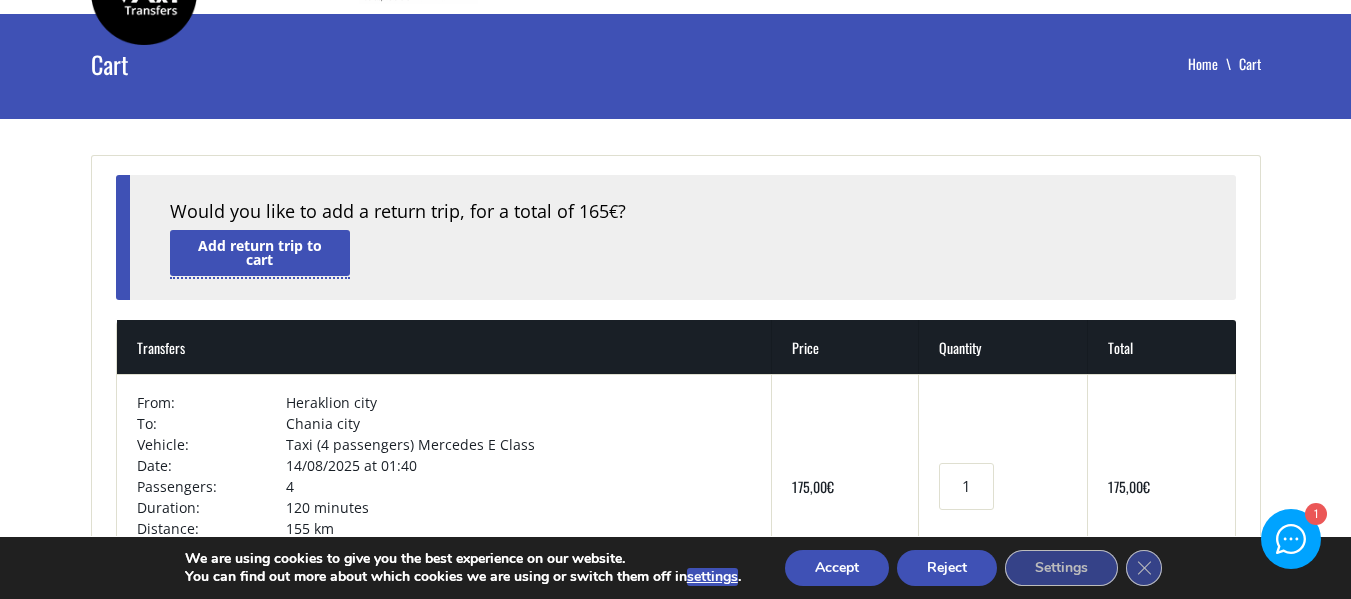 click on "Add return trip to cart" at bounding box center [260, 252] 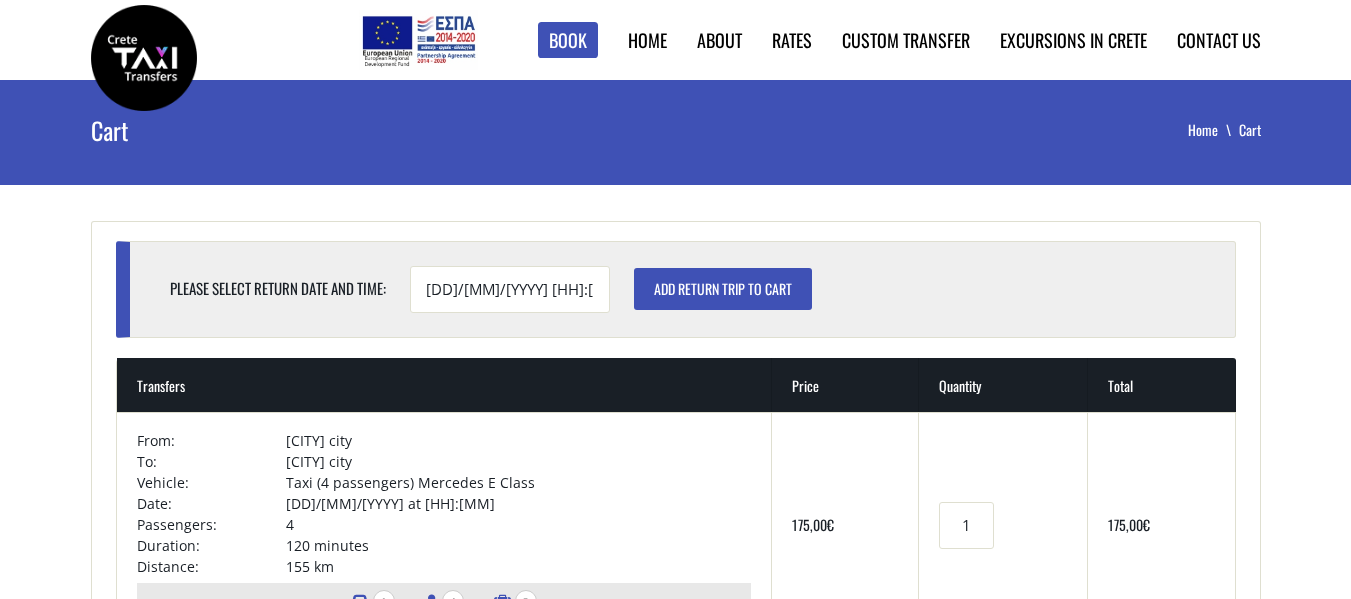 scroll, scrollTop: 0, scrollLeft: 0, axis: both 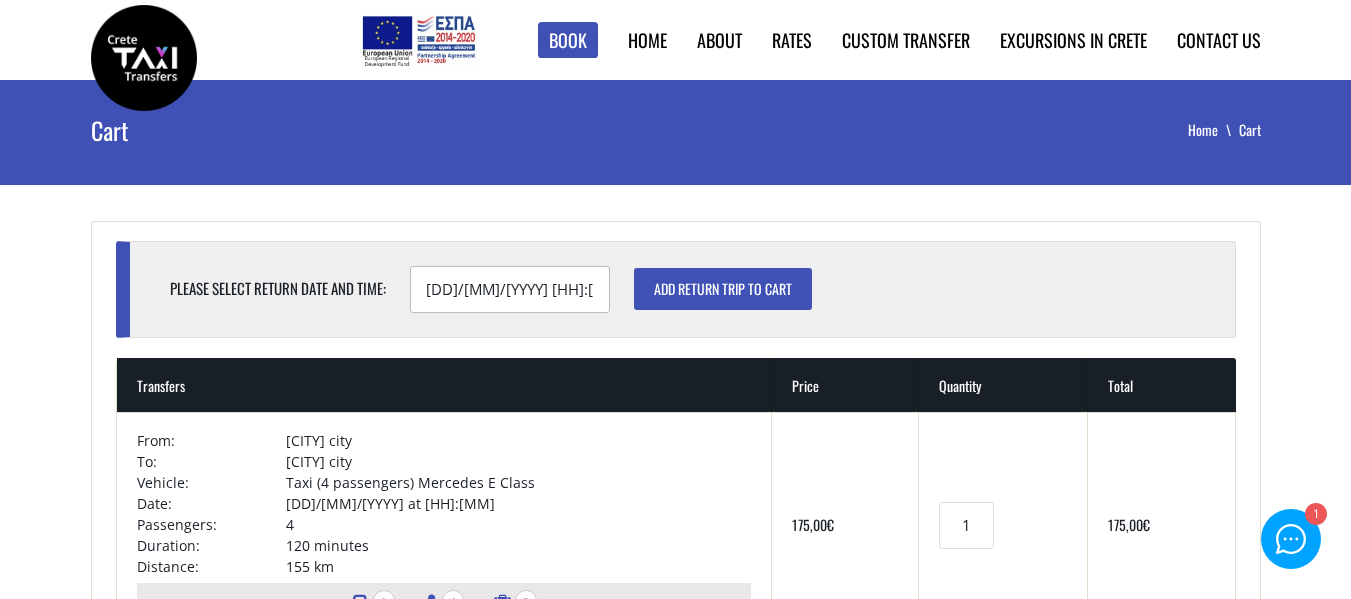 click on "[DD]/[MM]/[YYYY] [HH]:[MM]" at bounding box center [510, 289] 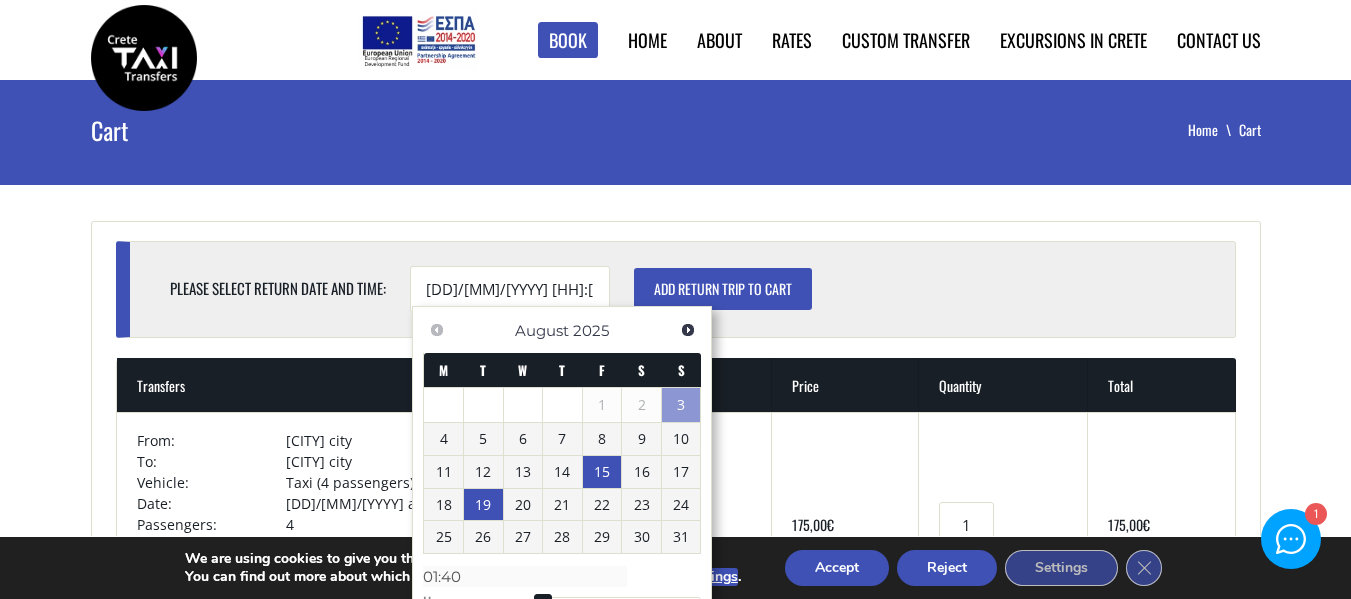 click on "19" at bounding box center (483, 505) 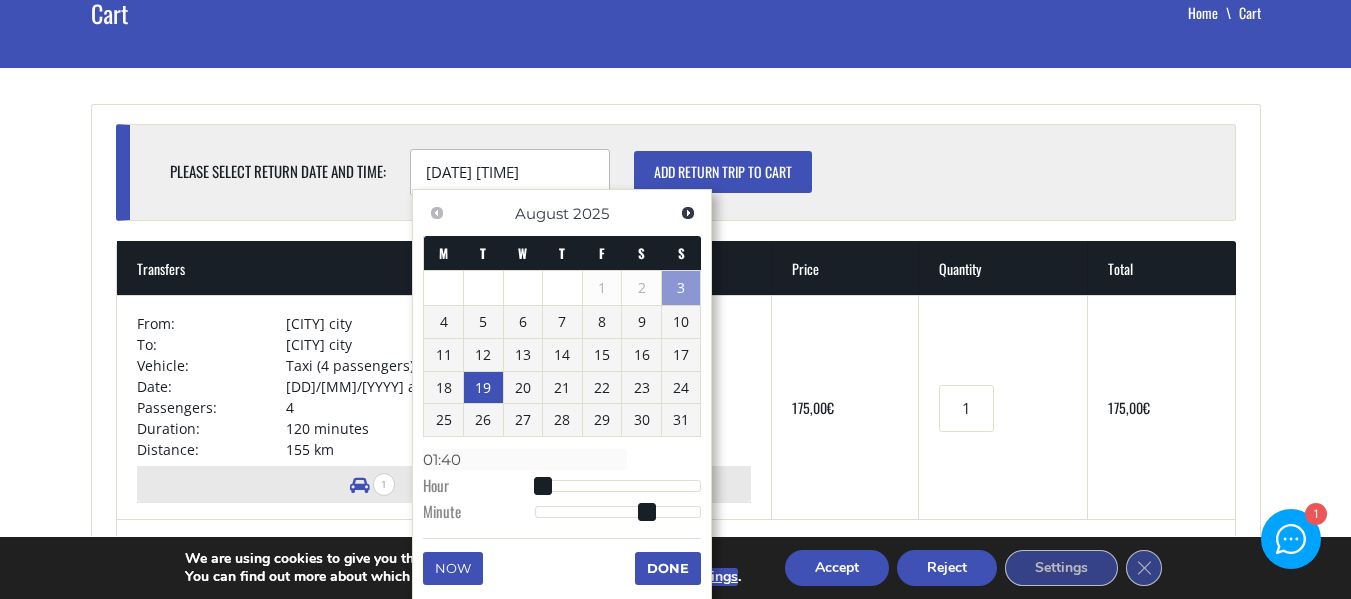 scroll, scrollTop: 133, scrollLeft: 0, axis: vertical 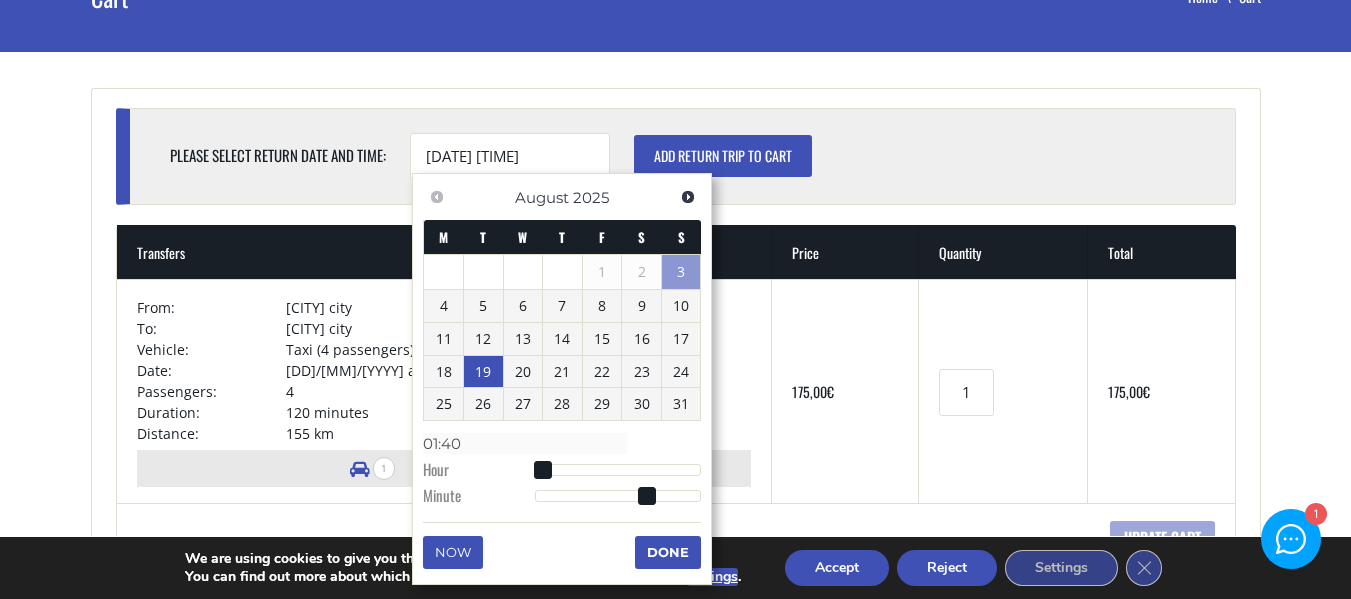 type on "[DD]/[MM]/[YYYY] [HH]:[MM]" 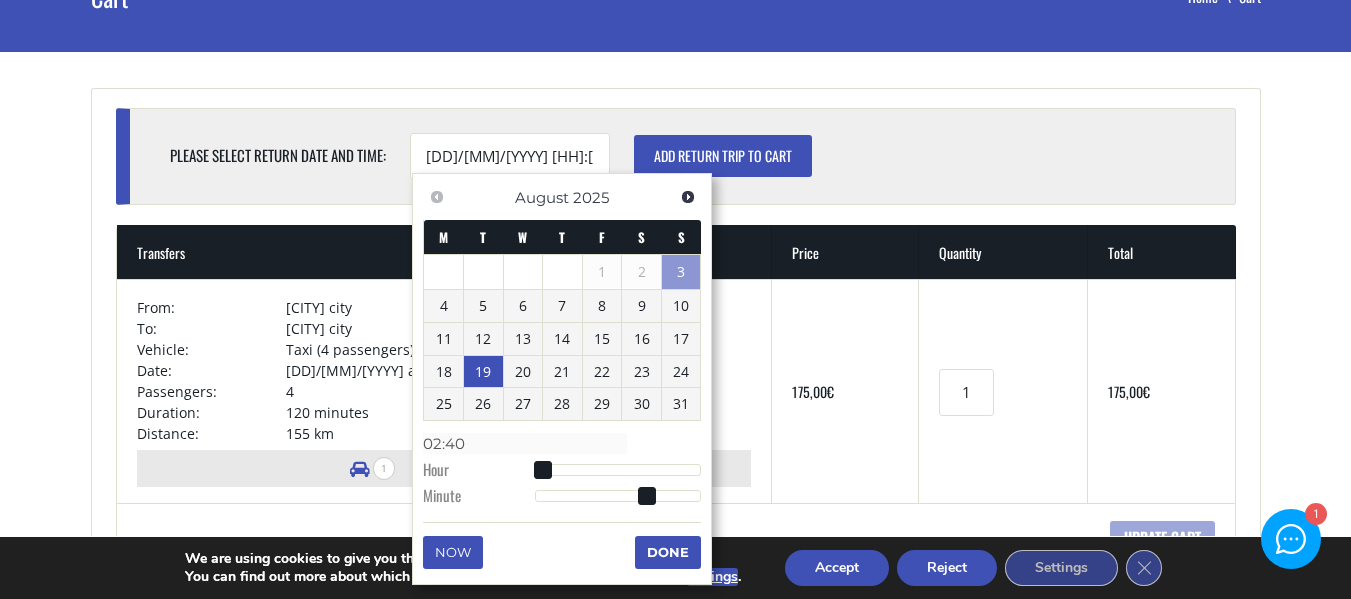 type on "[DD]/[MM]/[YYYY] [HH]:[MM]" 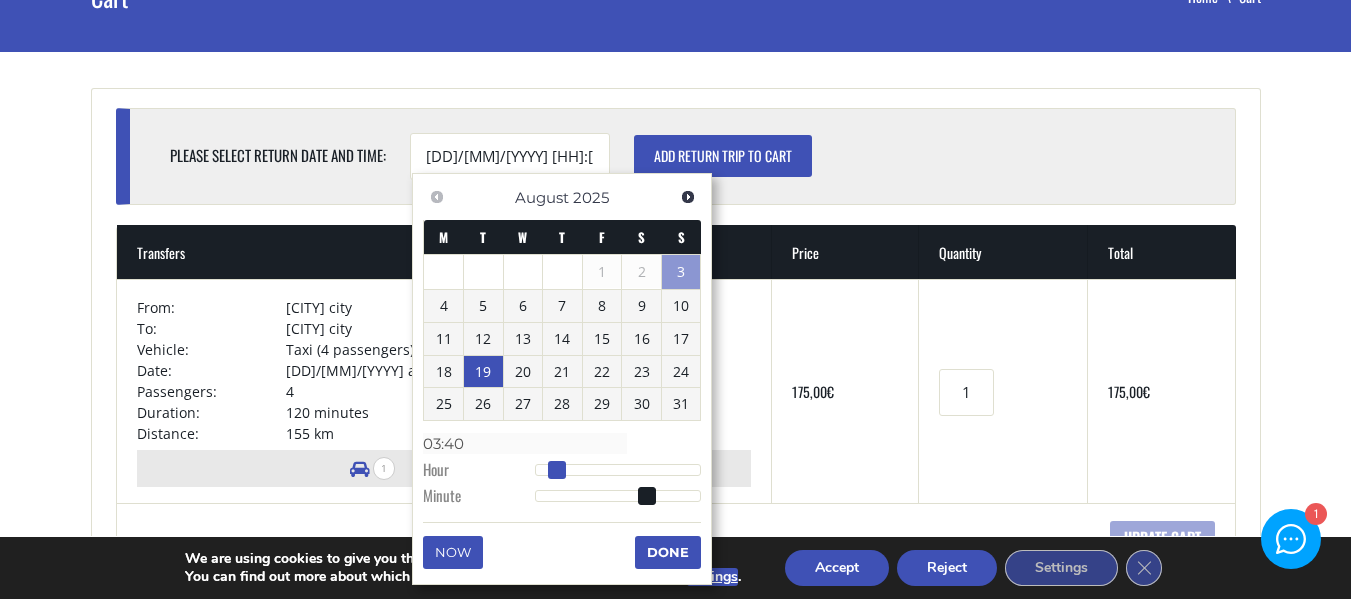 type on "[DATE] [TIME]" 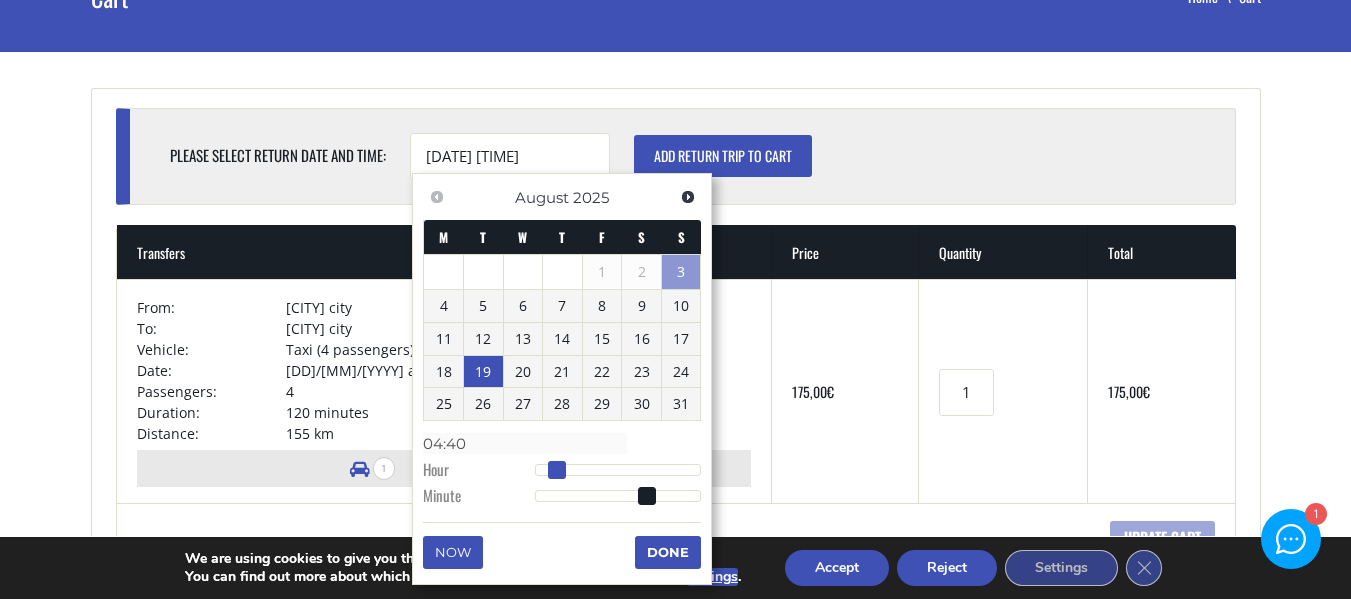 type on "19/08/2025 05:40" 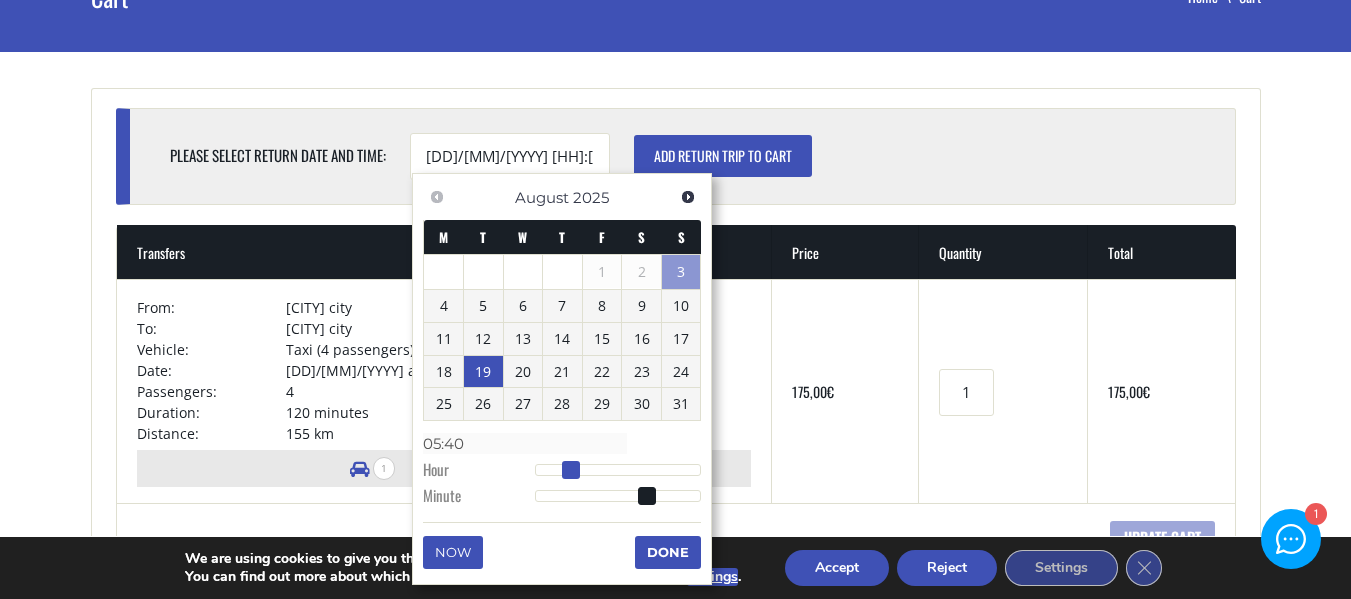 type on "19/08/2025 06:40" 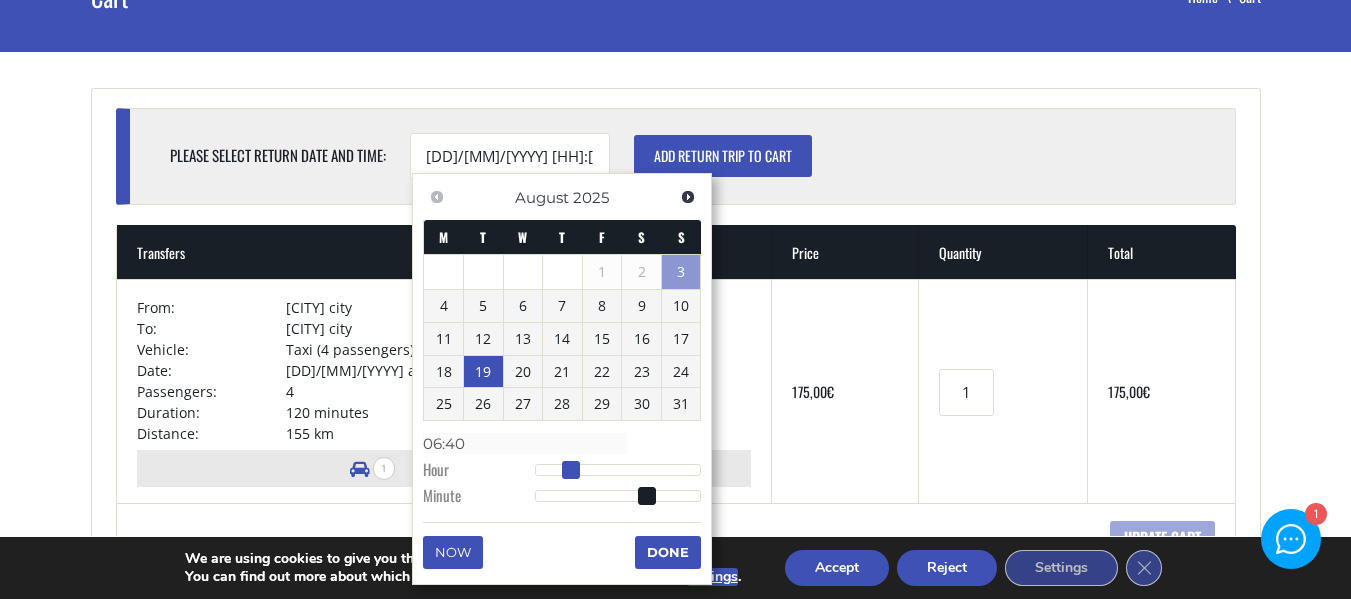type on "19/08/2025 07:40" 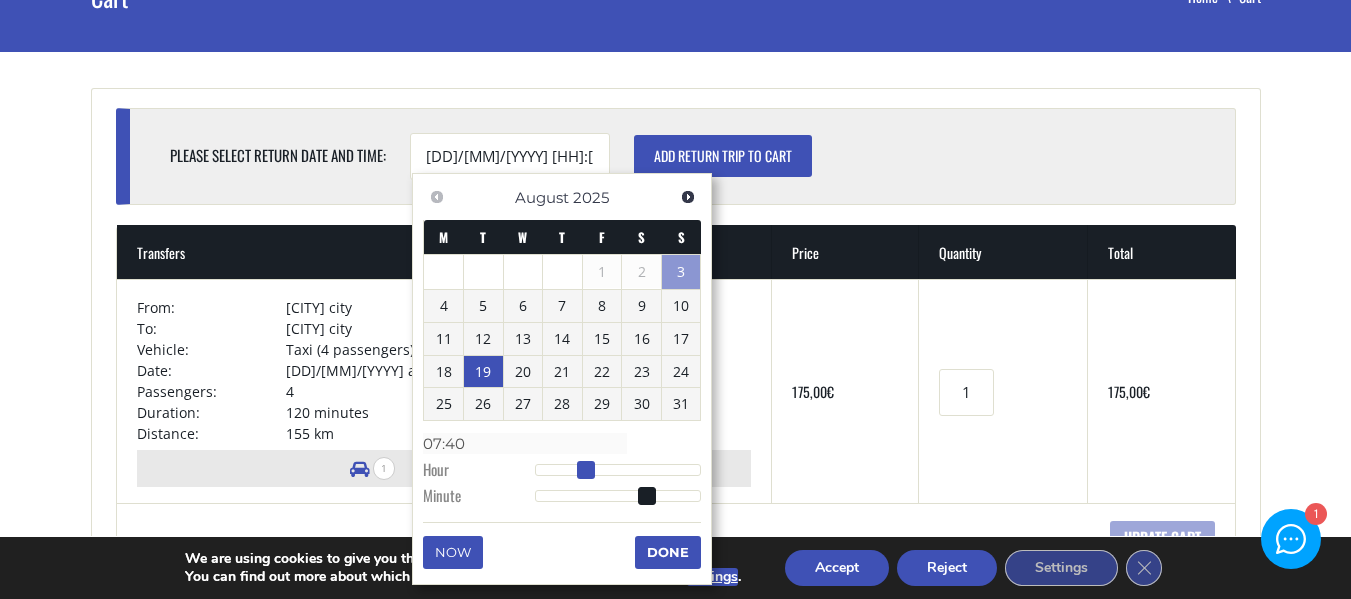 type on "19/08/2025 06:40" 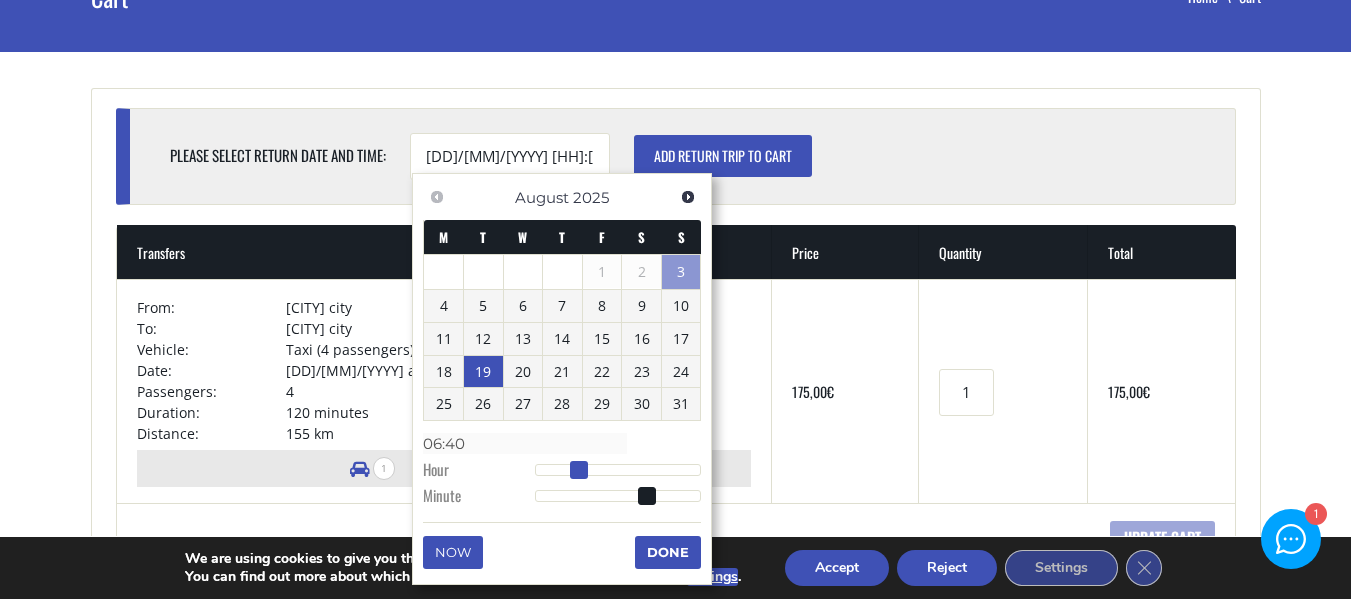 drag, startPoint x: 540, startPoint y: 472, endPoint x: 575, endPoint y: 485, distance: 37.336308 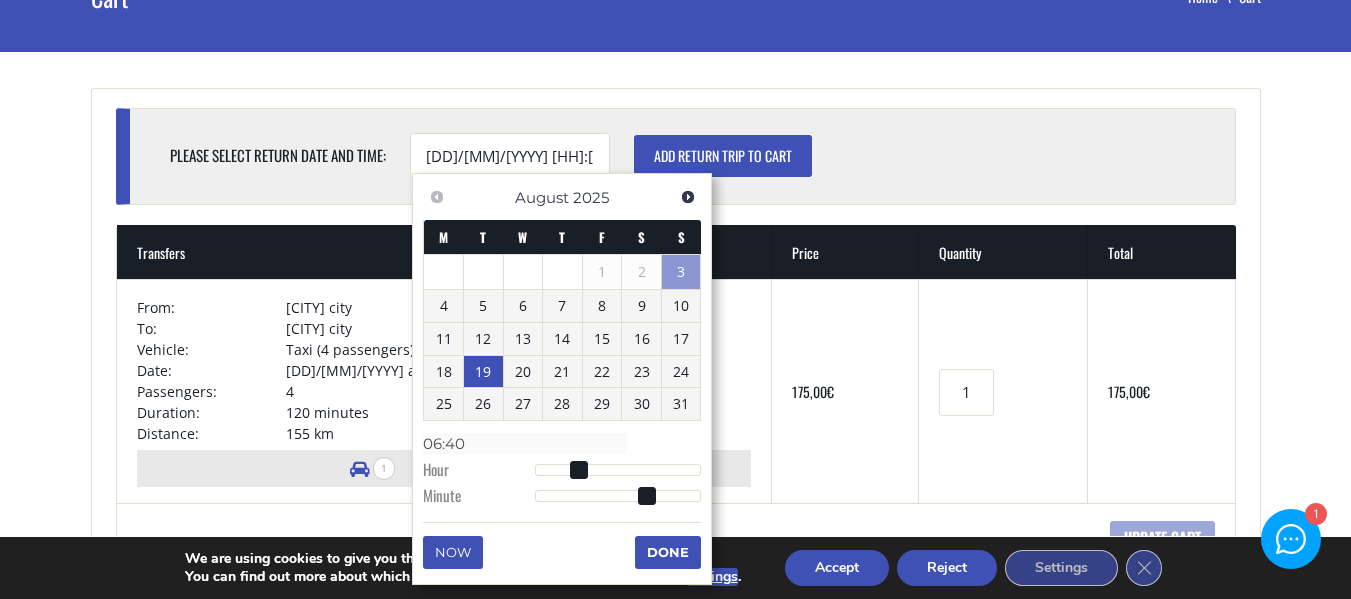 type on "19/08/2025 06:39" 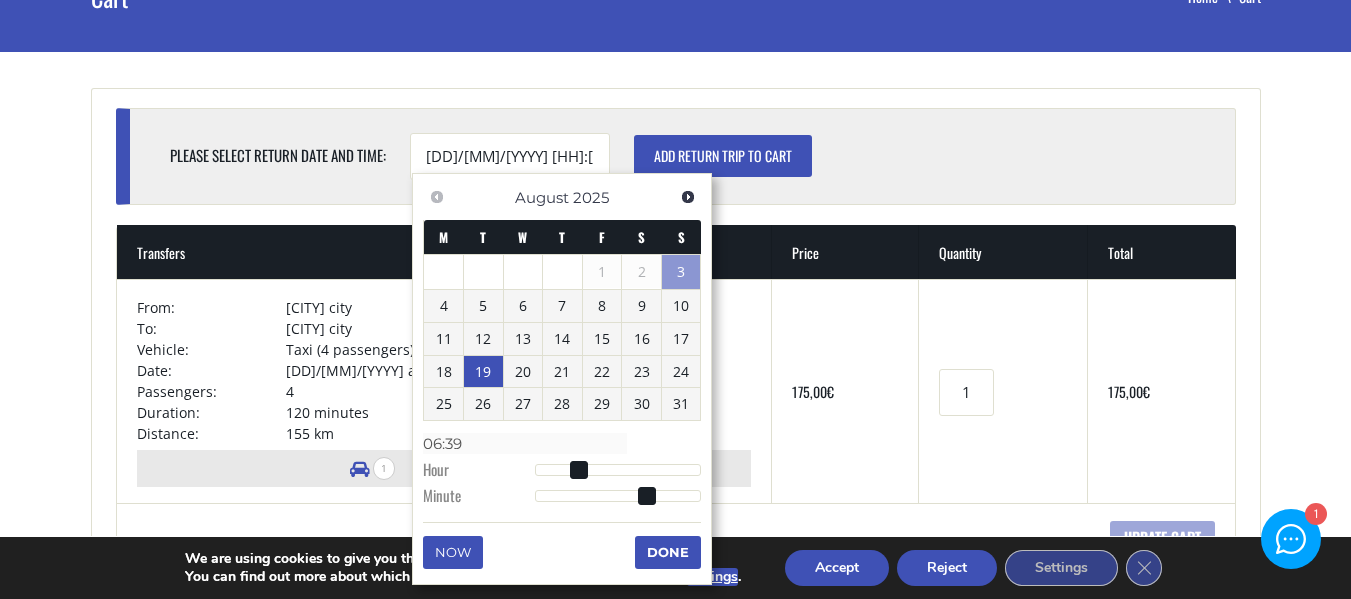type on "19/08/2025 06:38" 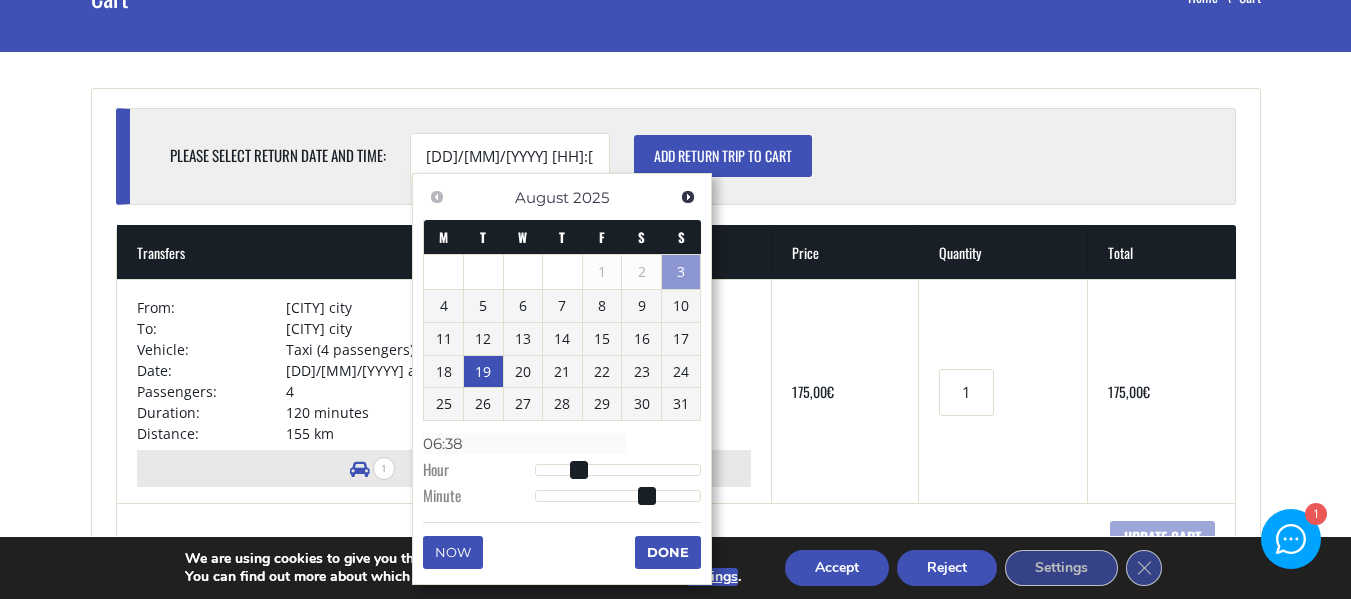 type on "19/08/2025 06:37" 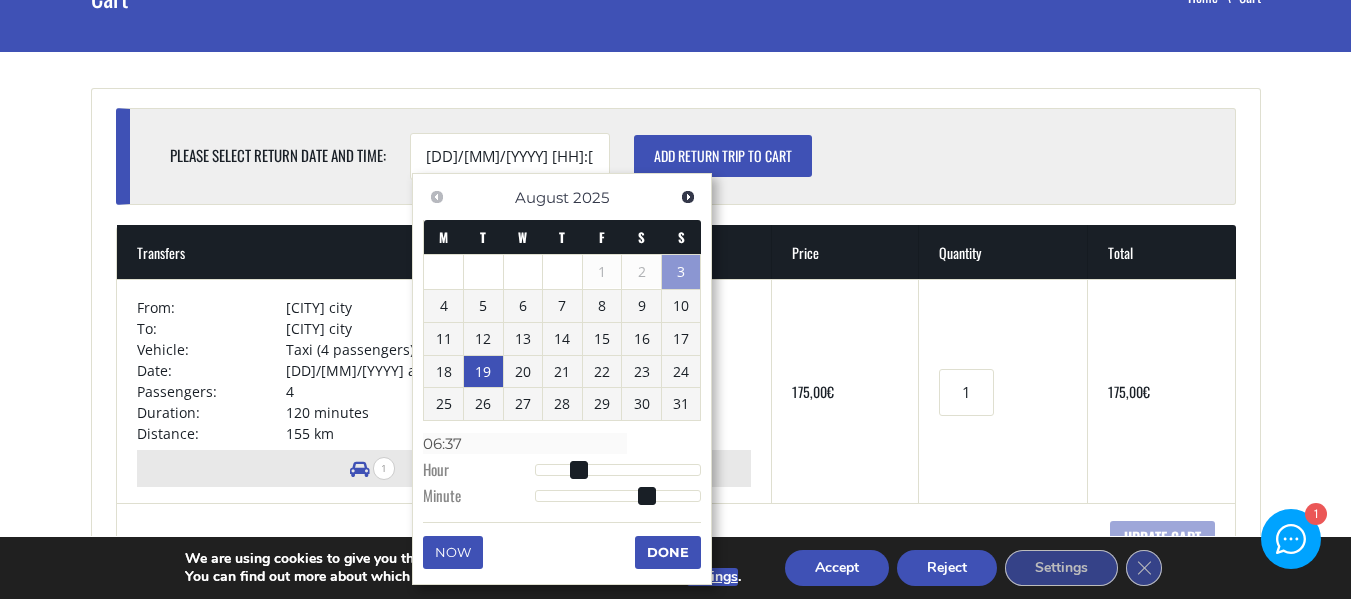 type on "19/08/2025 06:36" 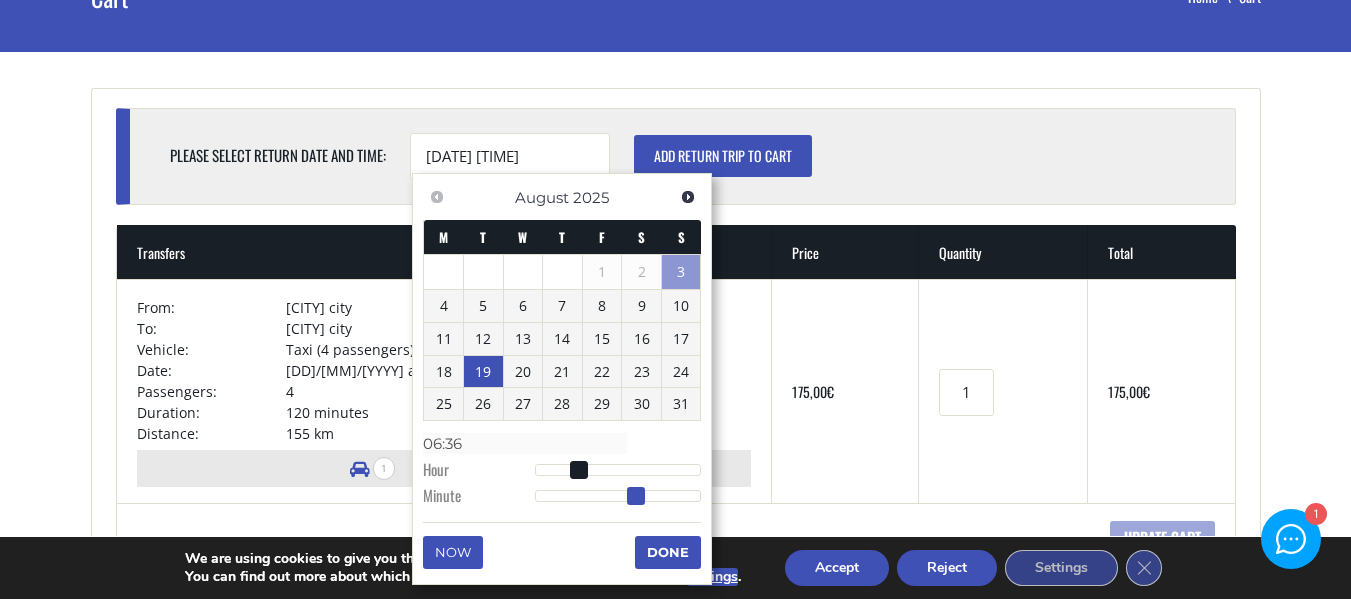 type on "19/08/2025 06:35" 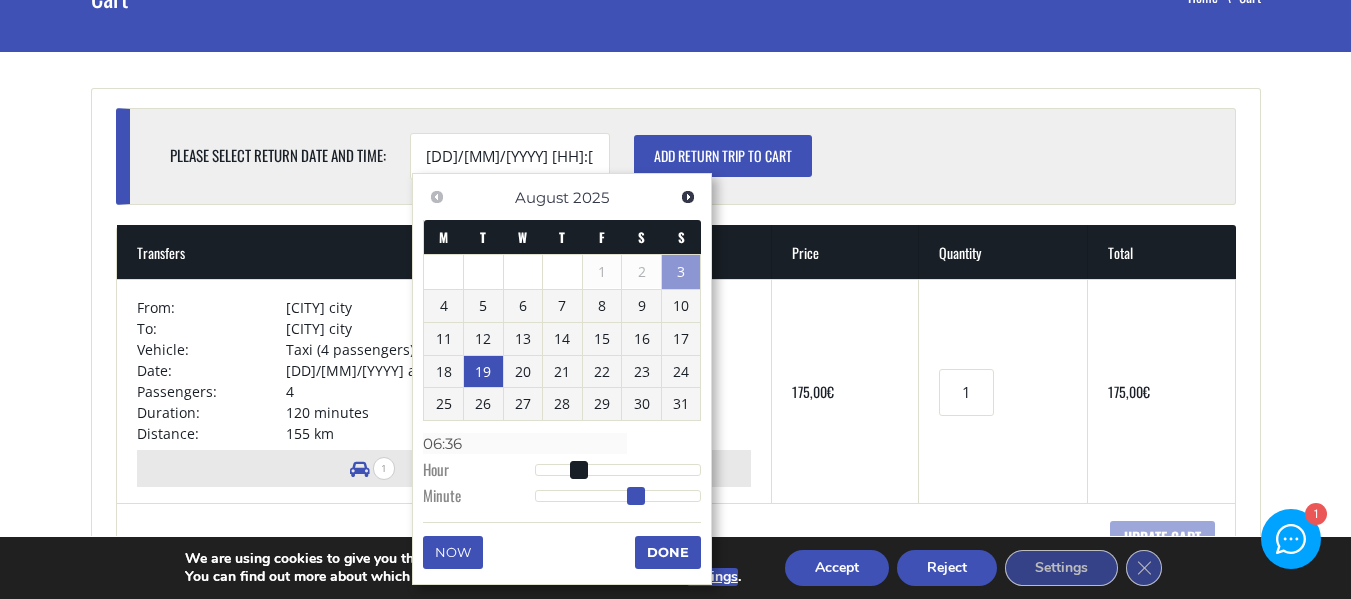type on "06:35" 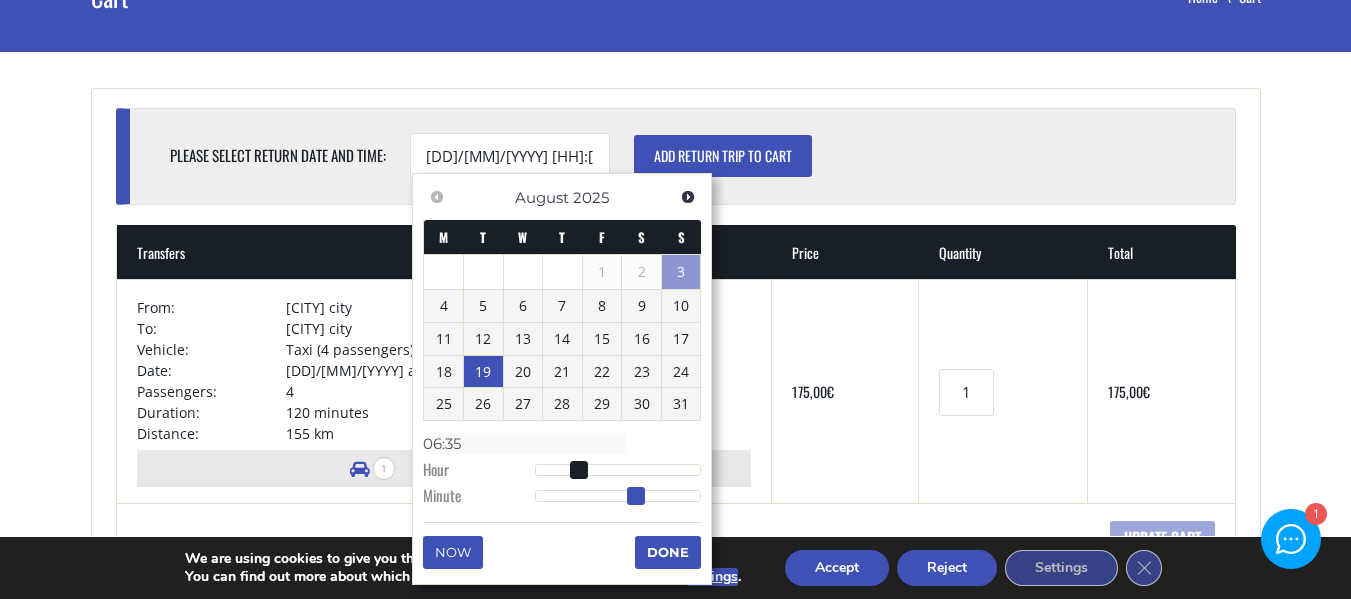 type on "19/08/2025 06:34" 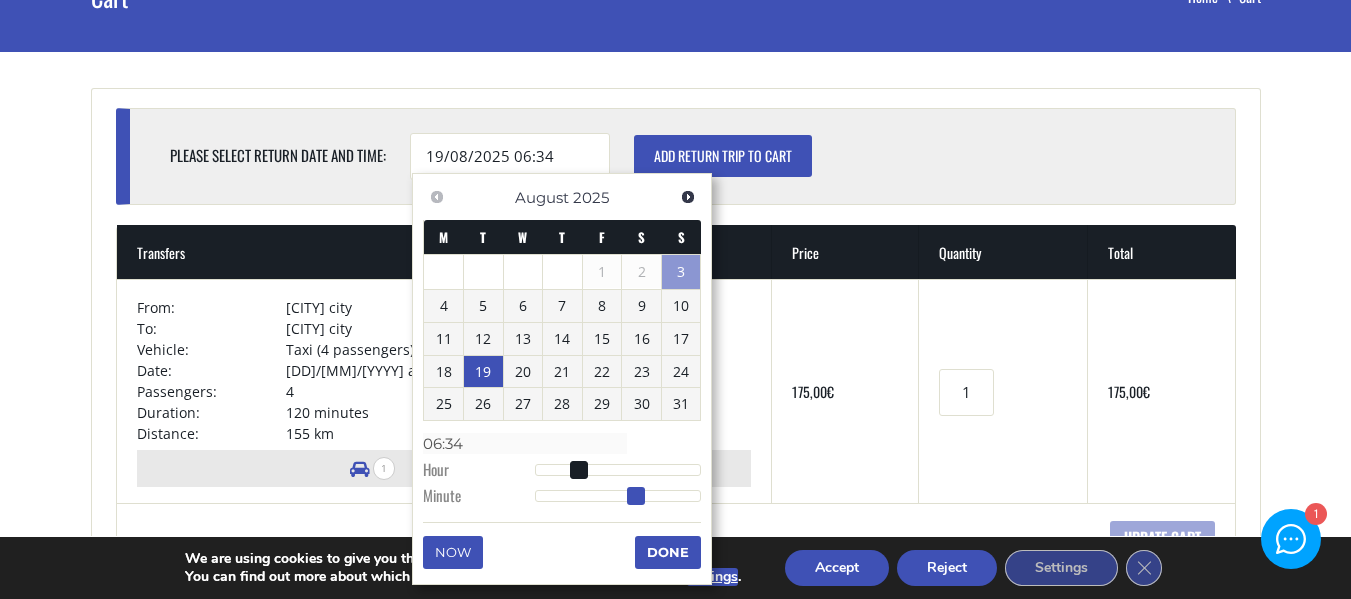 type on "19/08/2025 06:33" 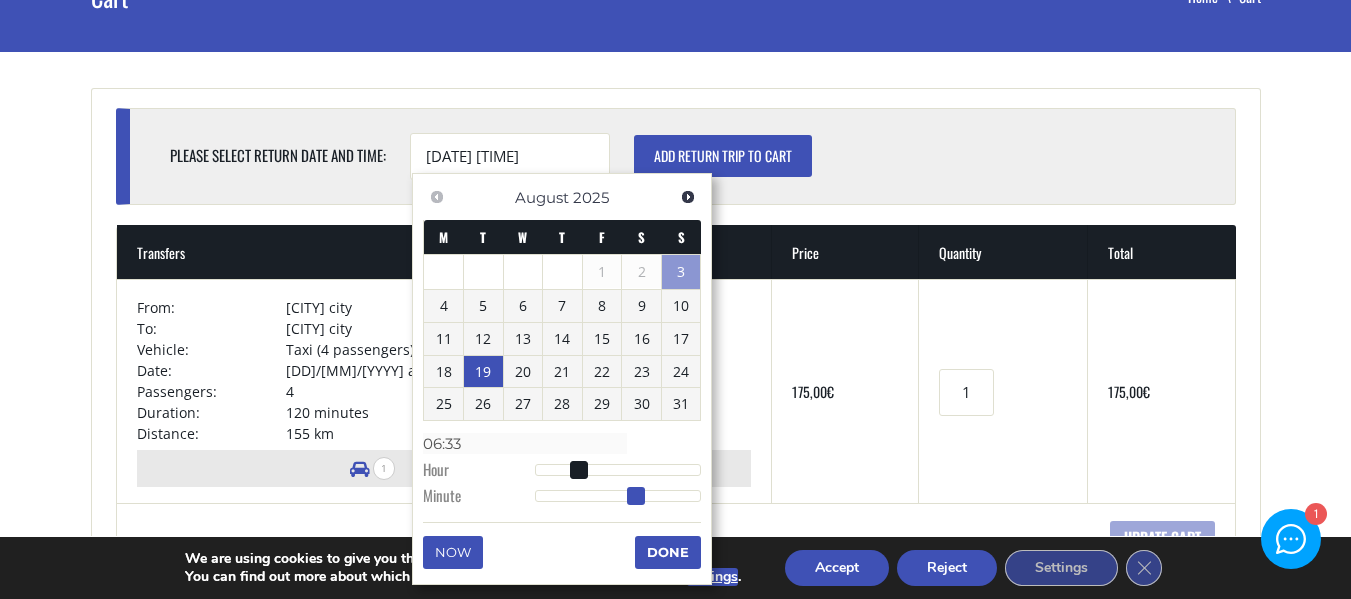 type on "19/08/2025 06:32" 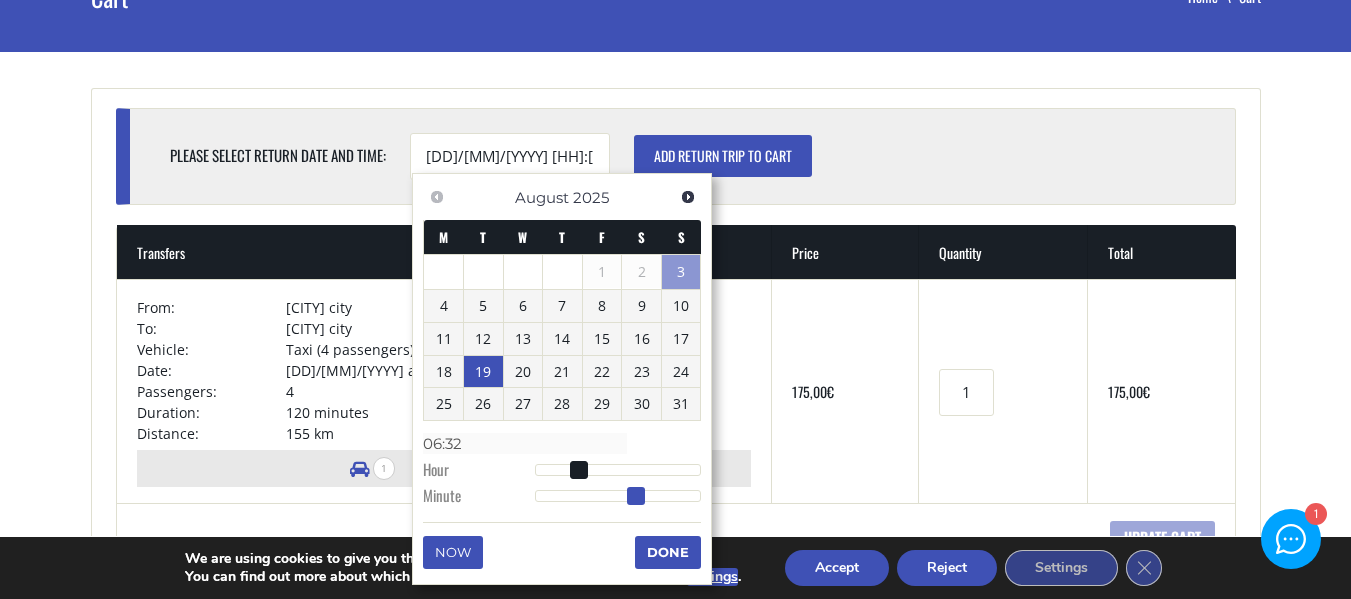 type on "19/08/2025 06:31" 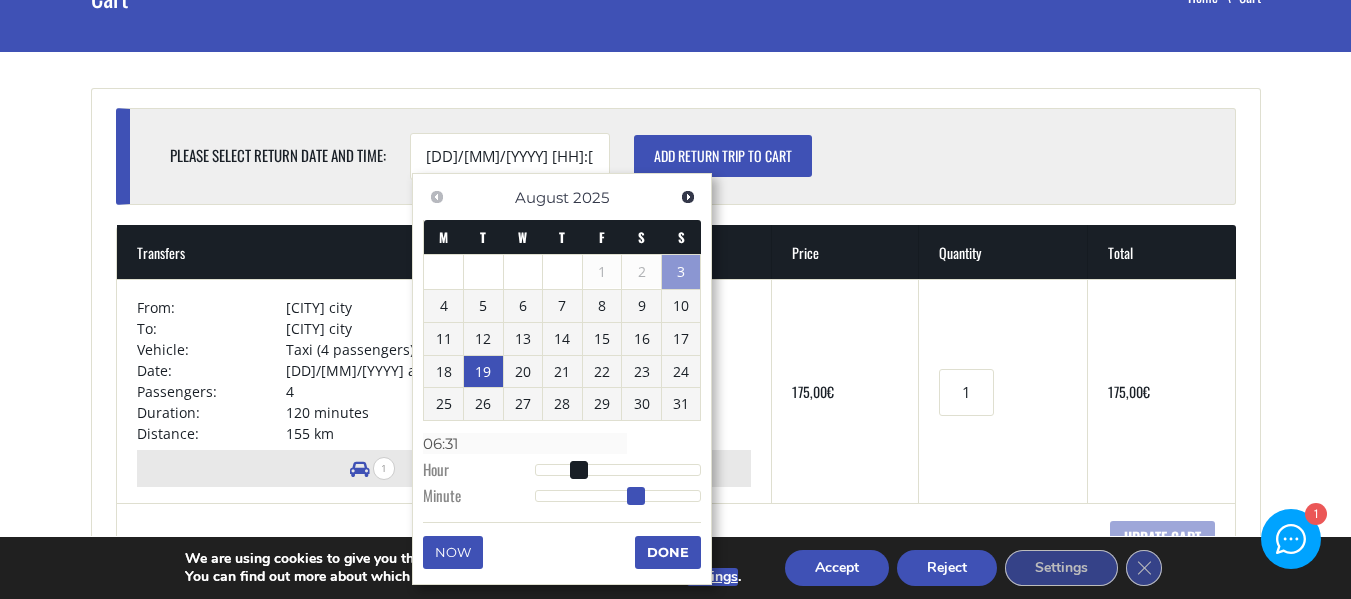type on "19/08/2025 06:30" 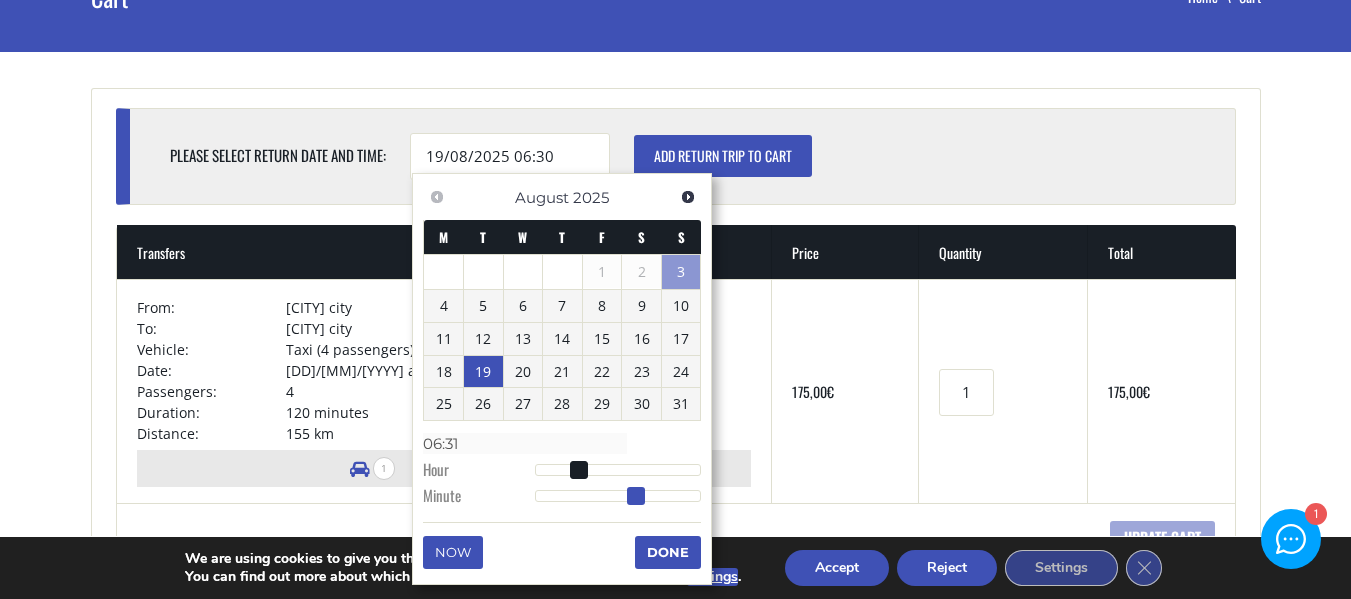 type on "06:30" 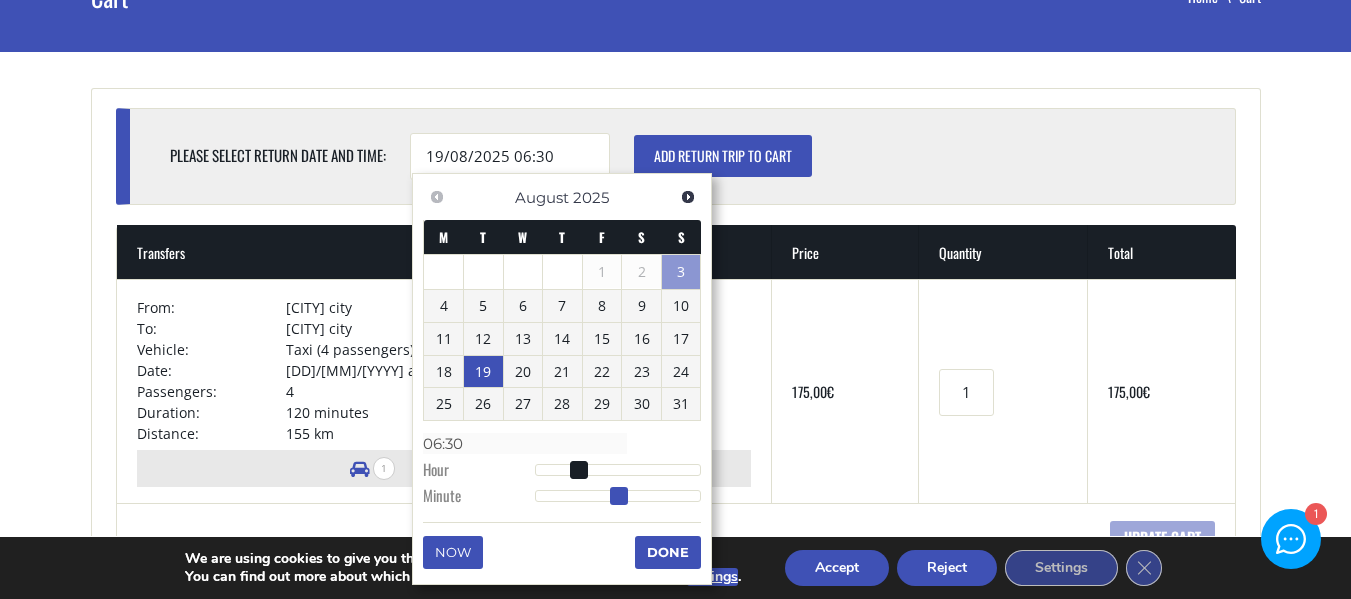 type on "19/08/2025 06:29" 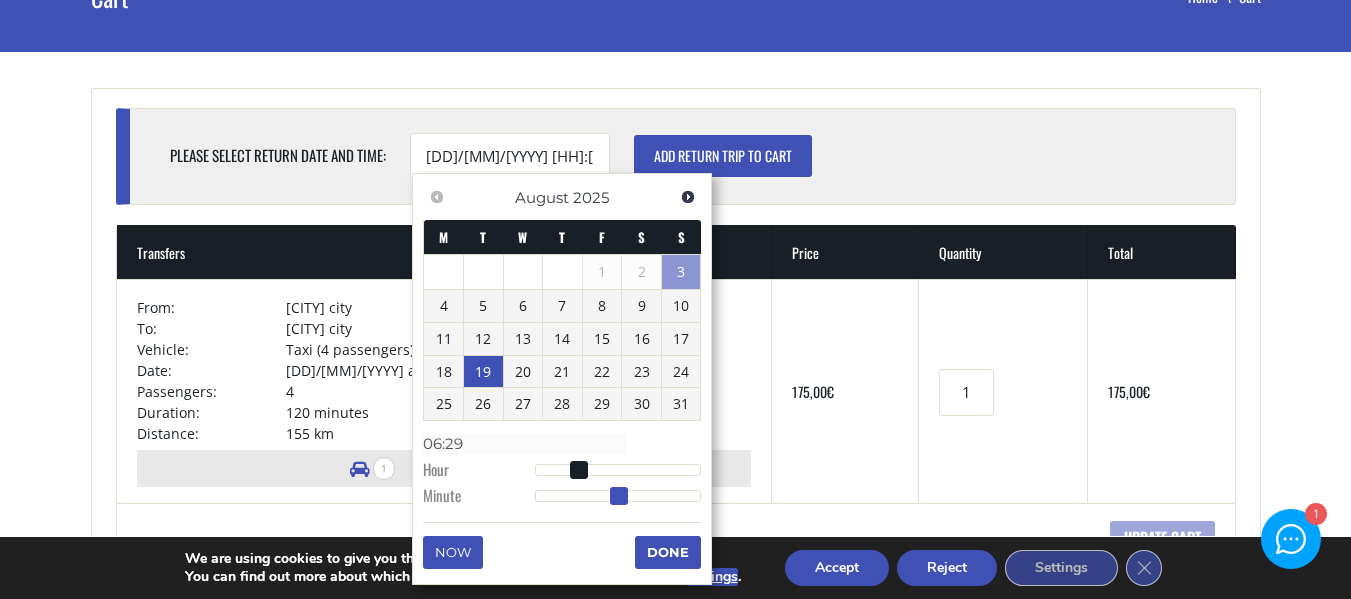 type on "19/08/2025 06:28" 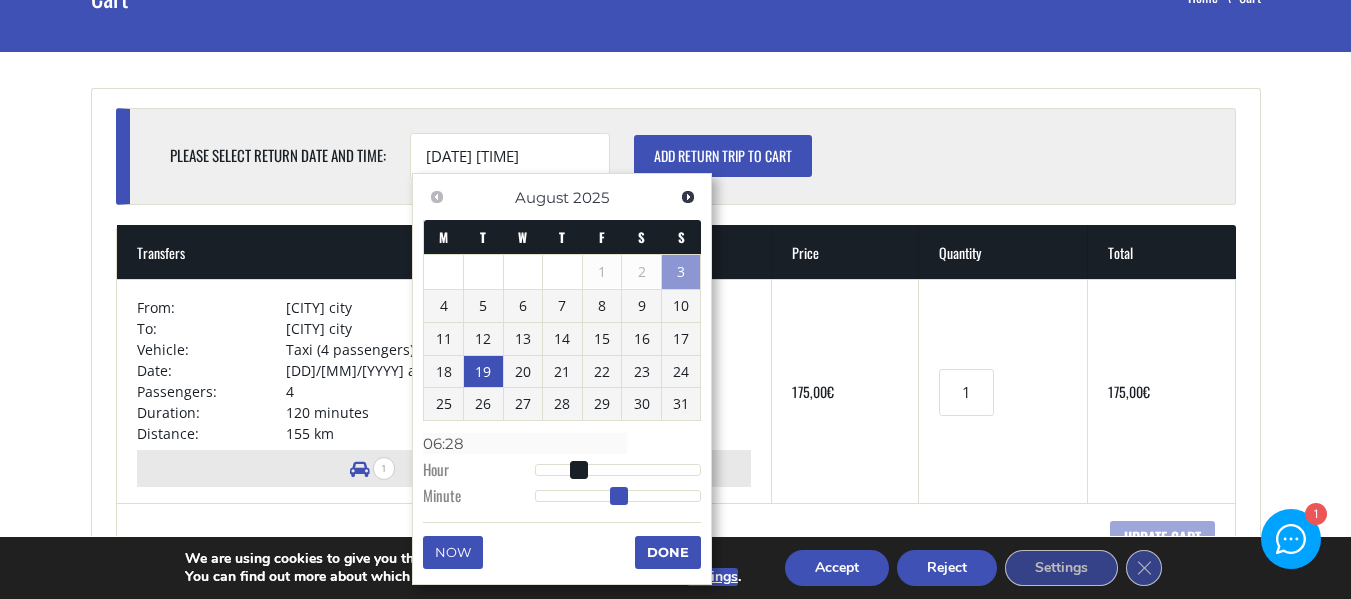 type on "19/08/2025 06:27" 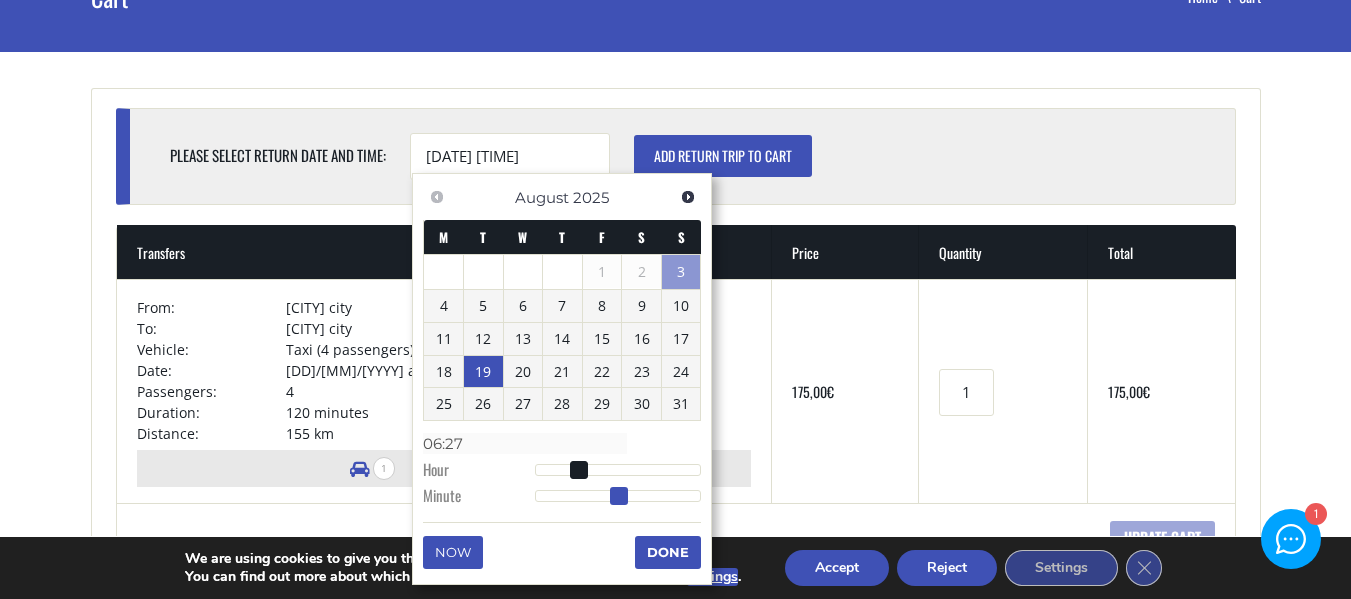 type on "19/08/2025 06:26" 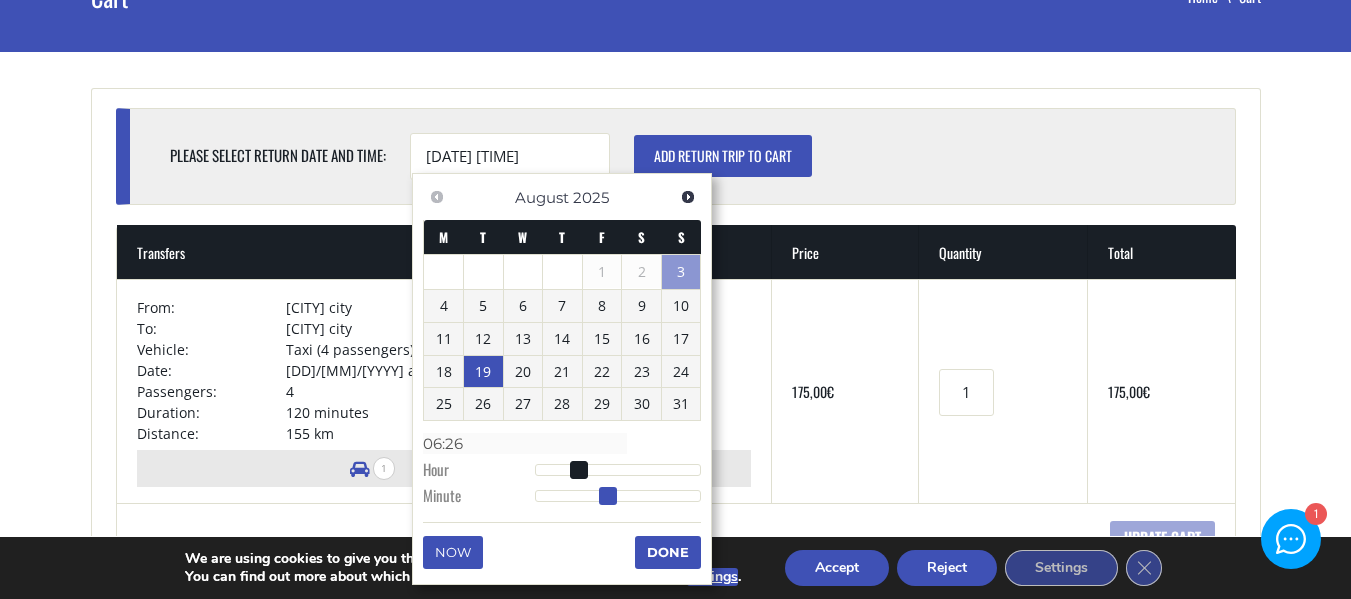 type on "19/08/2025 06:25" 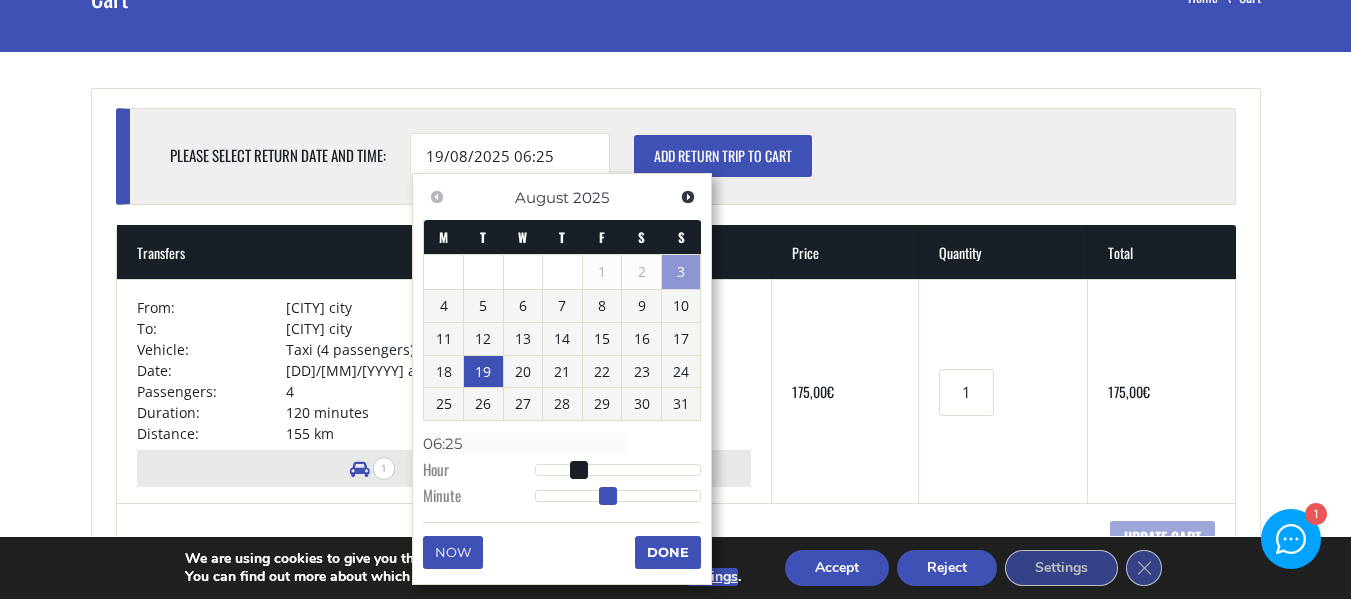 type on "19/08/2025 06:24" 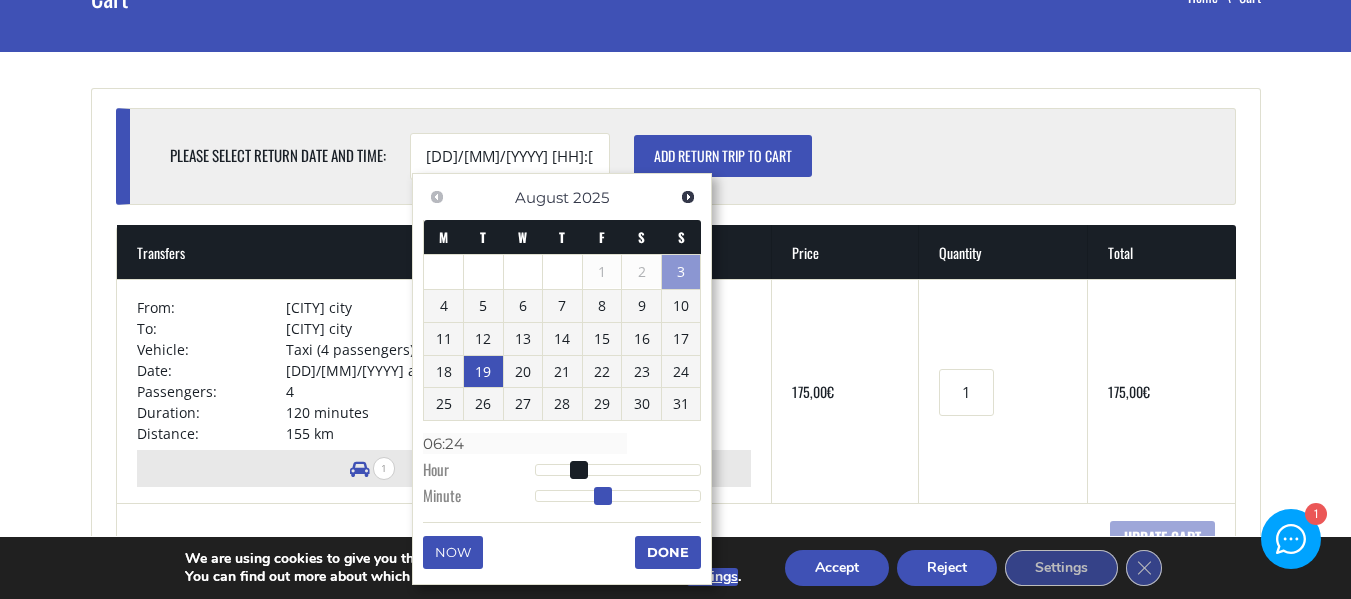type on "19/08/2025 06:23" 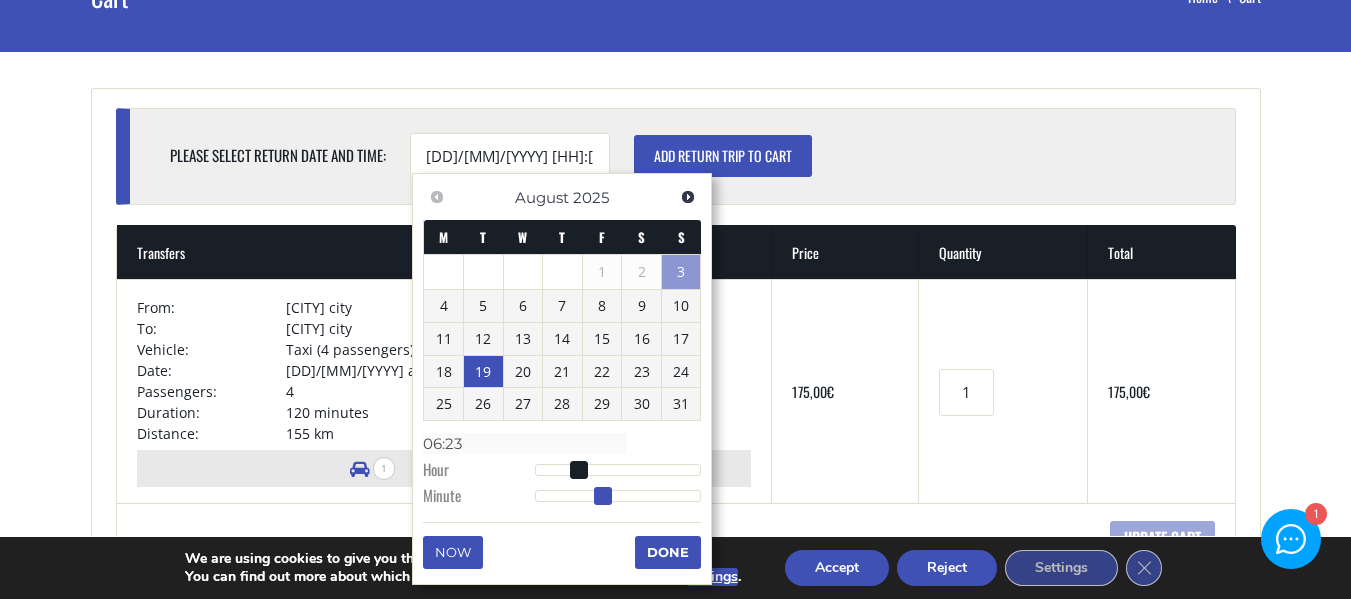 type on "19/08/2025 06:22" 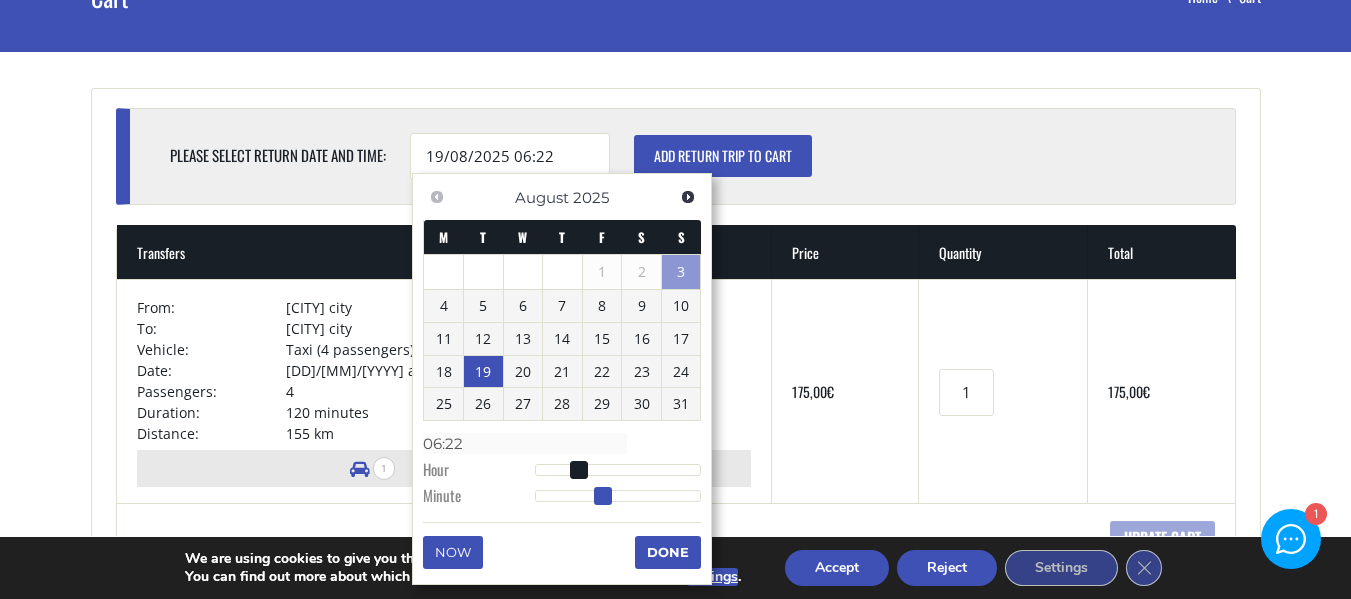 type on "19/08/2025 06:21" 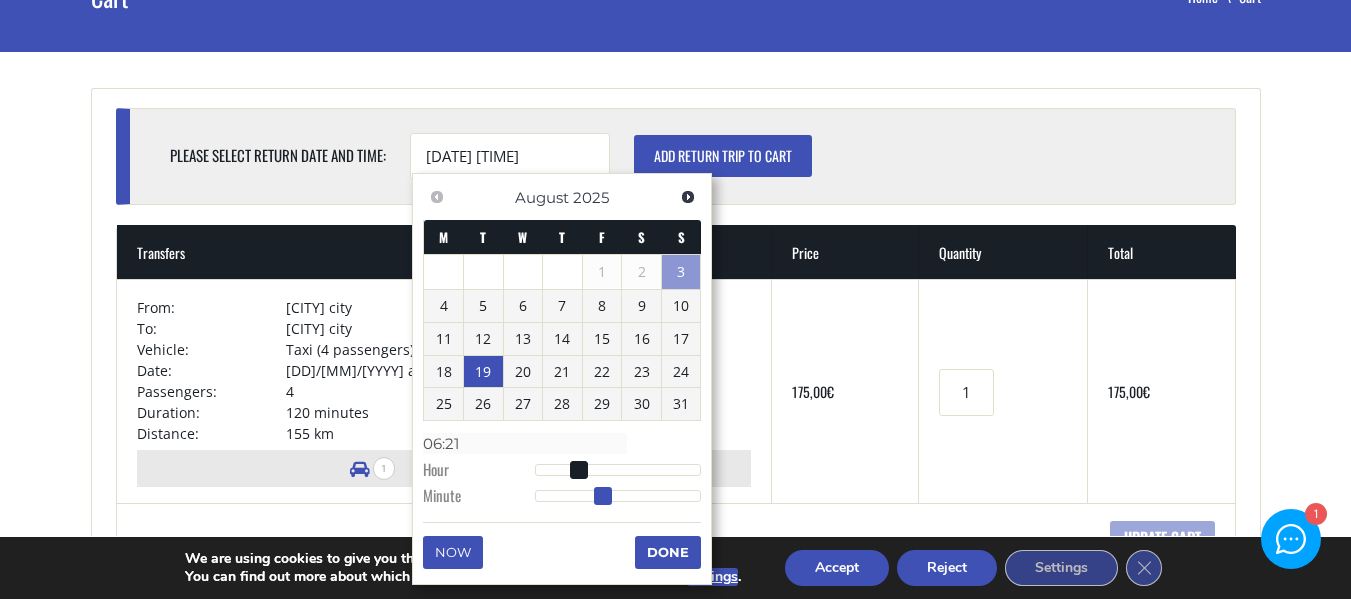 type on "19/08/2025 06:20" 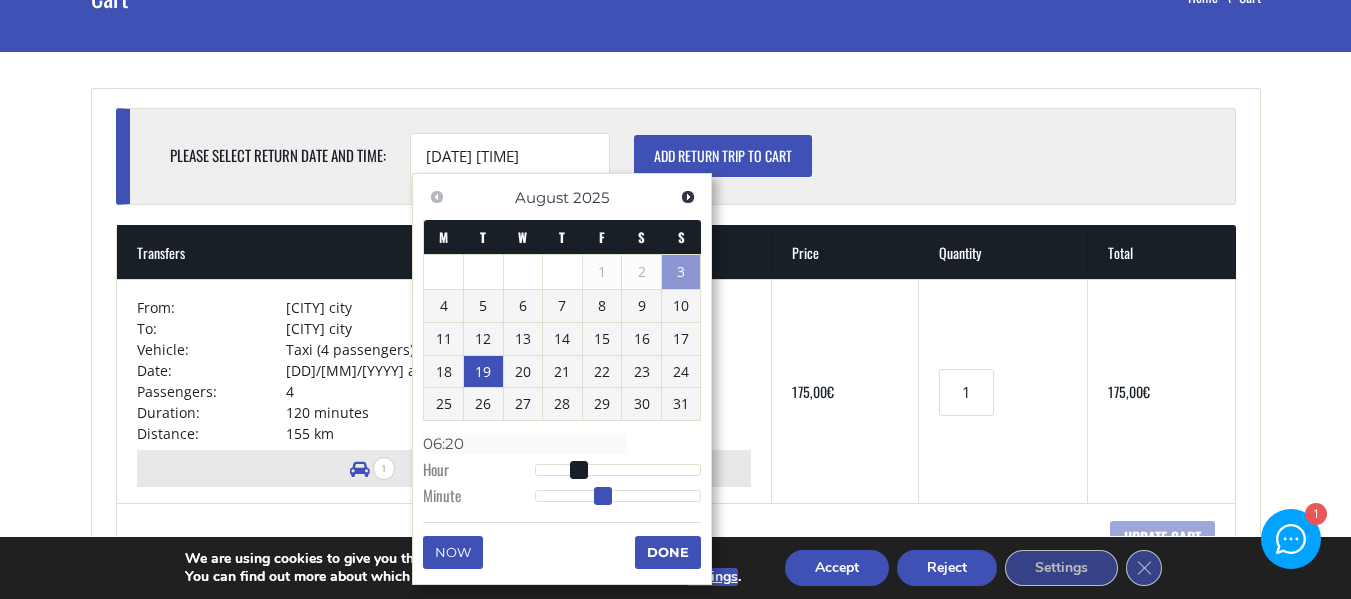 type on "19/08/2025 06:19" 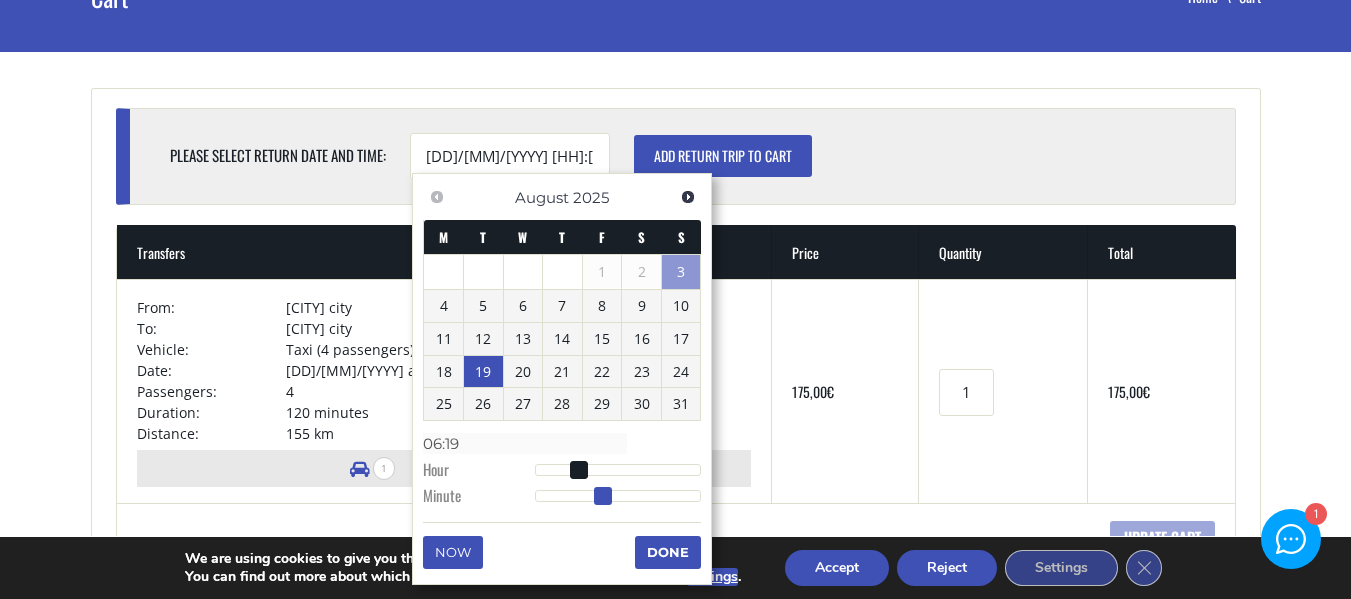 type on "19/08/2025 06:18" 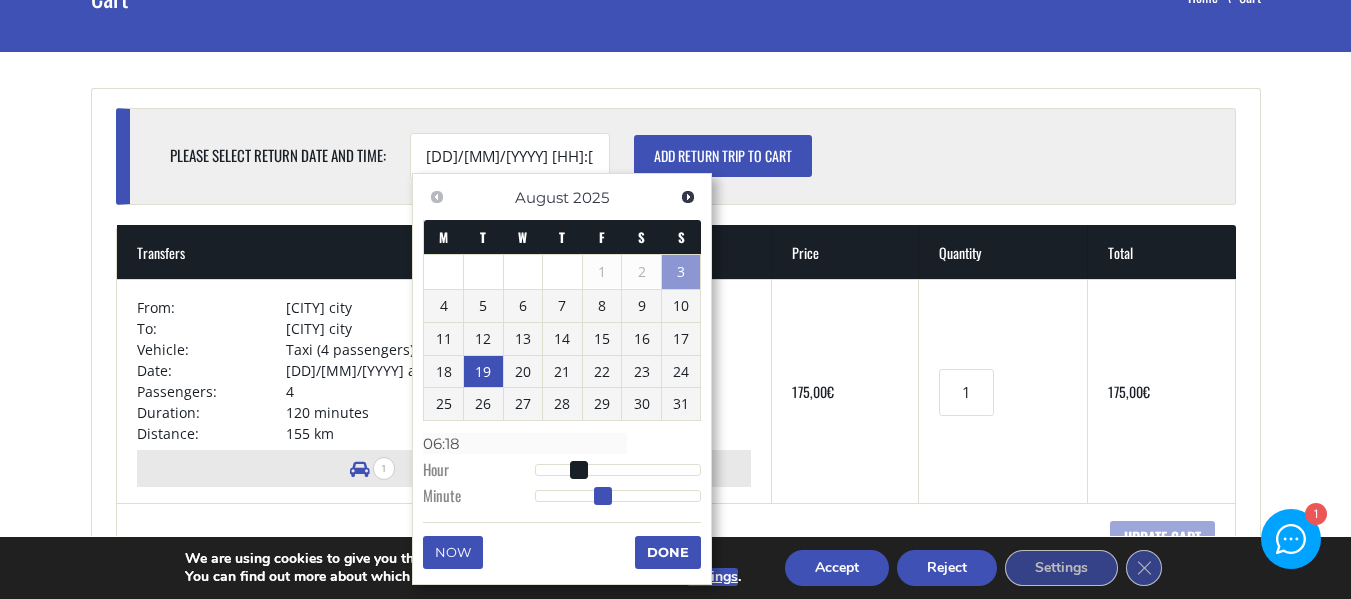 type on "19/08/2025 06:17" 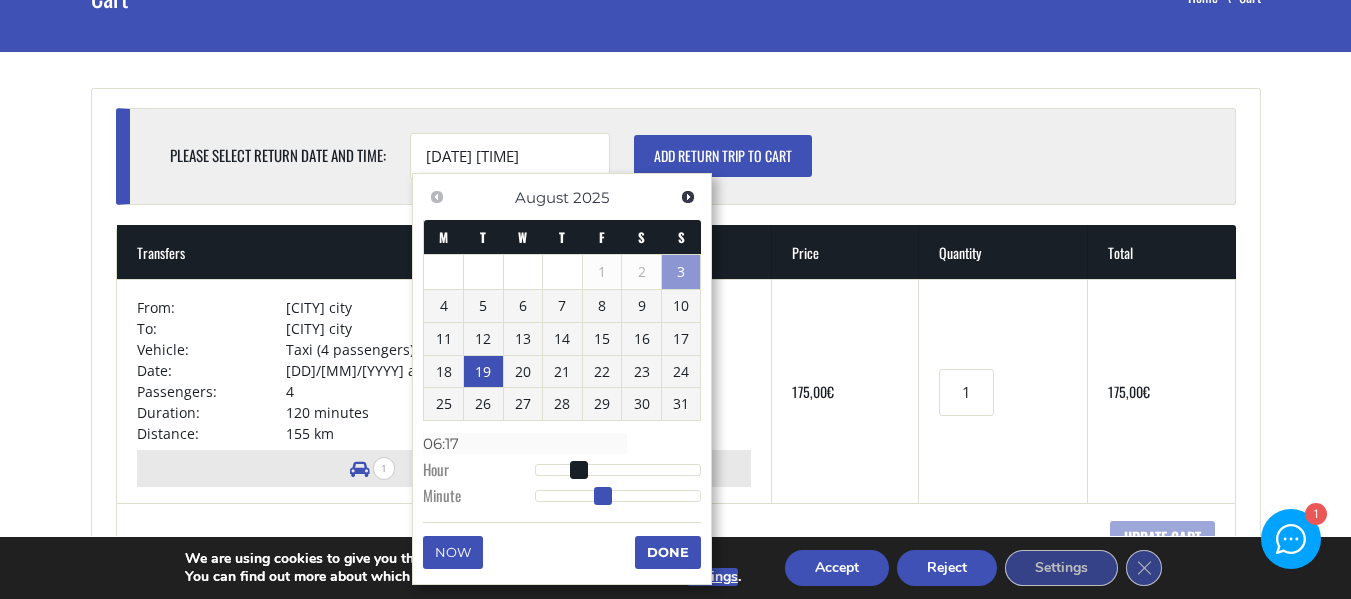 type on "19/08/2025 06:16" 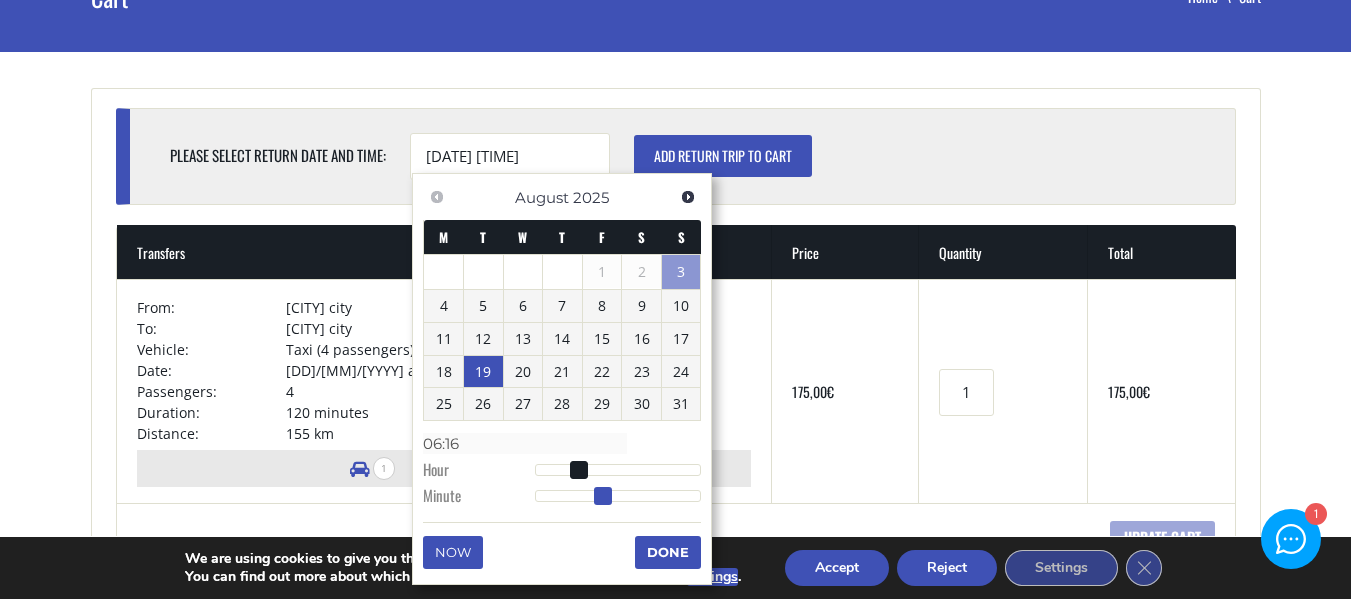 type on "19/08/2025 06:15" 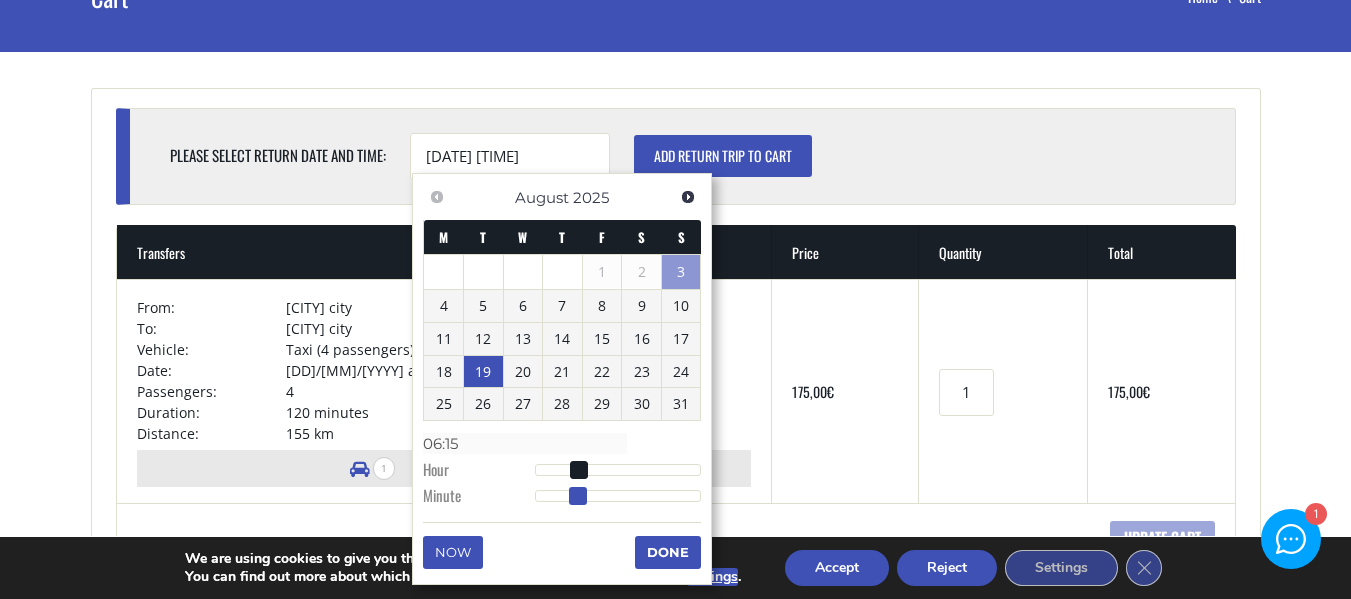 type on "19/08/2025 06:14" 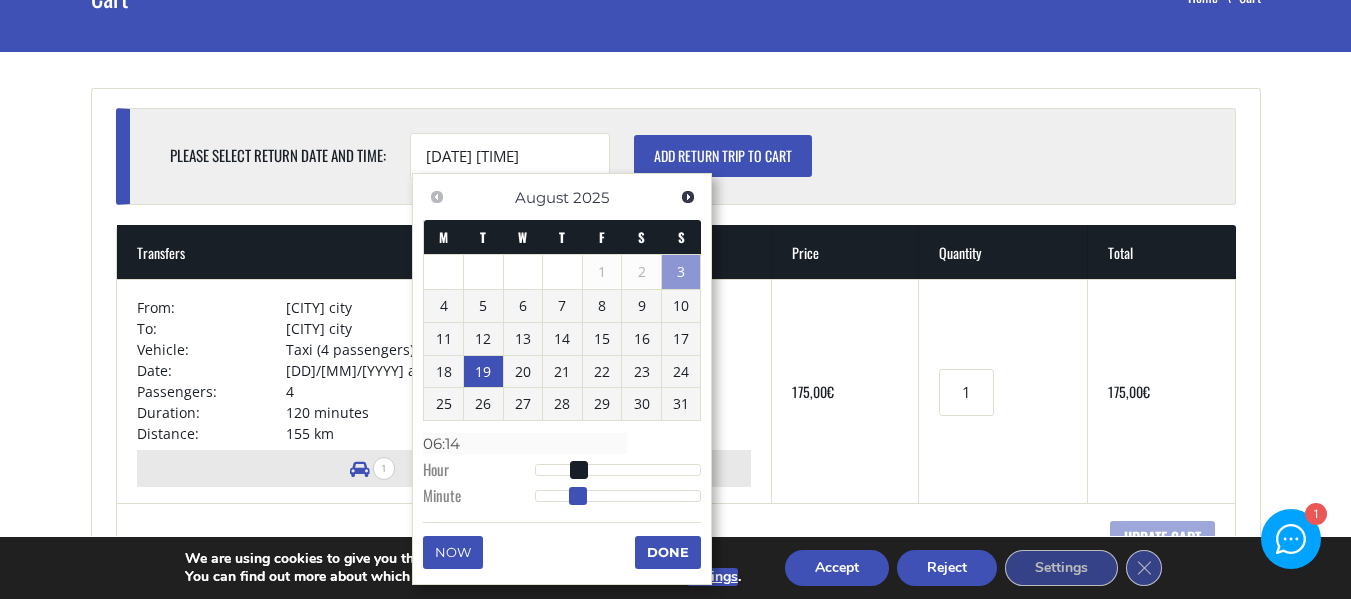 type on "19/08/2025 06:13" 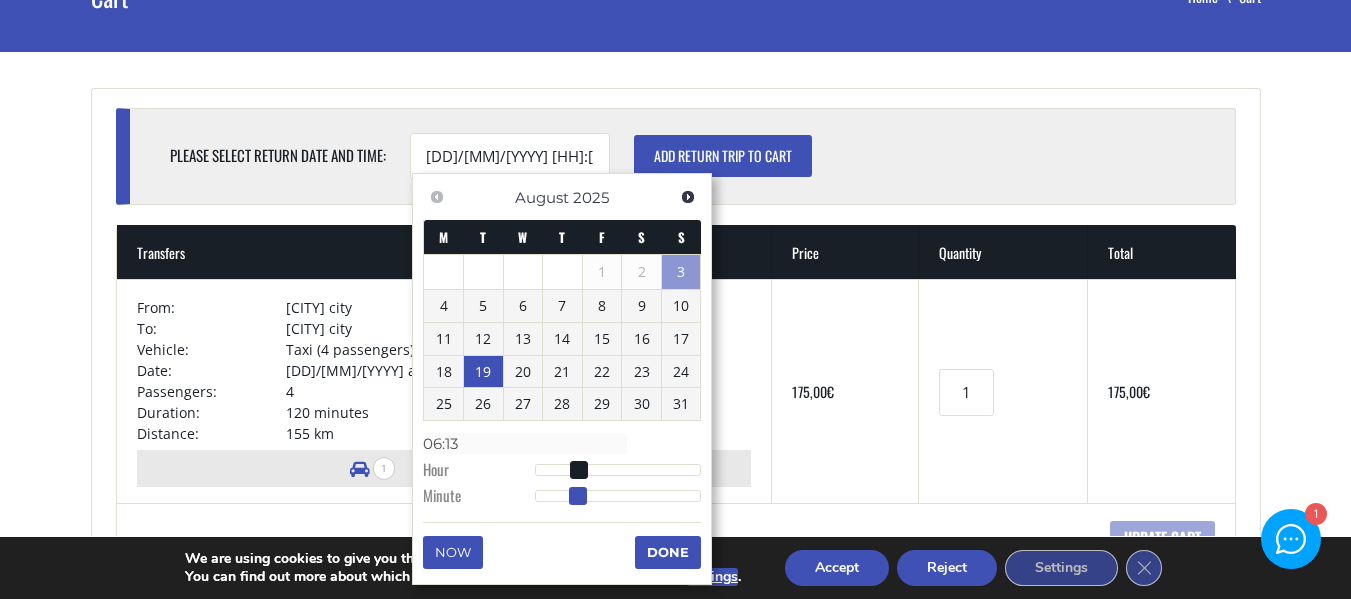 type on "19/08/2025 06:12" 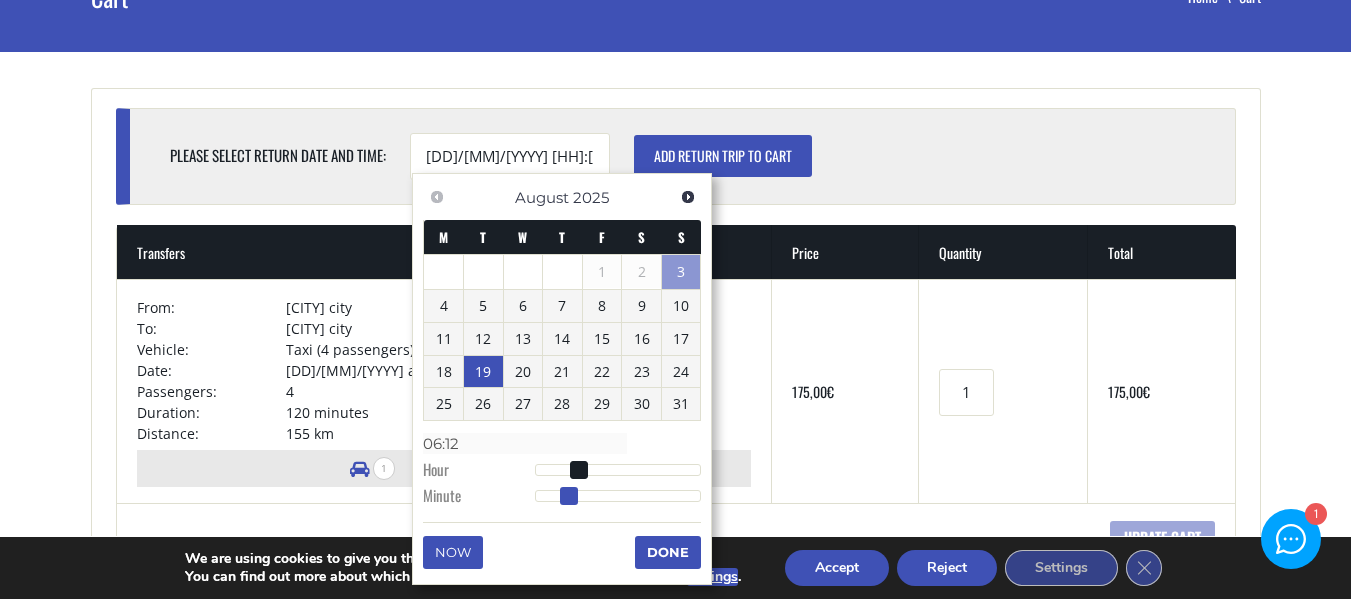 type on "19/08/2025 06:11" 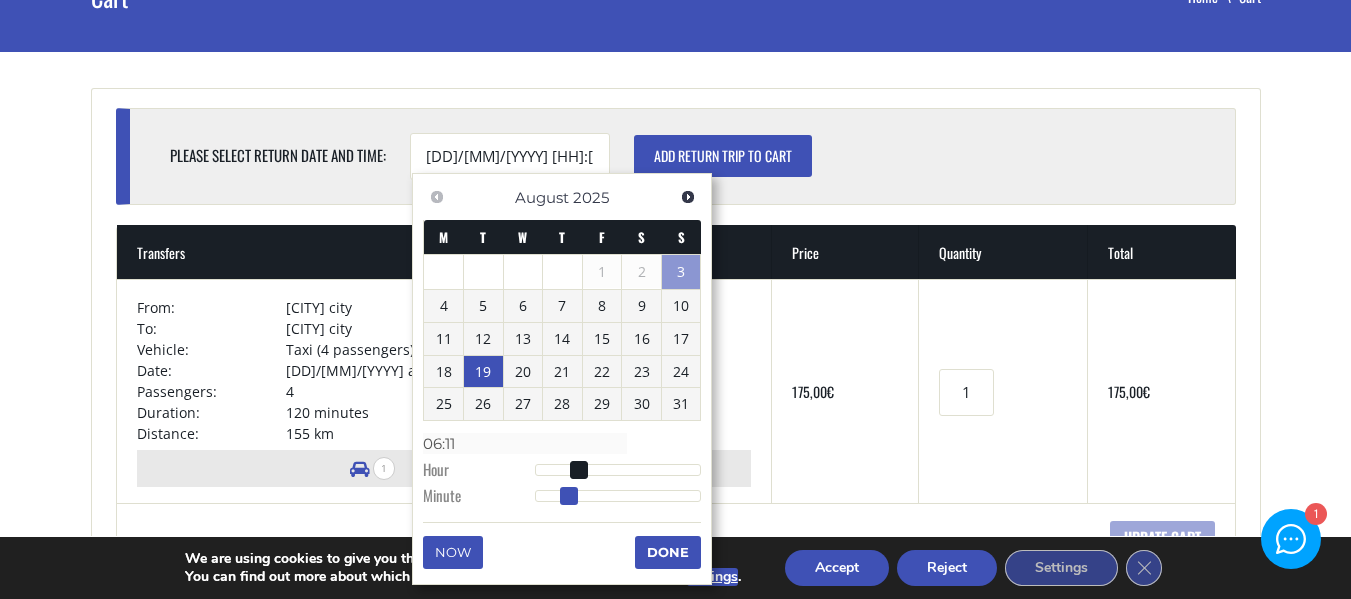 type on "19/08/2025 06:10" 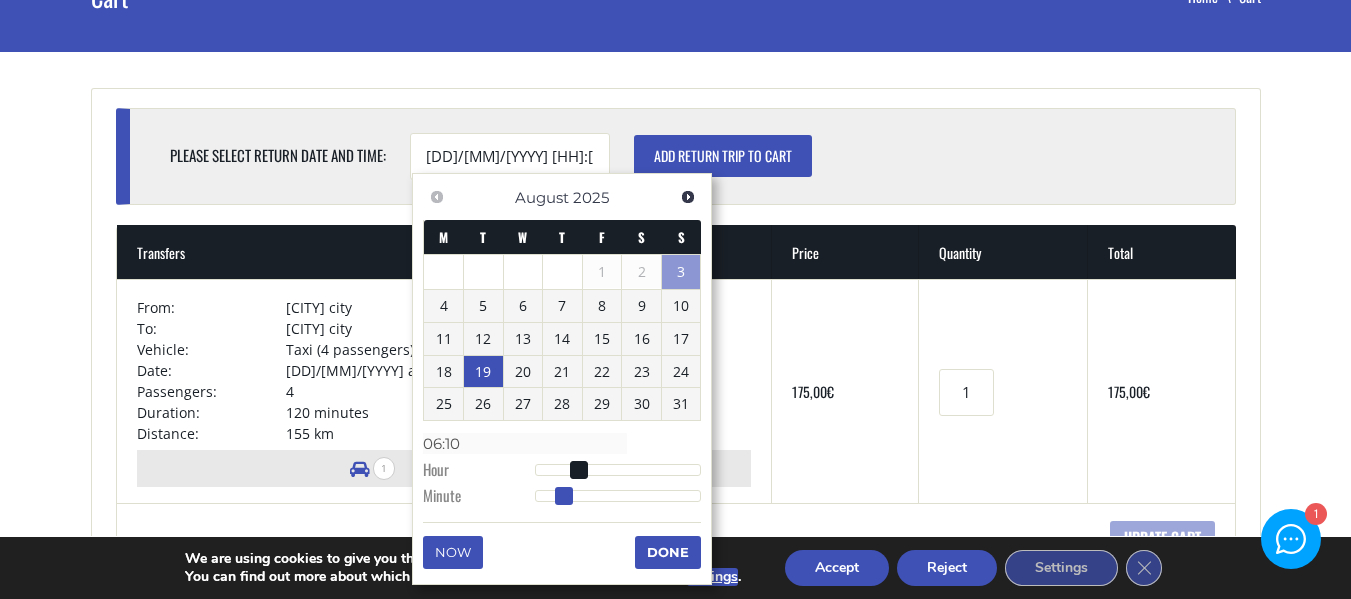 type on "19/08/2025 06:09" 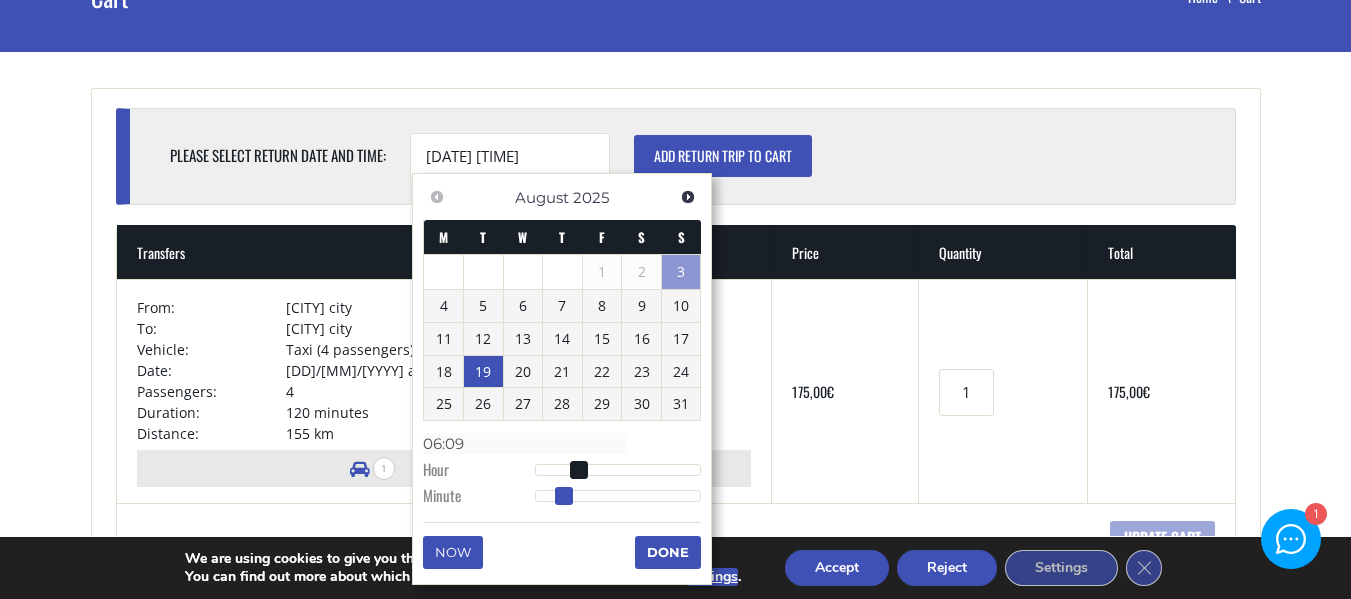 type on "19/08/2025 06:08" 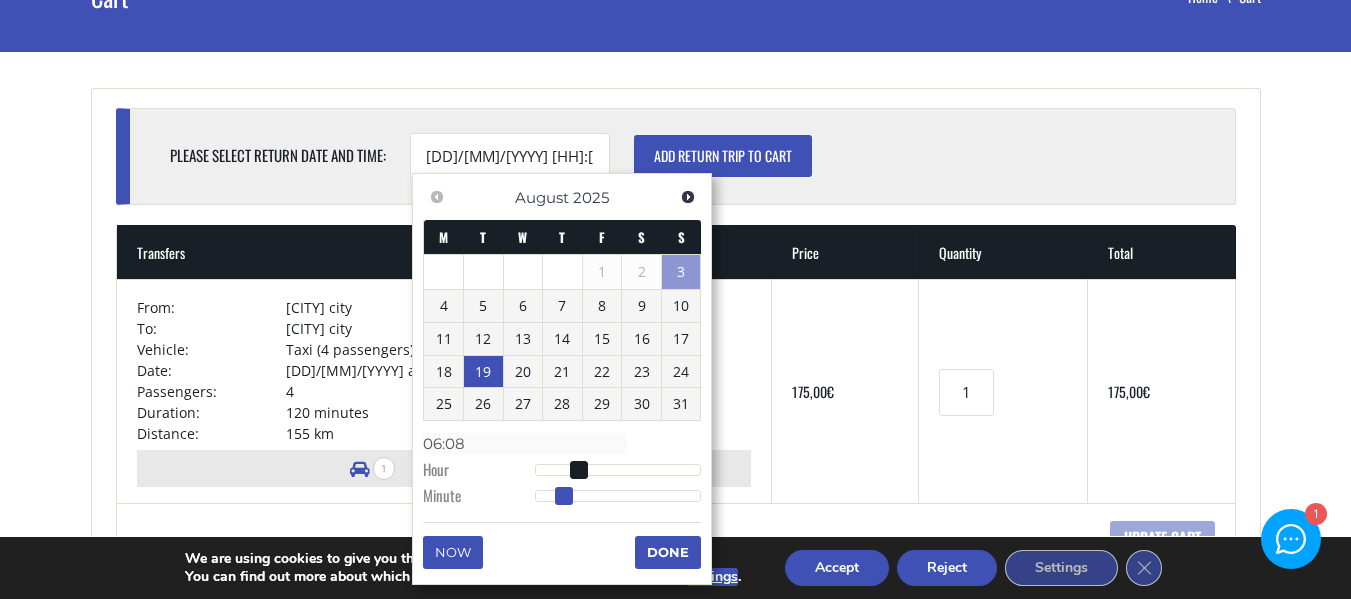 type on "19/08/2025 06:07" 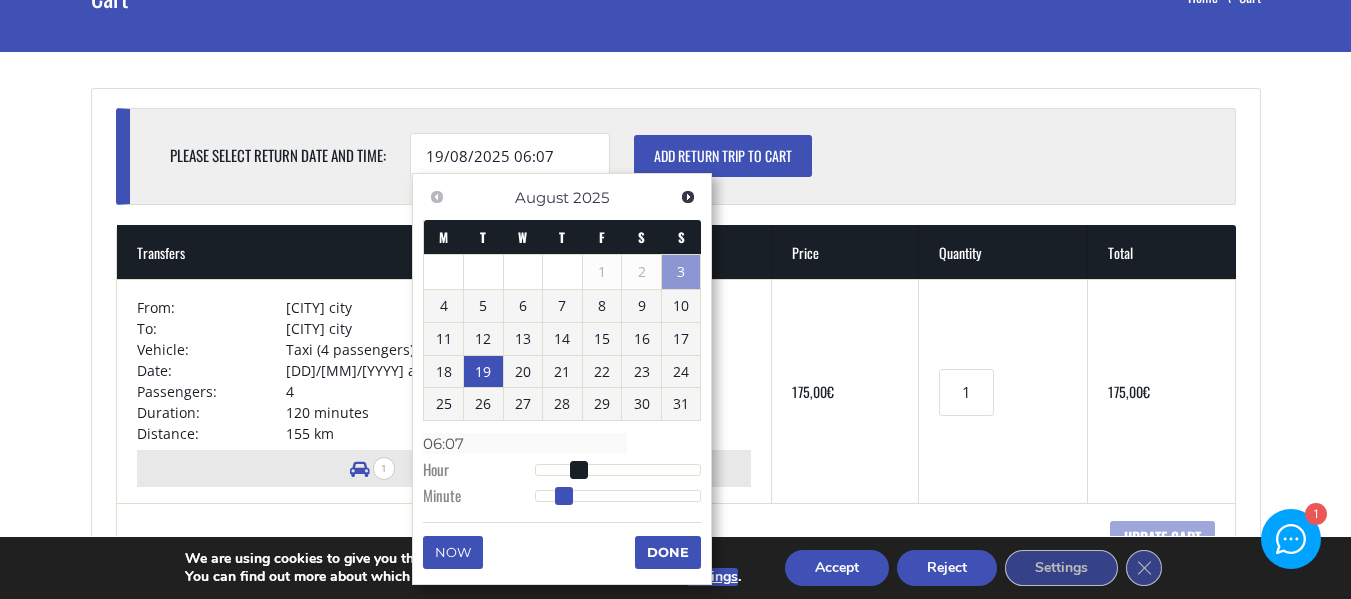 type on "19/08/2025 06:06" 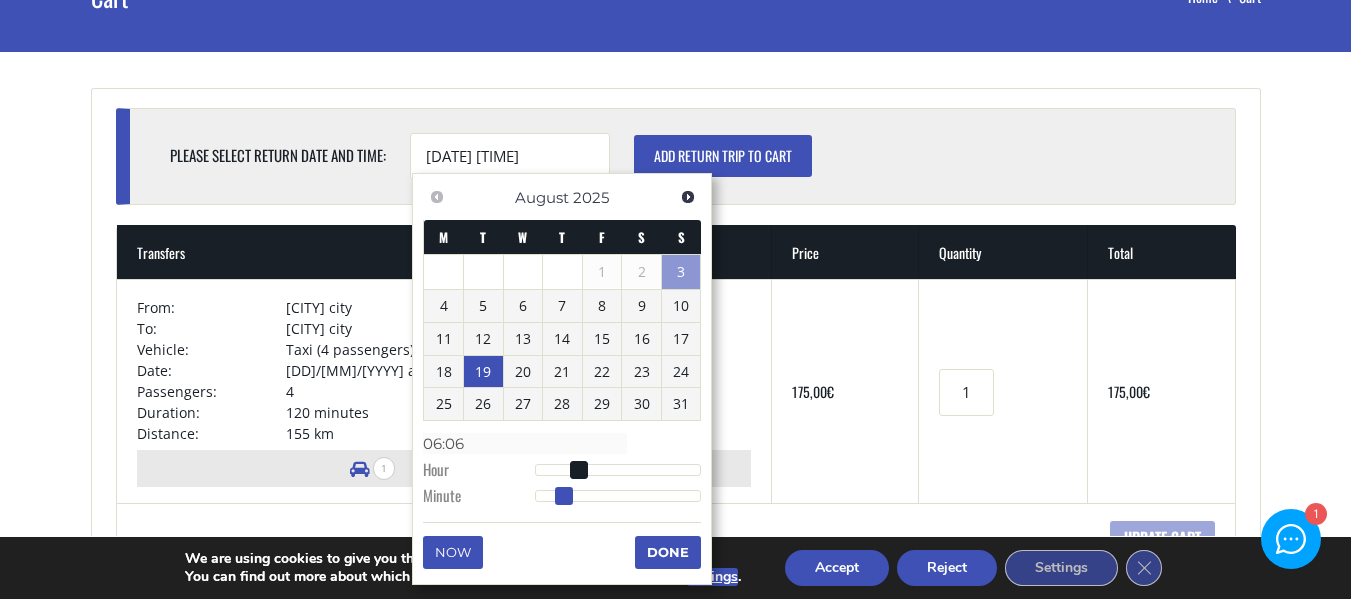 type on "19/08/2025 06:04" 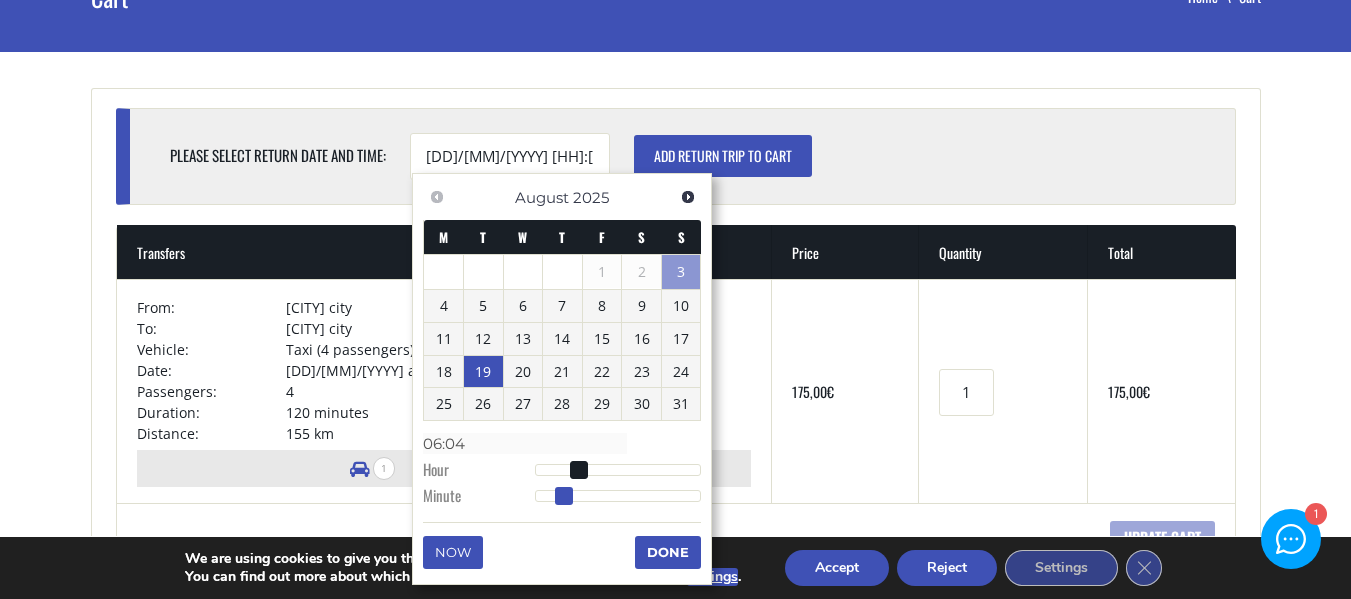 type on "19/08/2025 06:02" 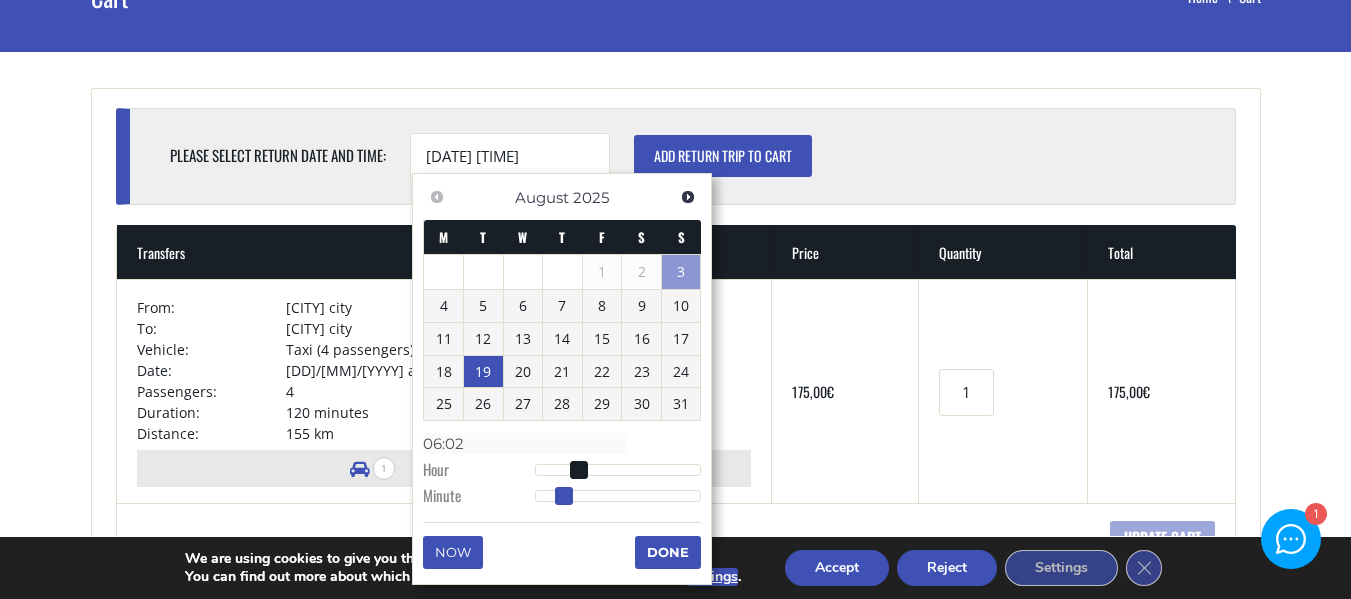 type on "19/08/2025 06:01" 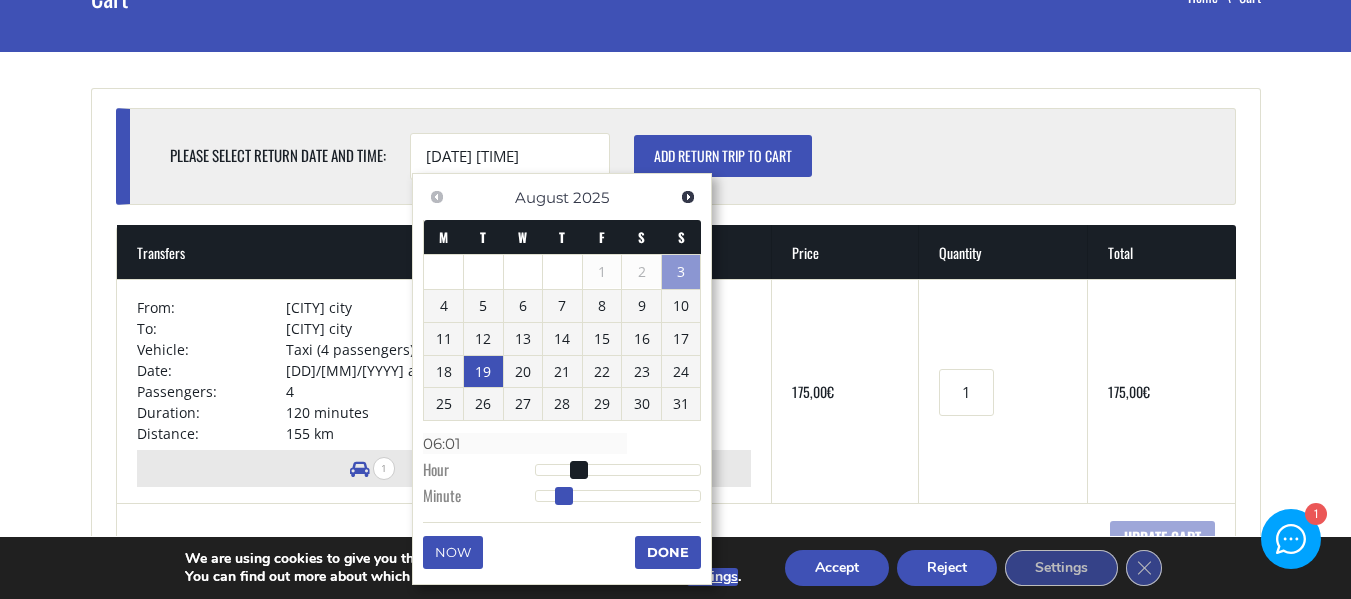 type on "19/08/2025 06:00" 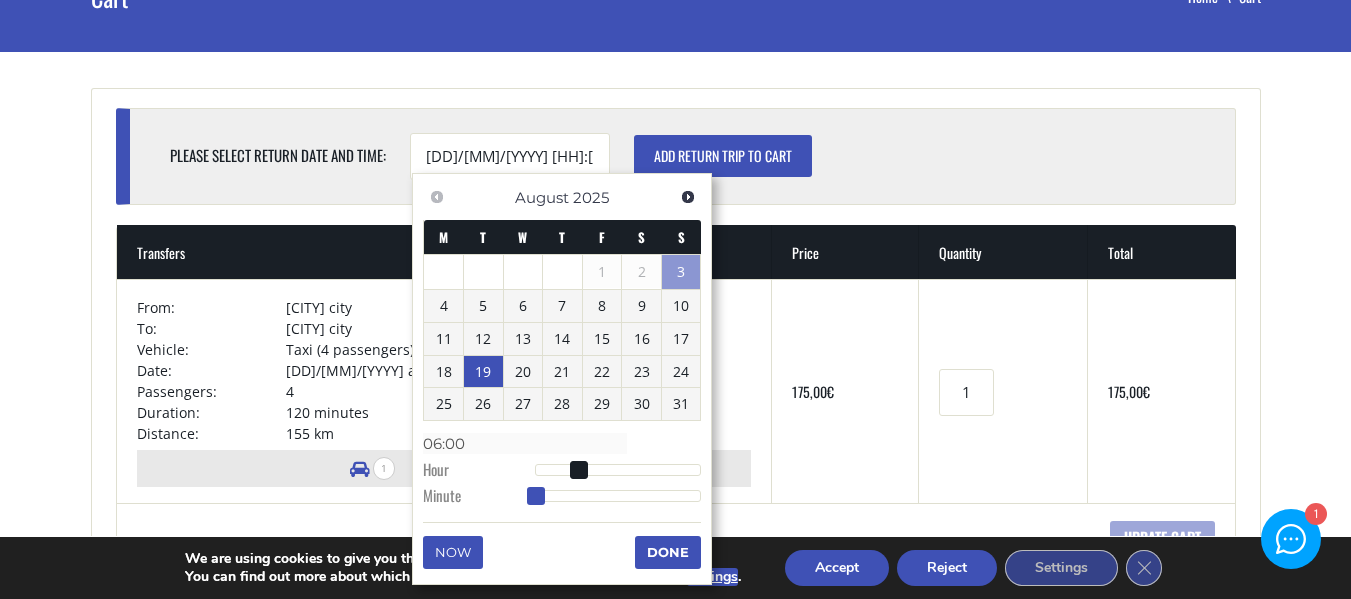 drag, startPoint x: 633, startPoint y: 503, endPoint x: 488, endPoint y: 539, distance: 149.40215 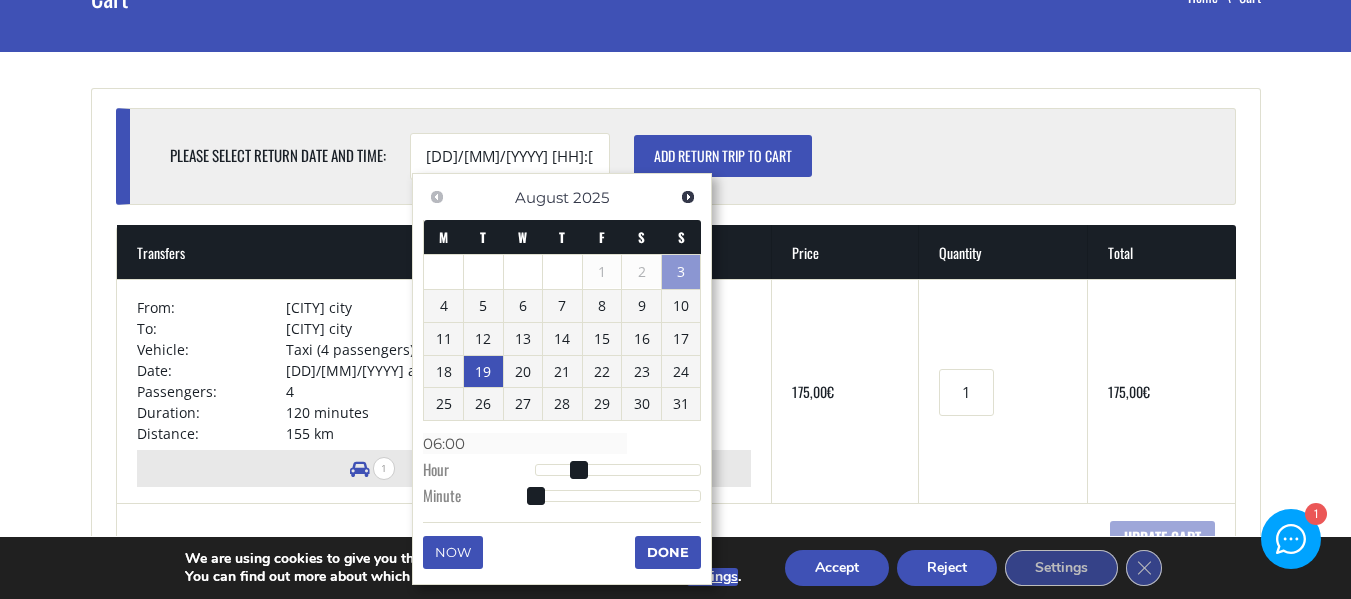 click on "Done" at bounding box center [668, 552] 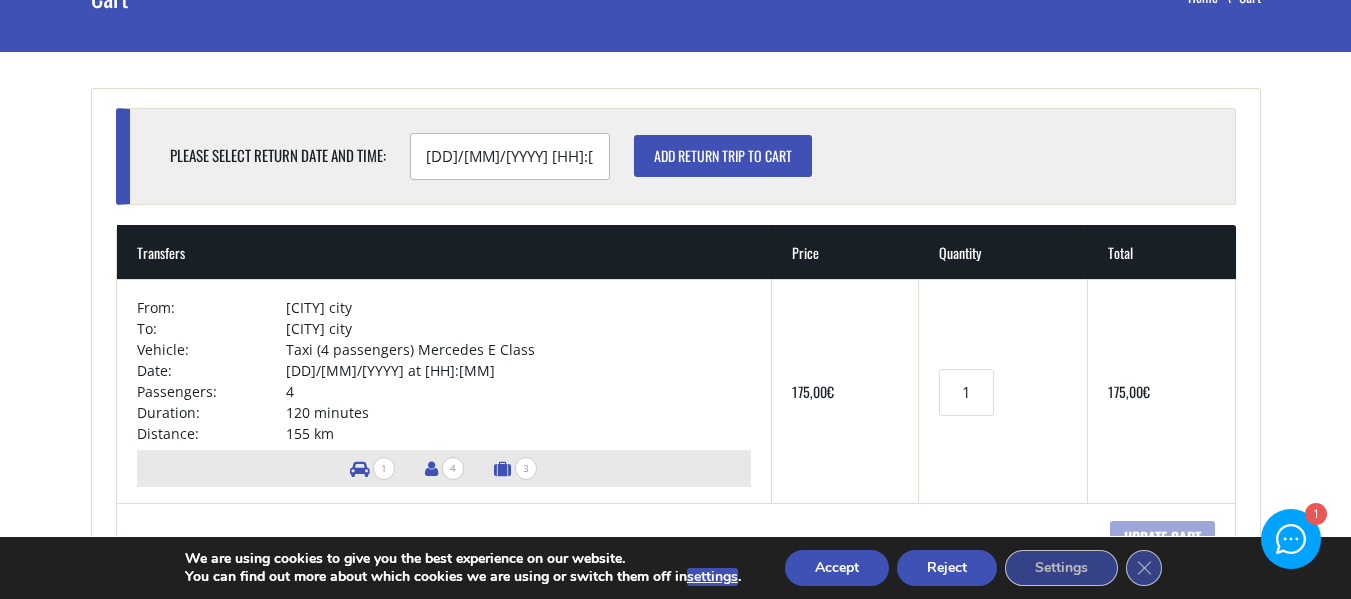click on "19/08/2025 06:00" at bounding box center [510, 156] 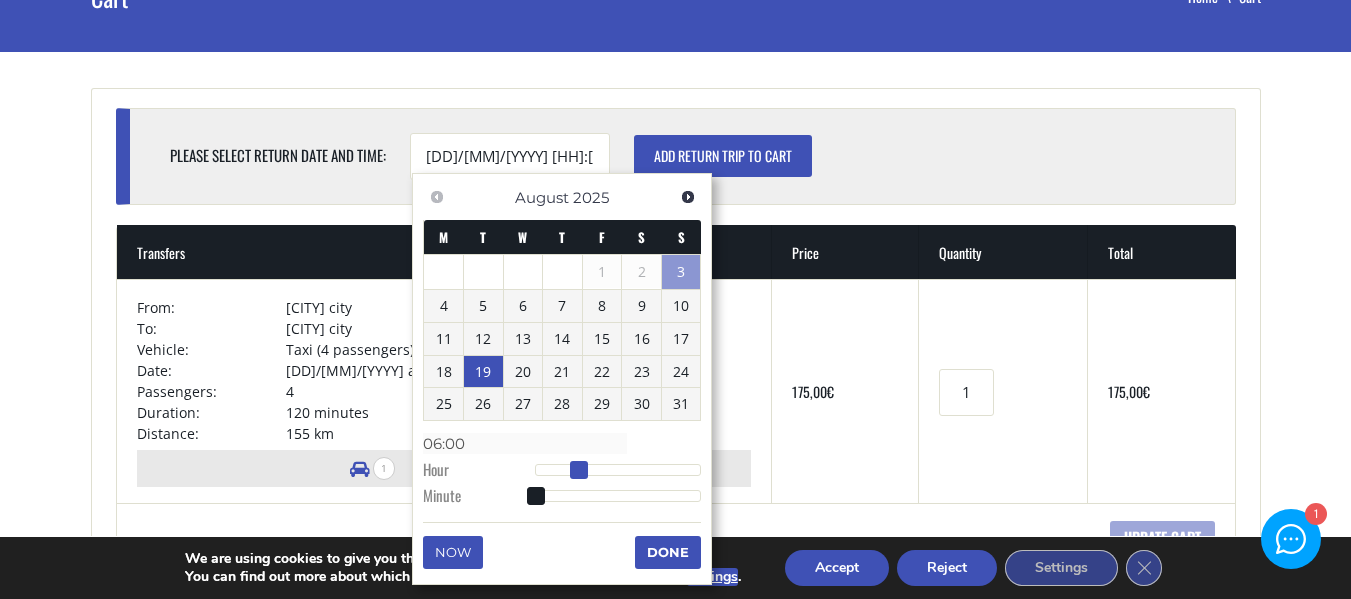 type on "19/08/2025 05:00" 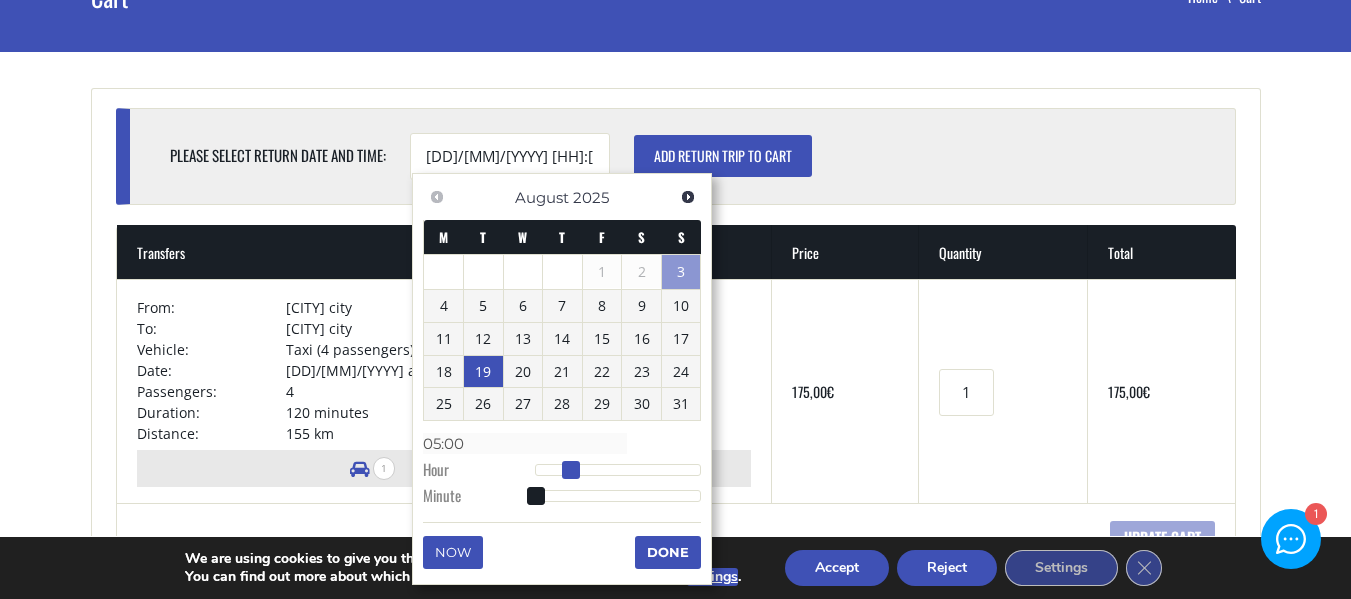 type on "19/08/2025 04:00" 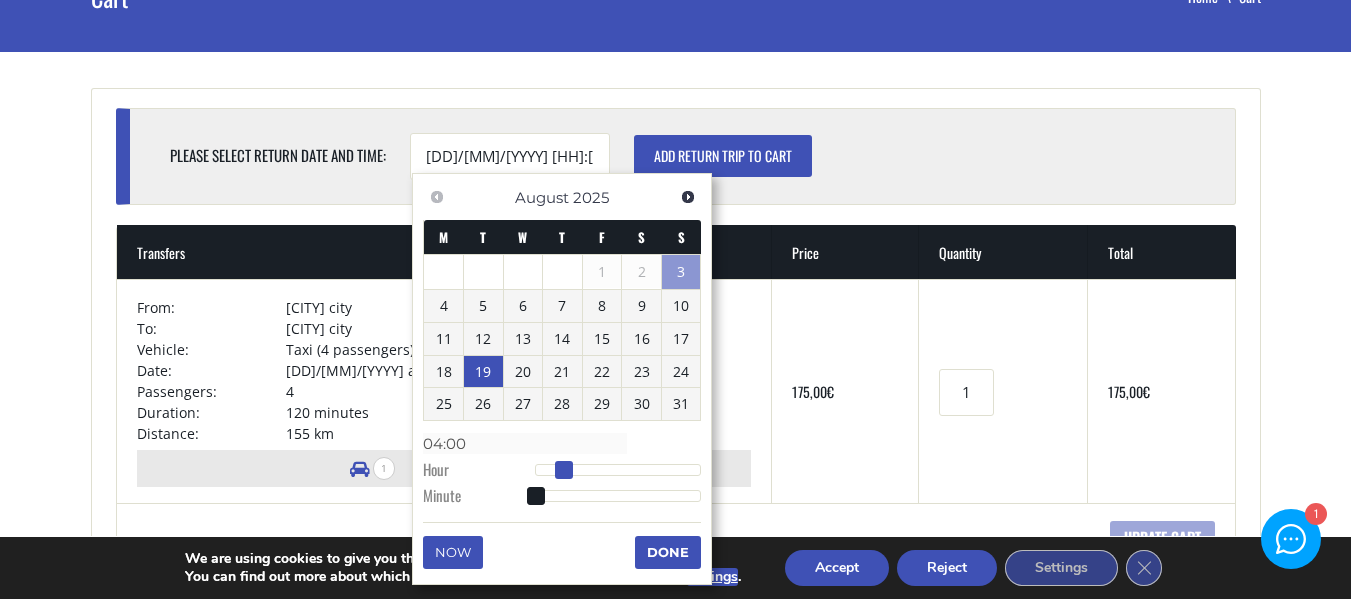 drag, startPoint x: 576, startPoint y: 471, endPoint x: 564, endPoint y: 475, distance: 12.649111 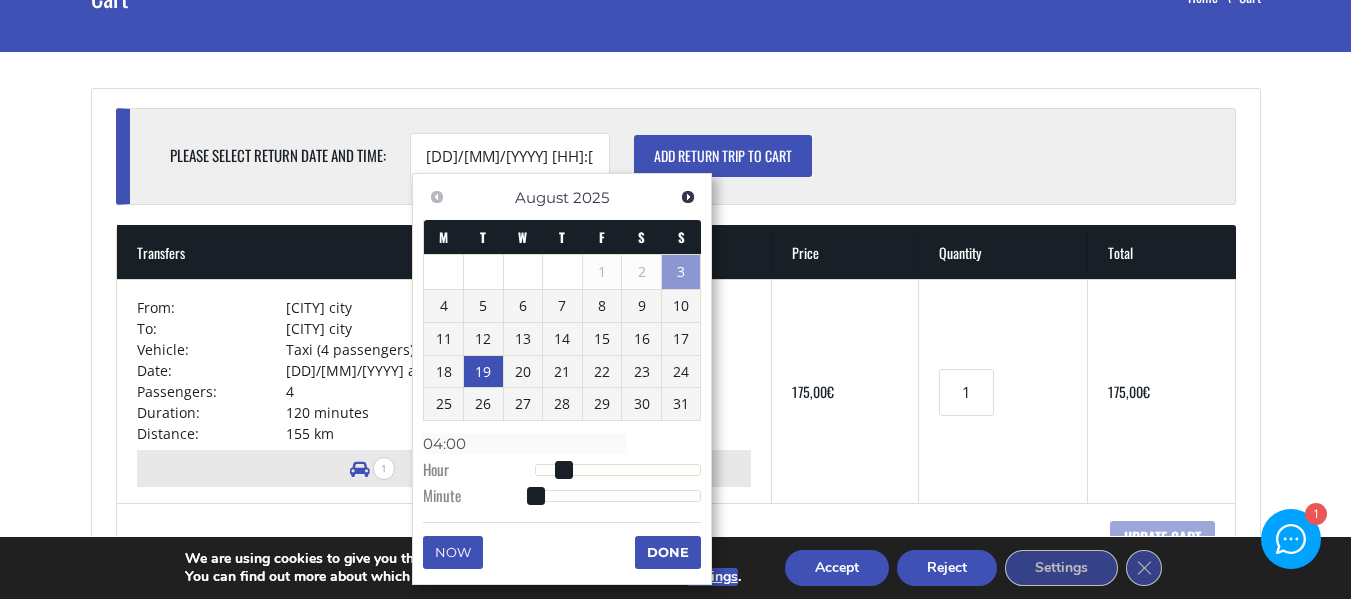 type on "19/08/2025 04:01" 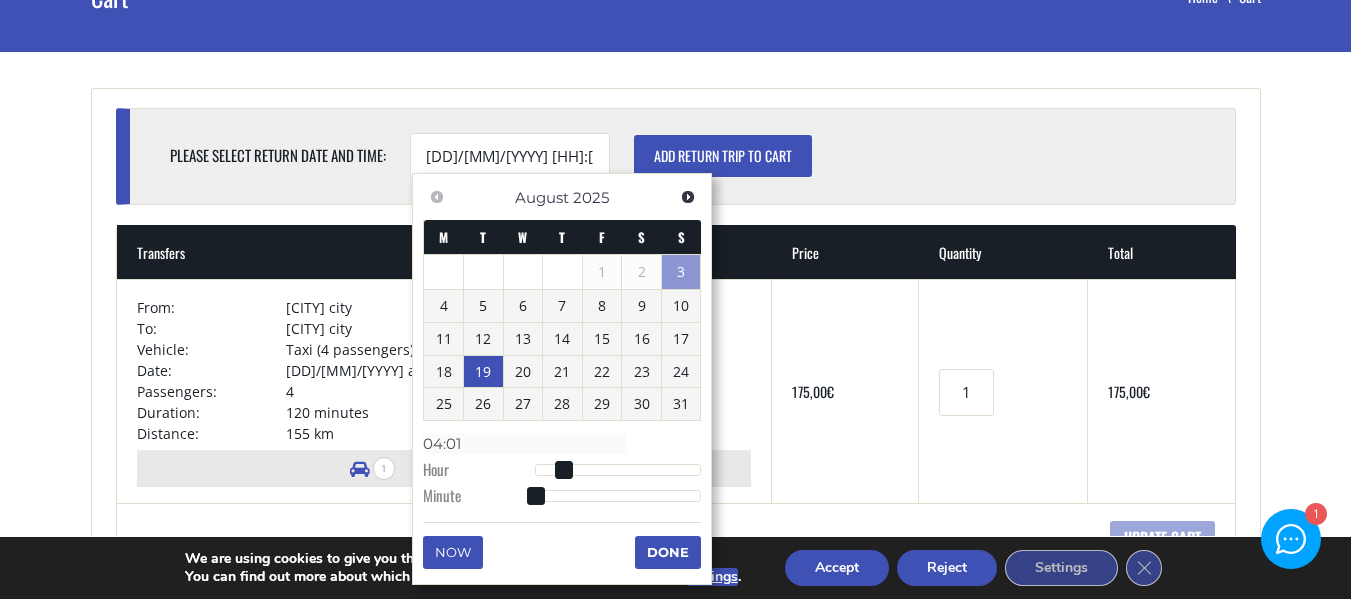 type on "19/08/2025 04:02" 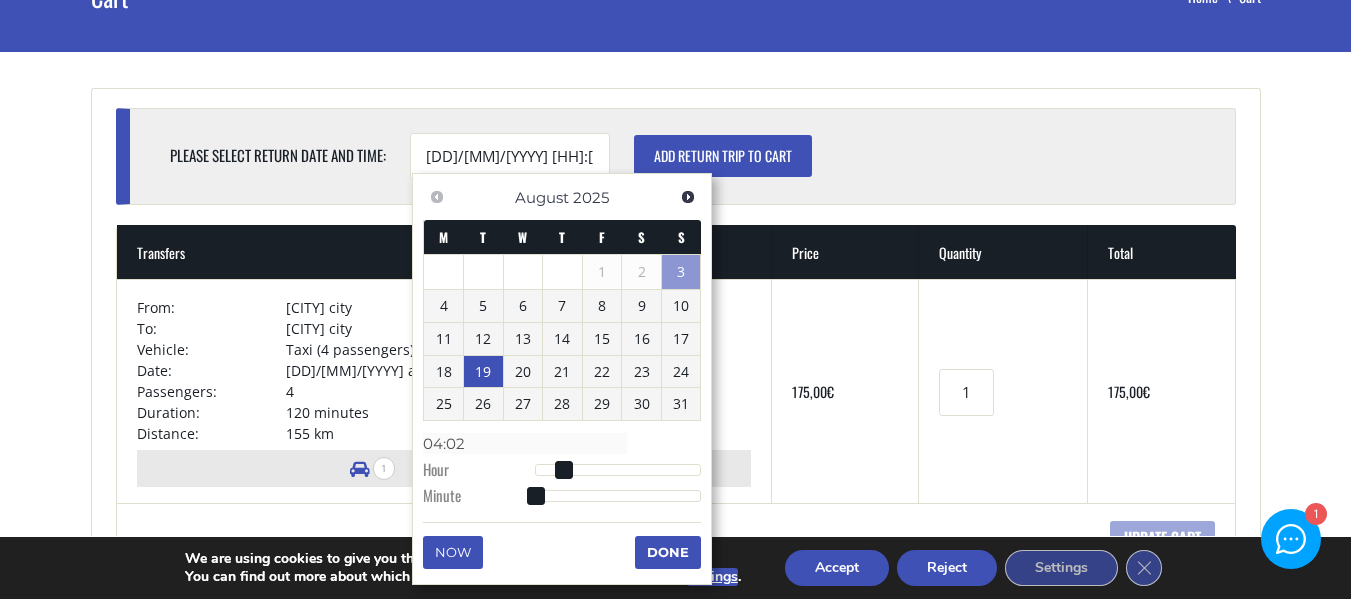 type on "19/08/2025 04:04" 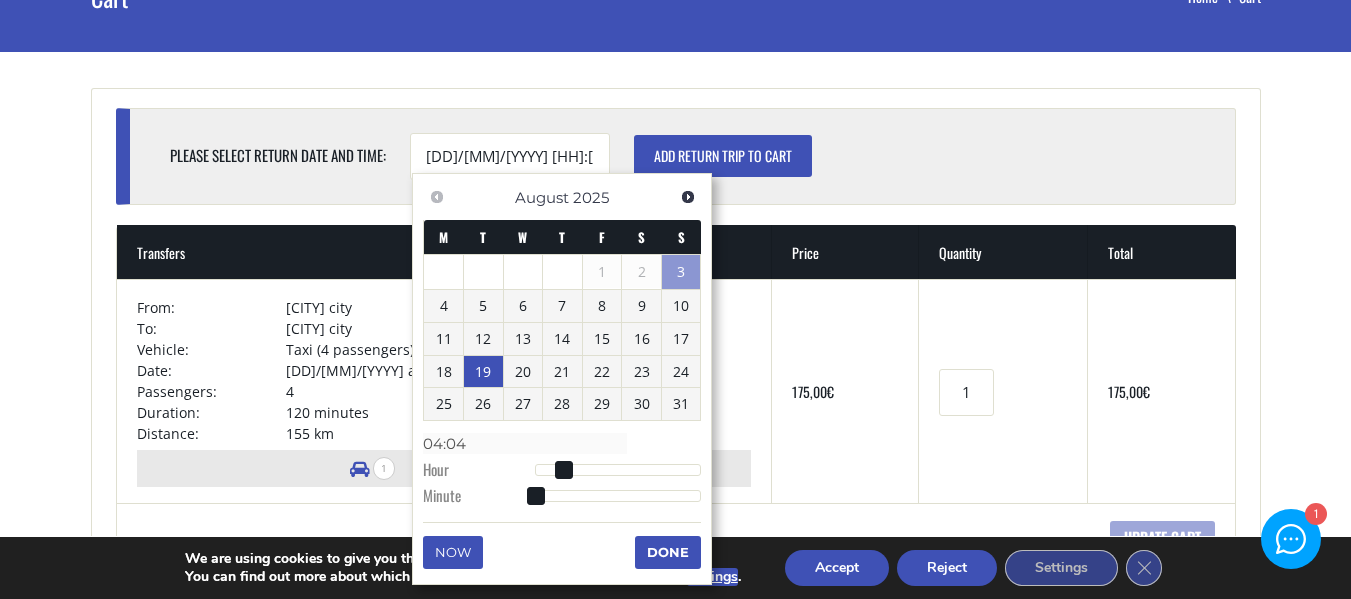 type on "19/08/2025 04:06" 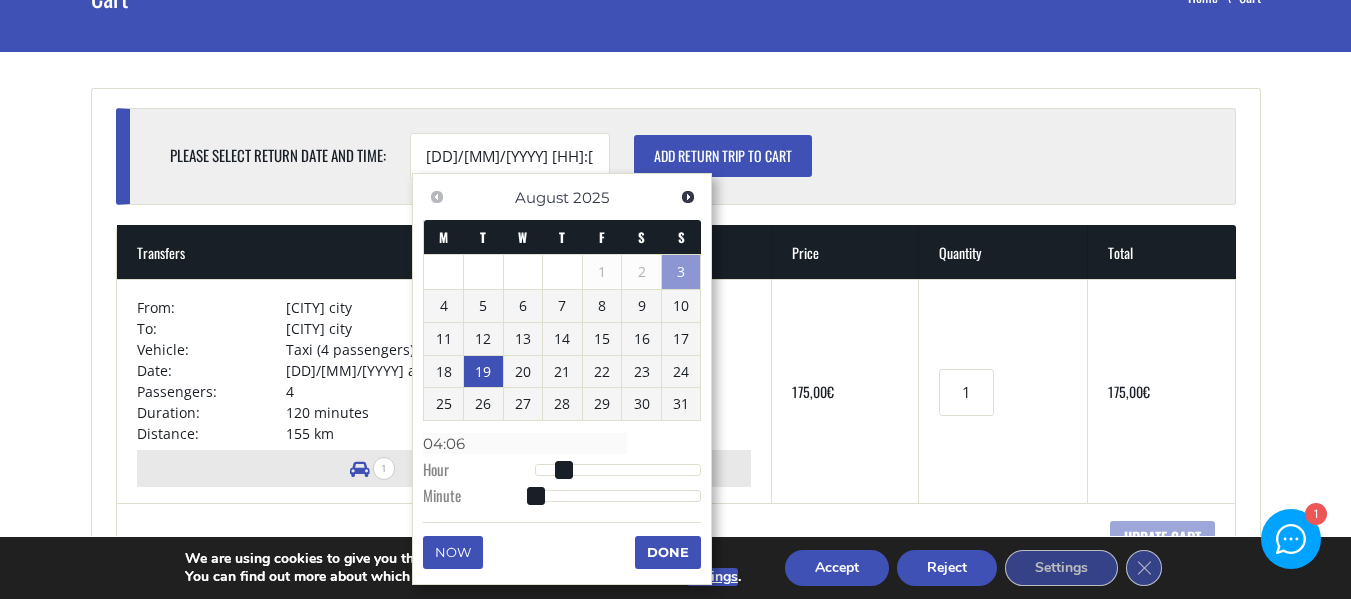 type on "19/08/2025 04:10" 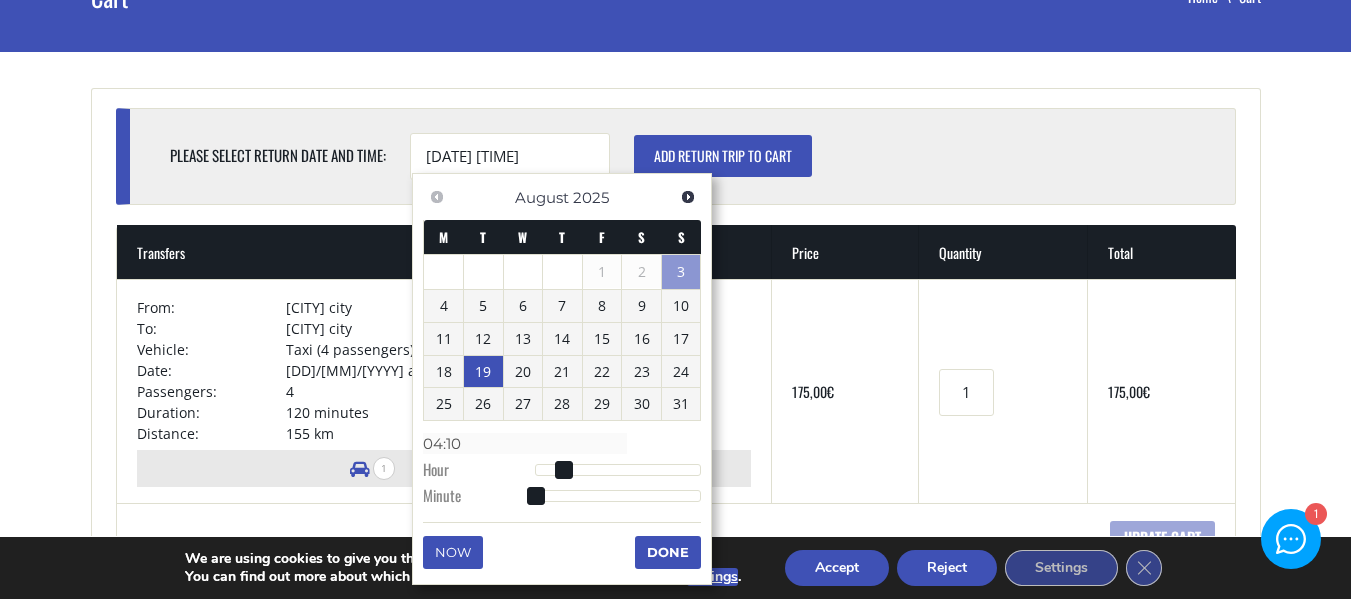 type on "19/08/2025 04:13" 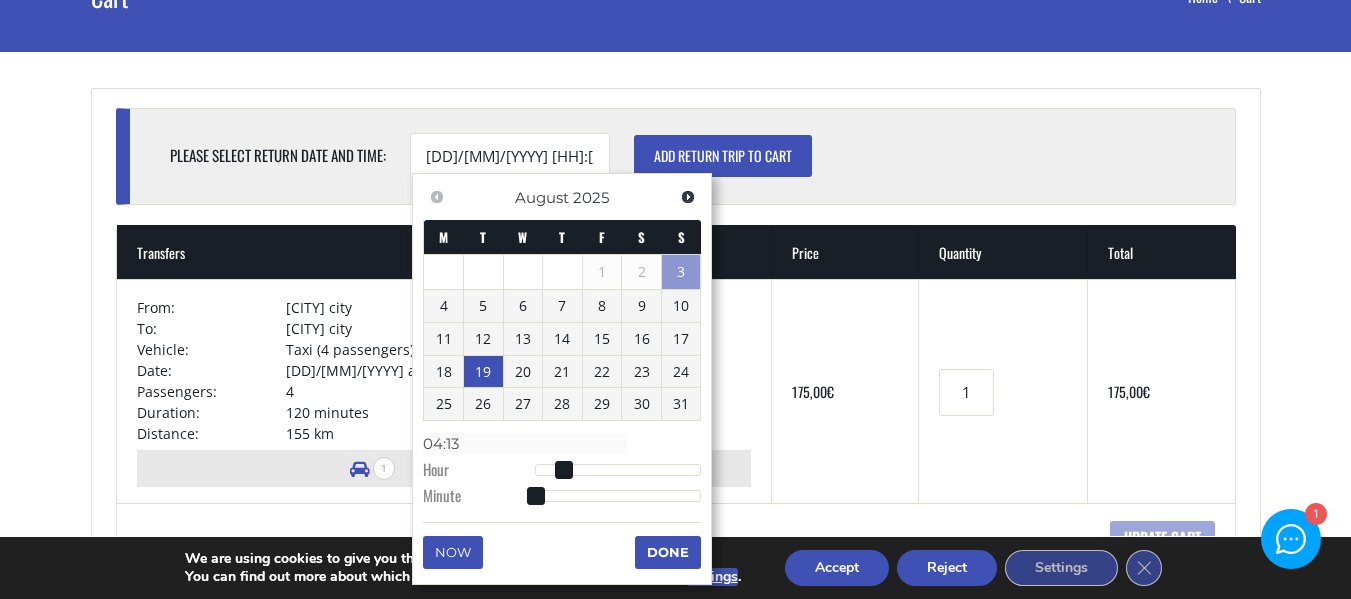 type on "19/08/2025 04:16" 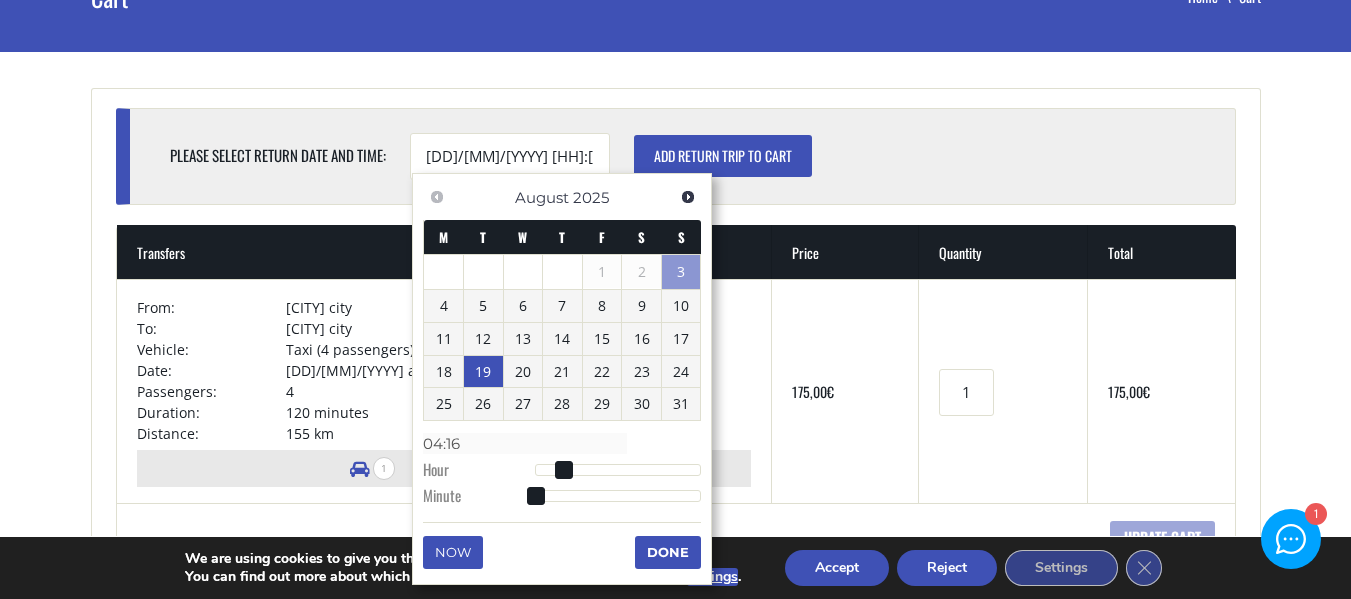 type on "19/08/2025 04:18" 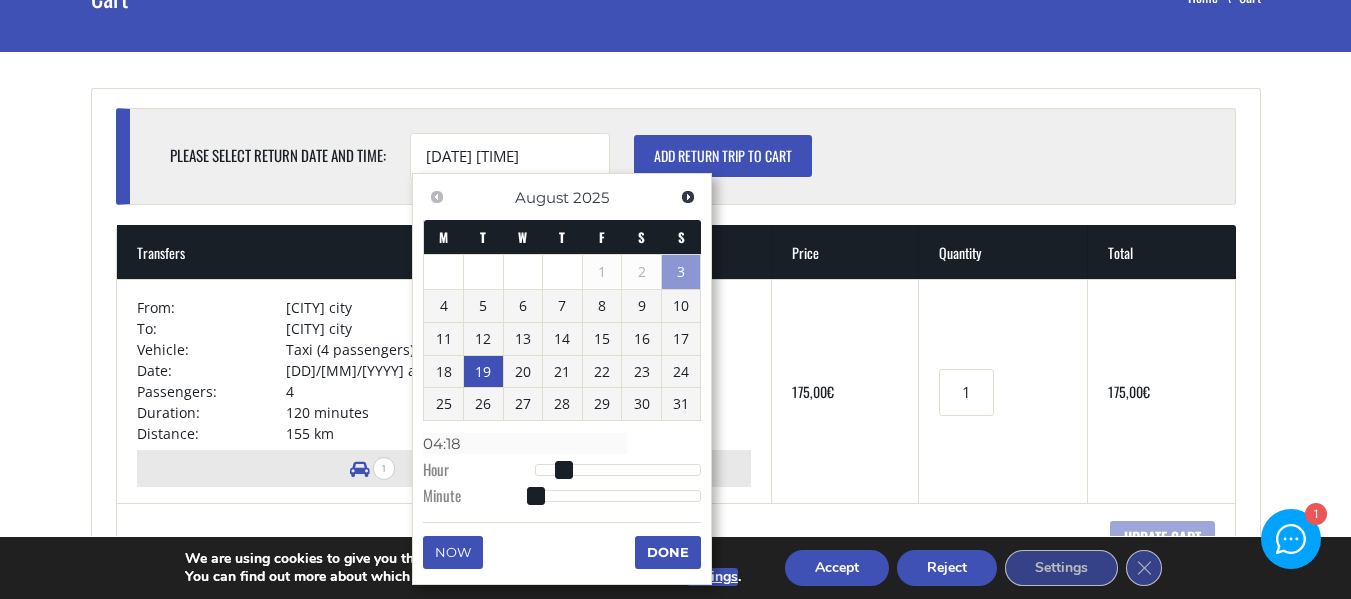 type on "19/08/2025 04:20" 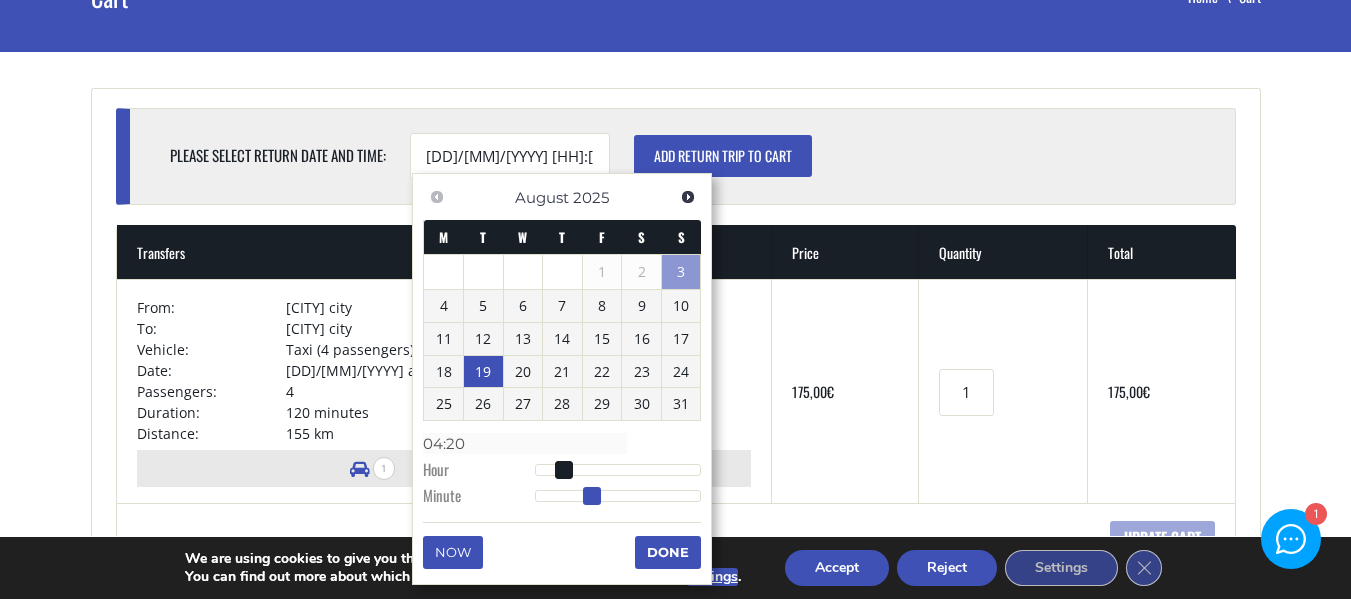 type on "19/08/2025 04:22" 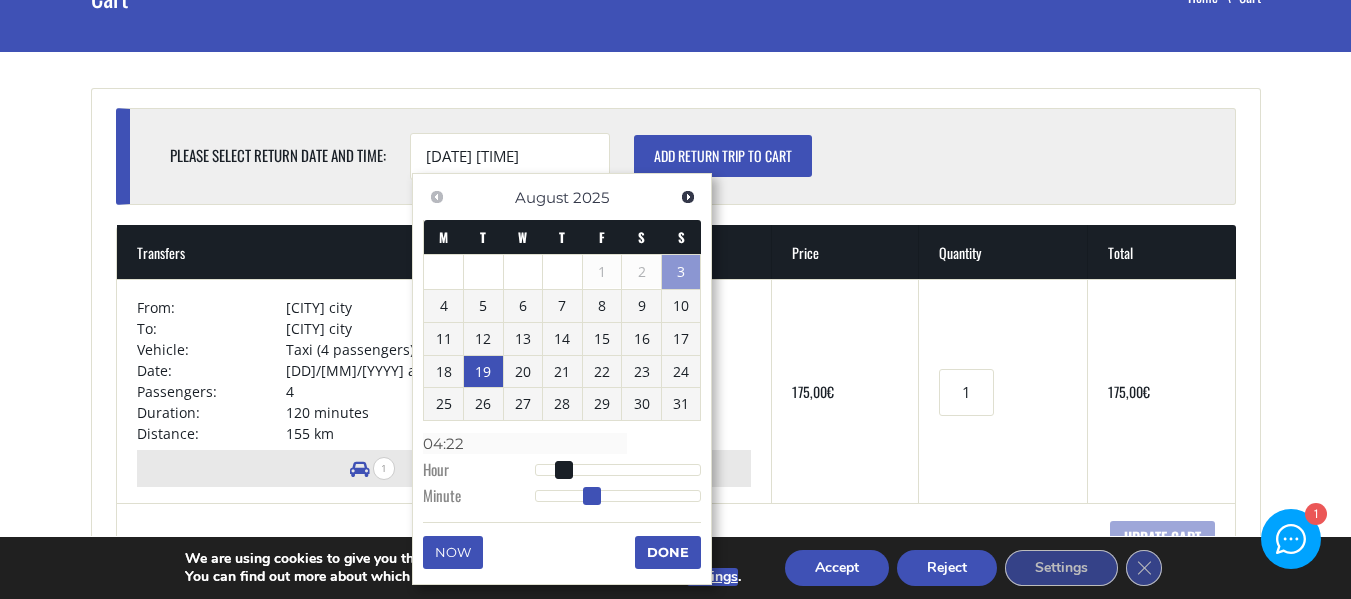 type on "19/08/2025 04:23" 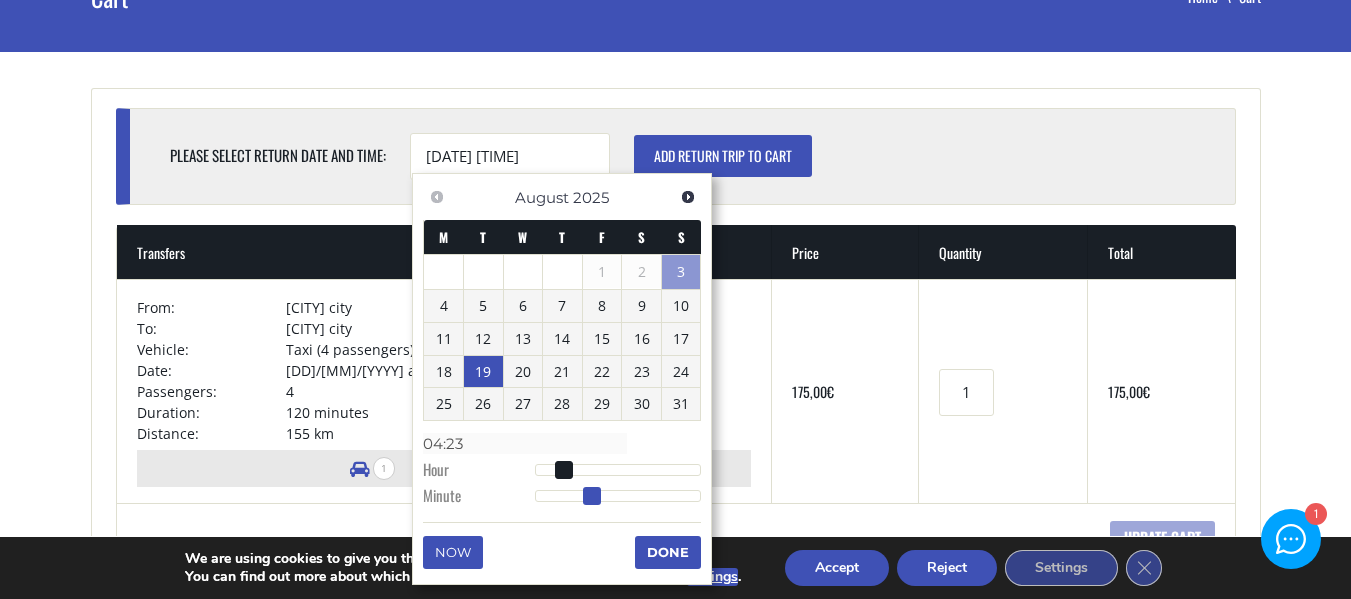 type on "19/08/2025 04:24" 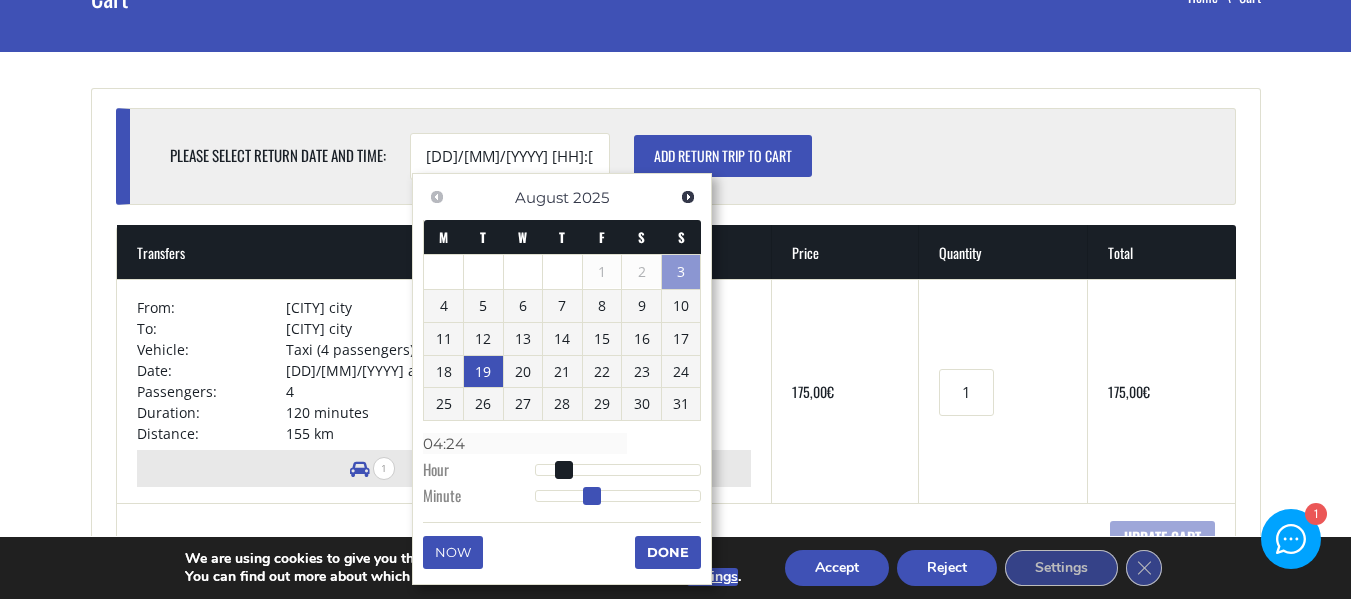 type on "19/08/2025 04:27" 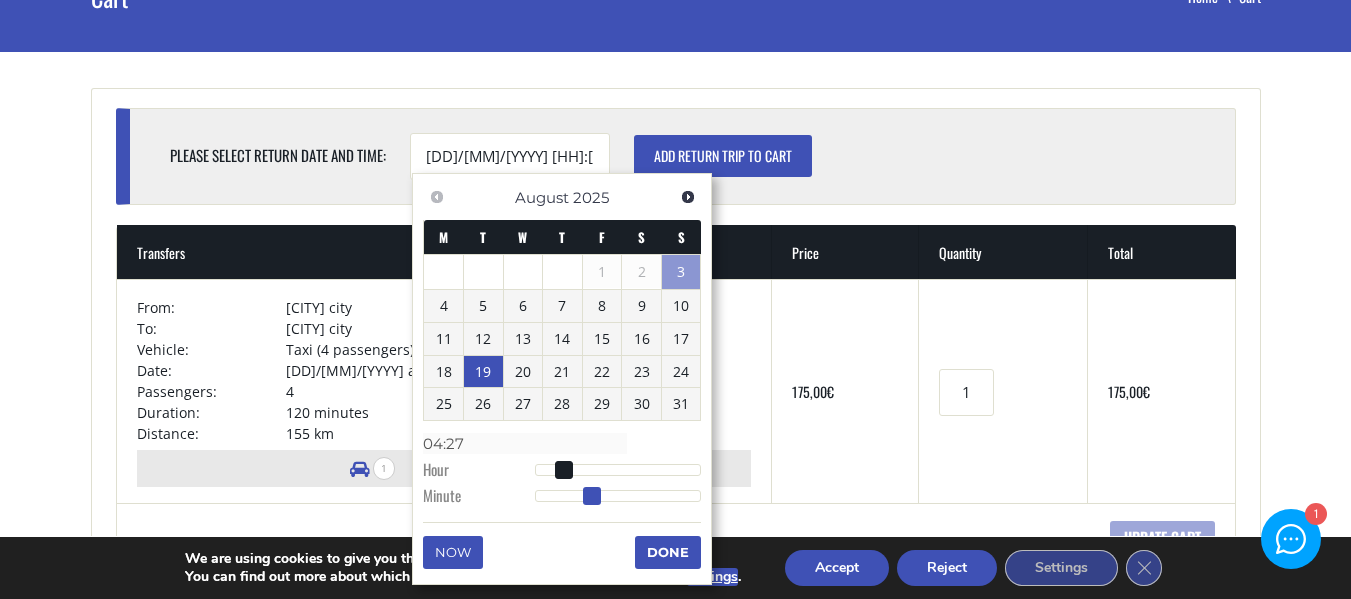 type on "19/08/2025 04:29" 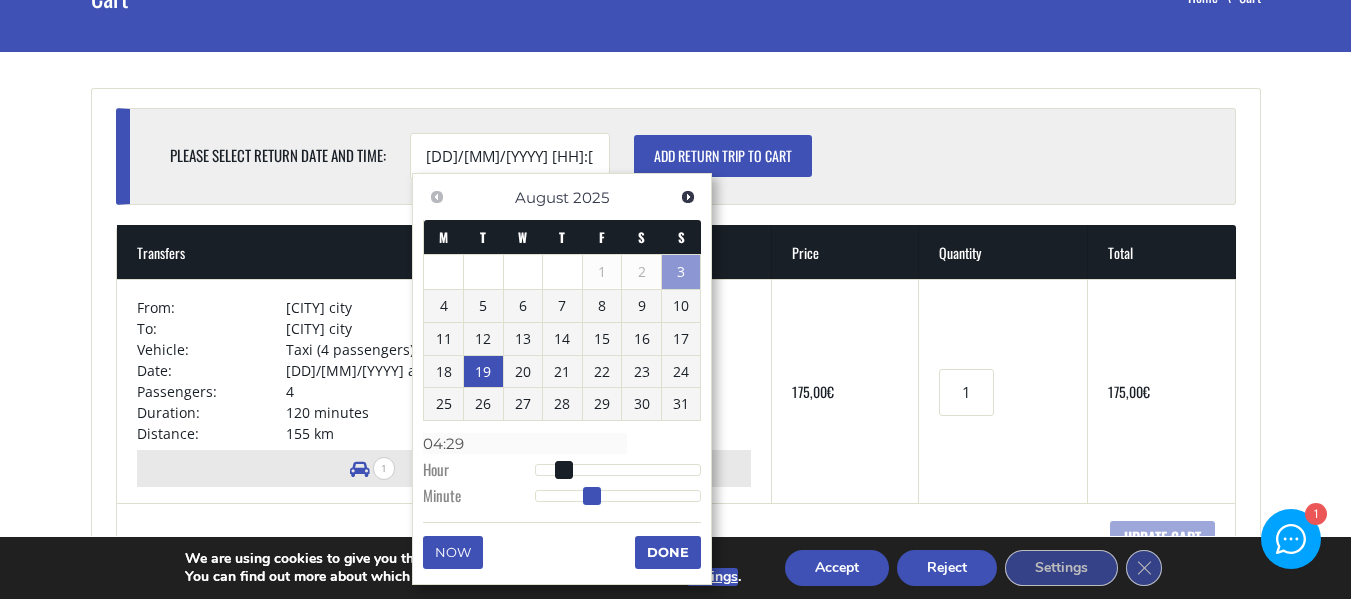 type on "19/08/2025 04:30" 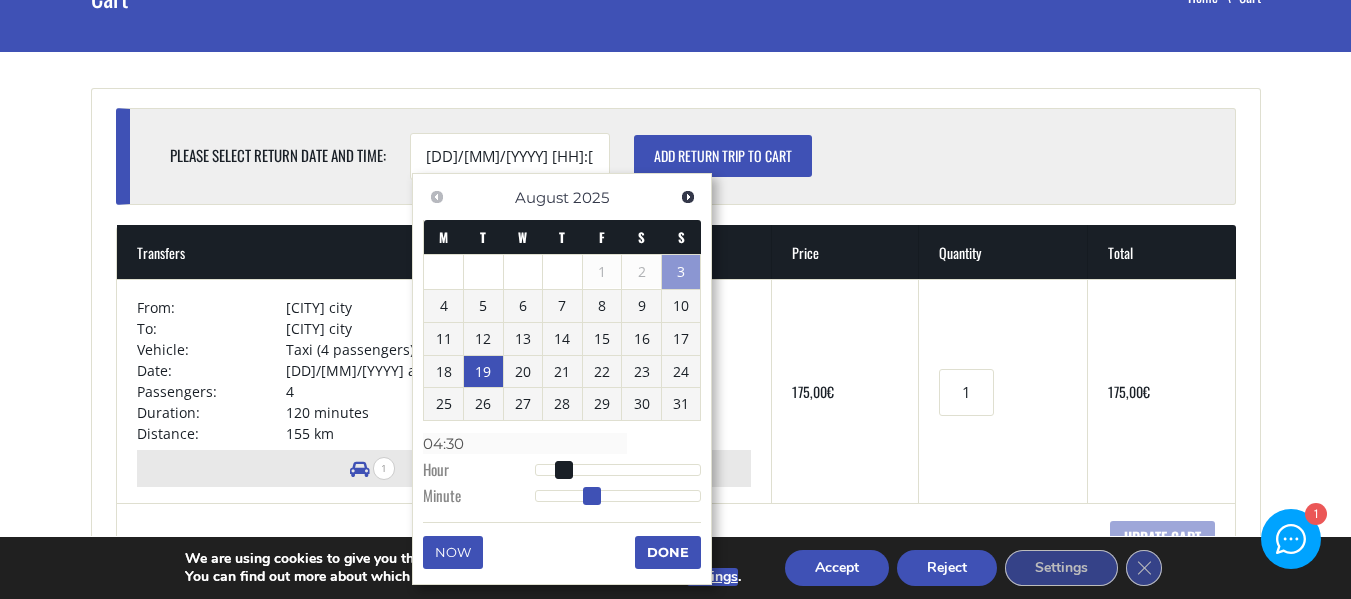 type on "19/08/2025 04:31" 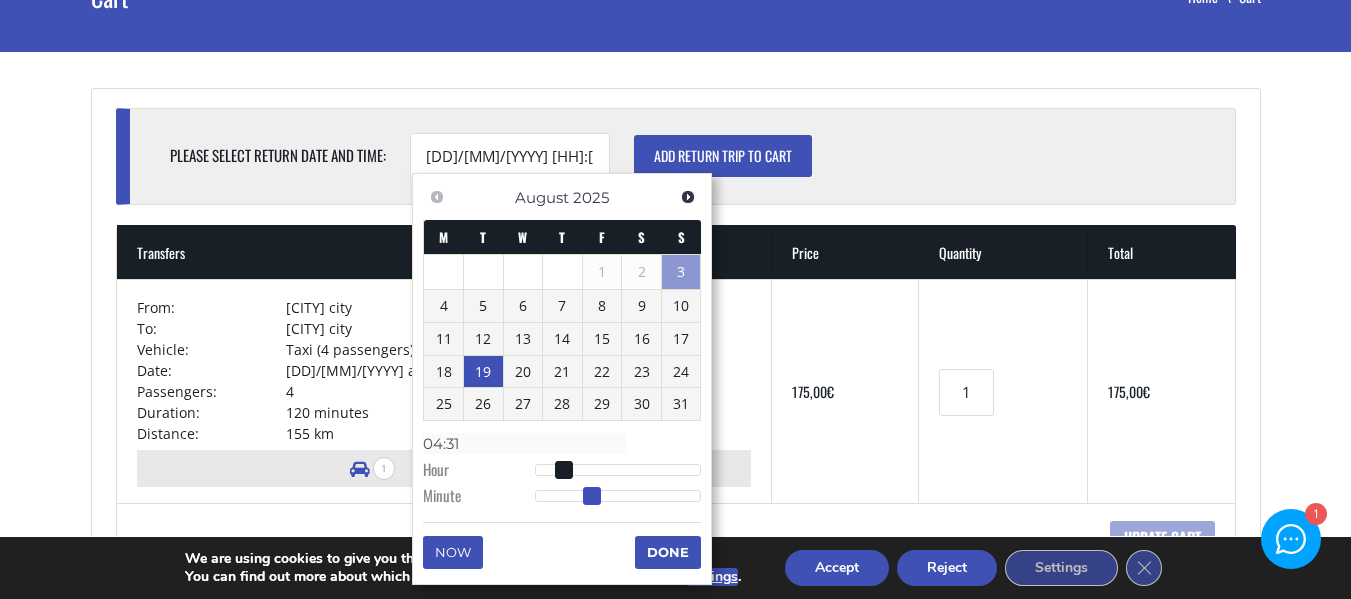 type on "19/08/2025 04:32" 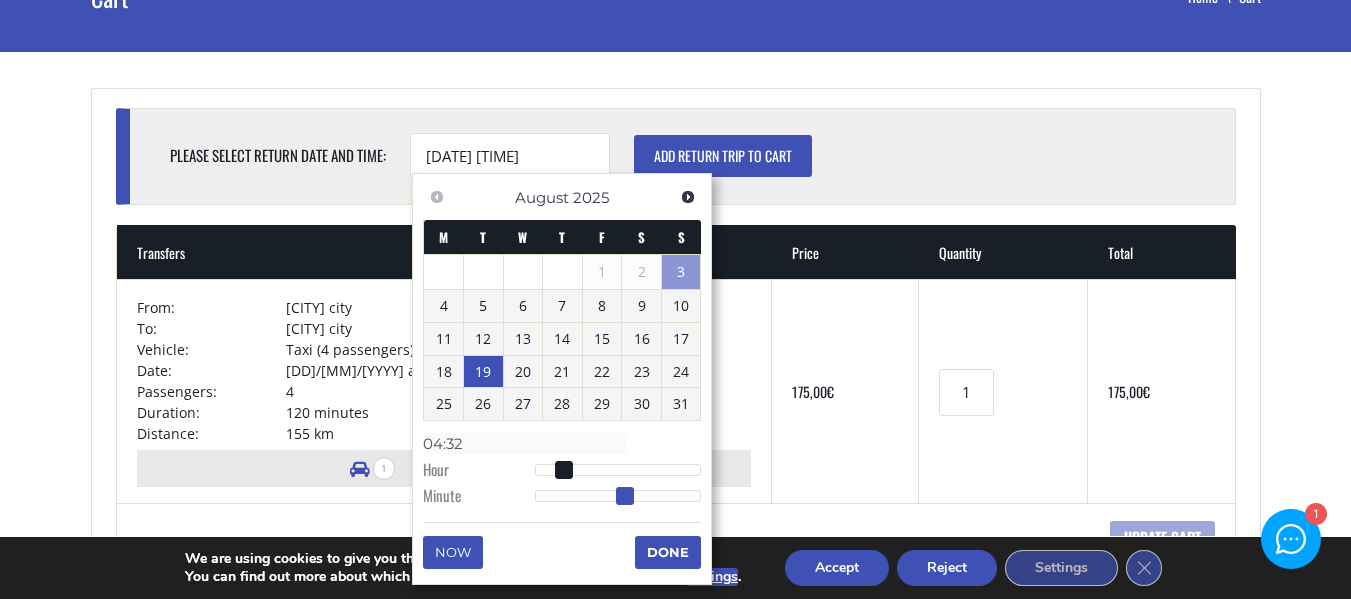 type on "19/08/2025 04:33" 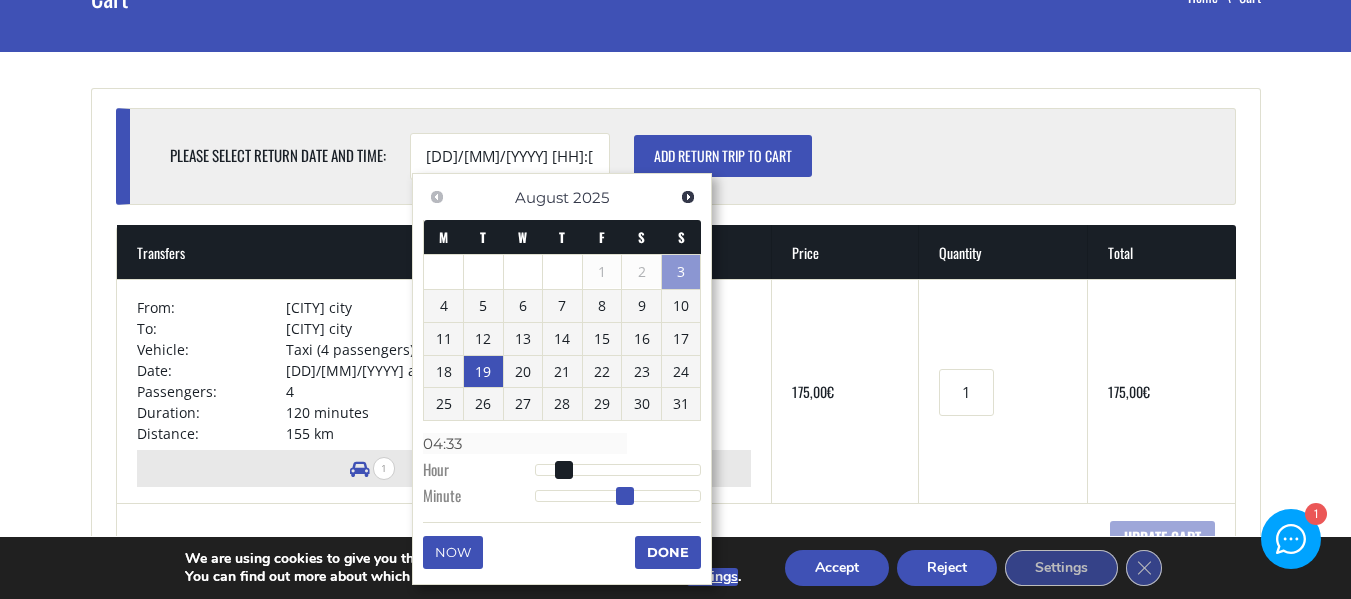 type on "19/08/2025 04:34" 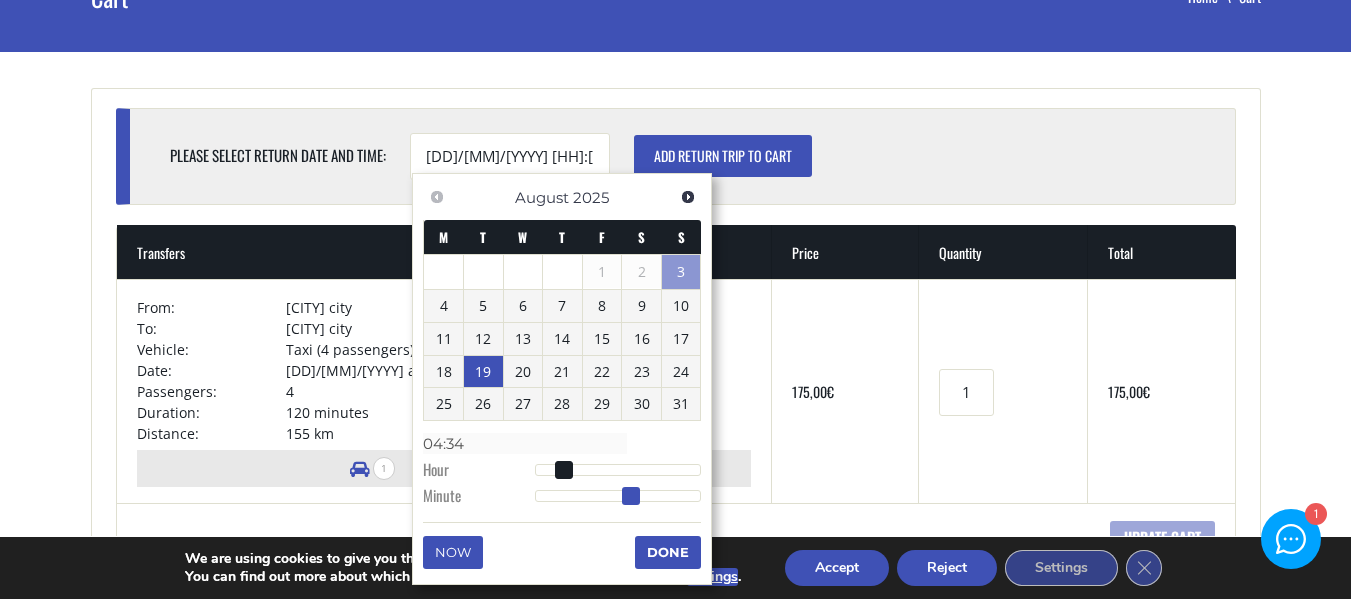 type on "19/08/2025 04:33" 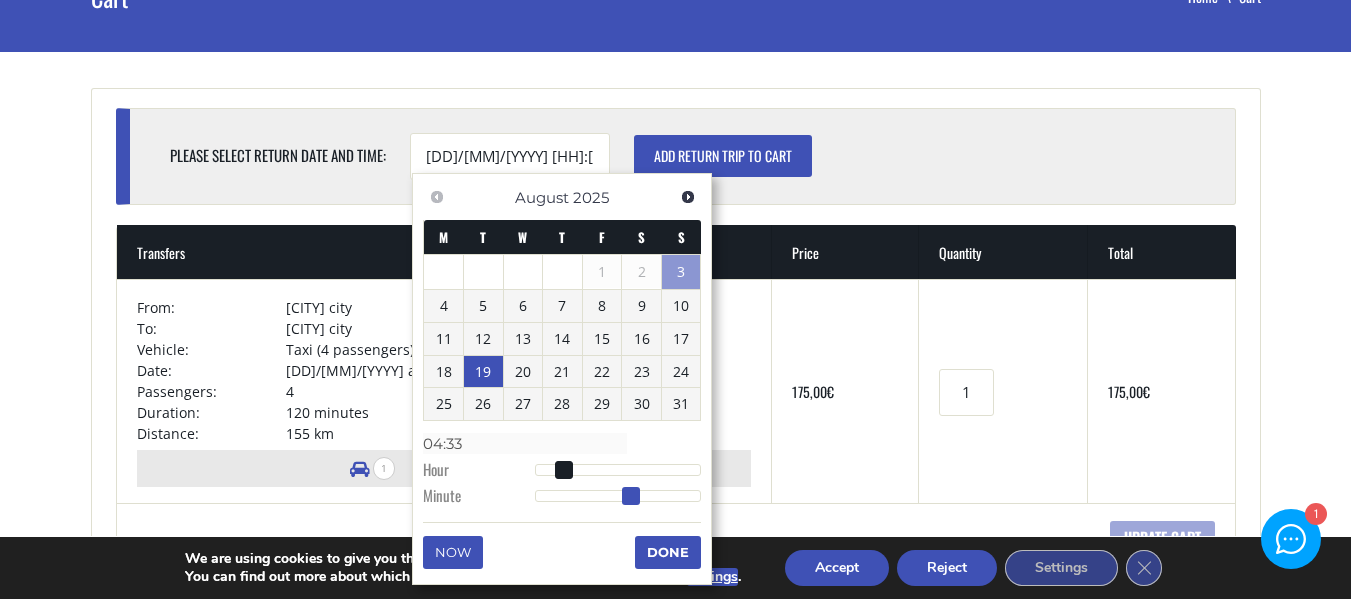 type on "19/08/2025 04:31" 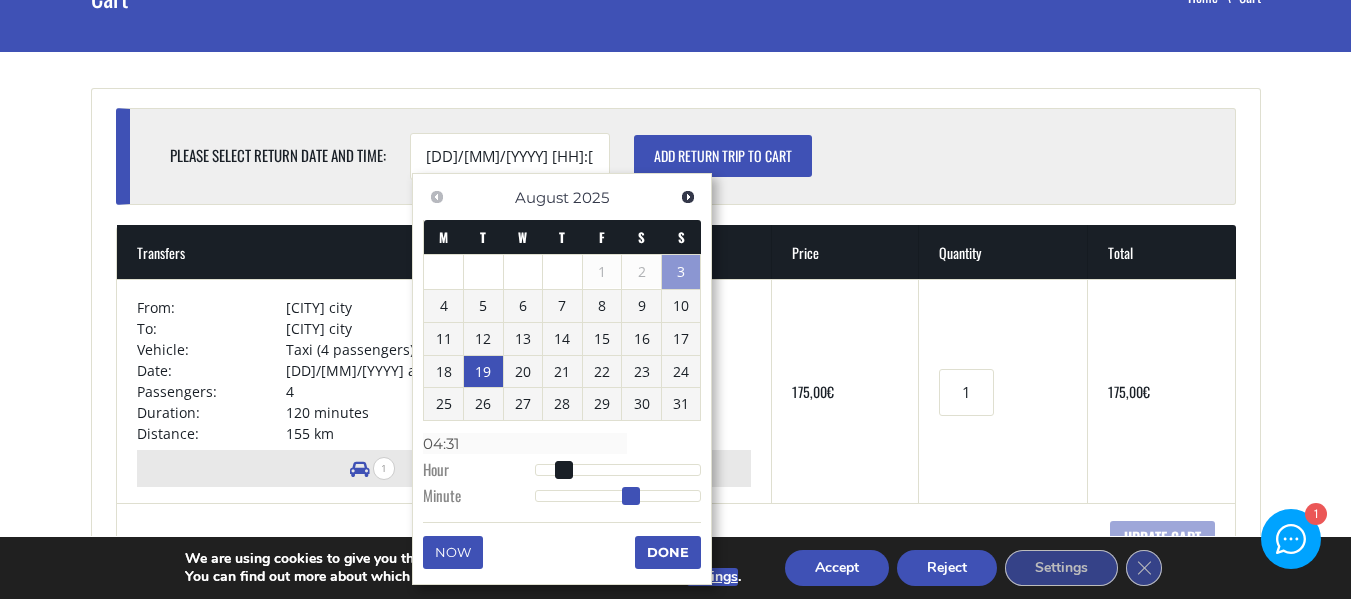 type on "19/08/2025 04:30" 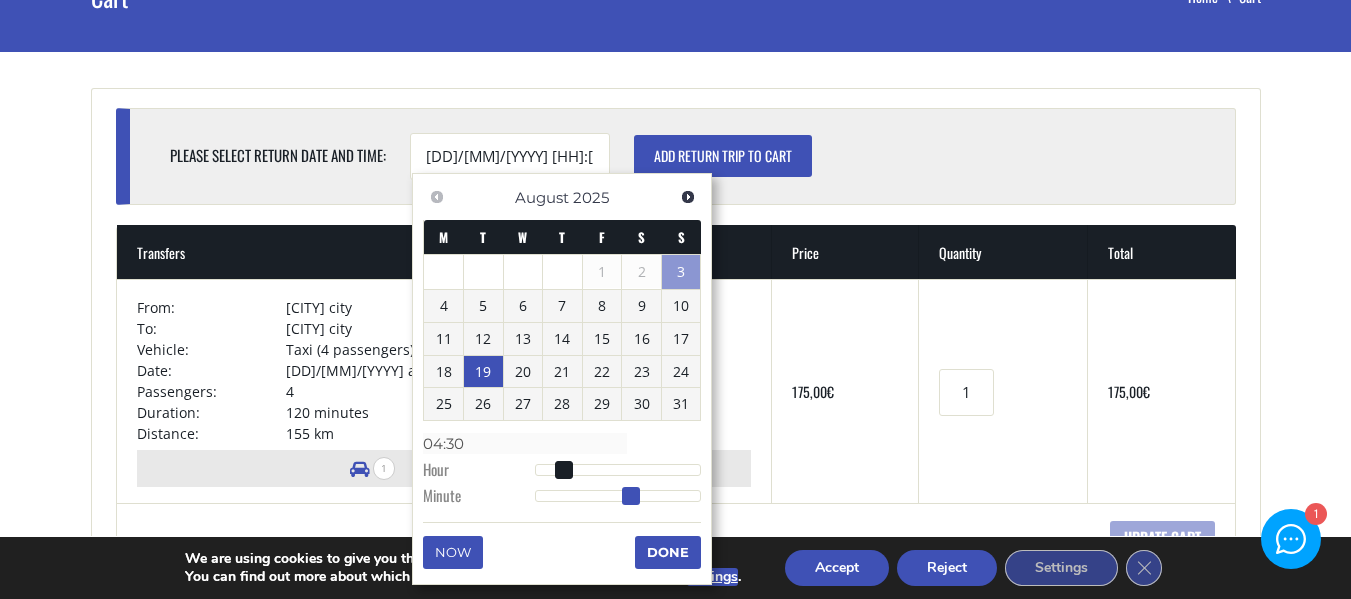 type on "19/08/2025 04:29" 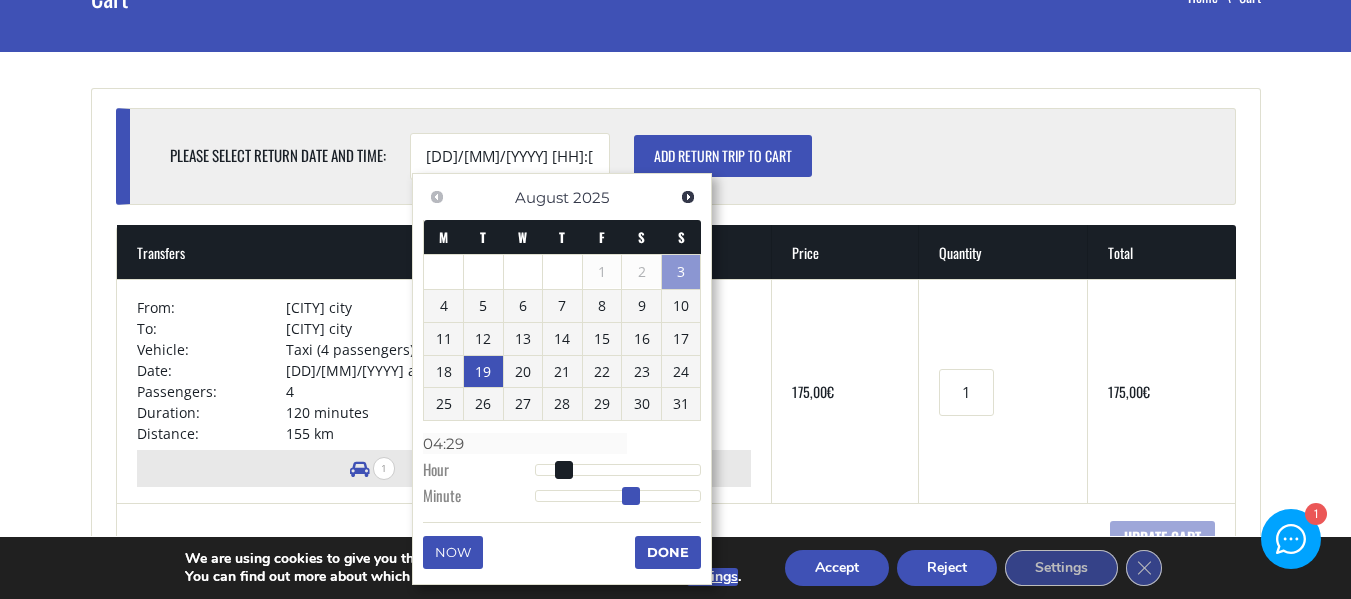 type on "19/08/2025 04:28" 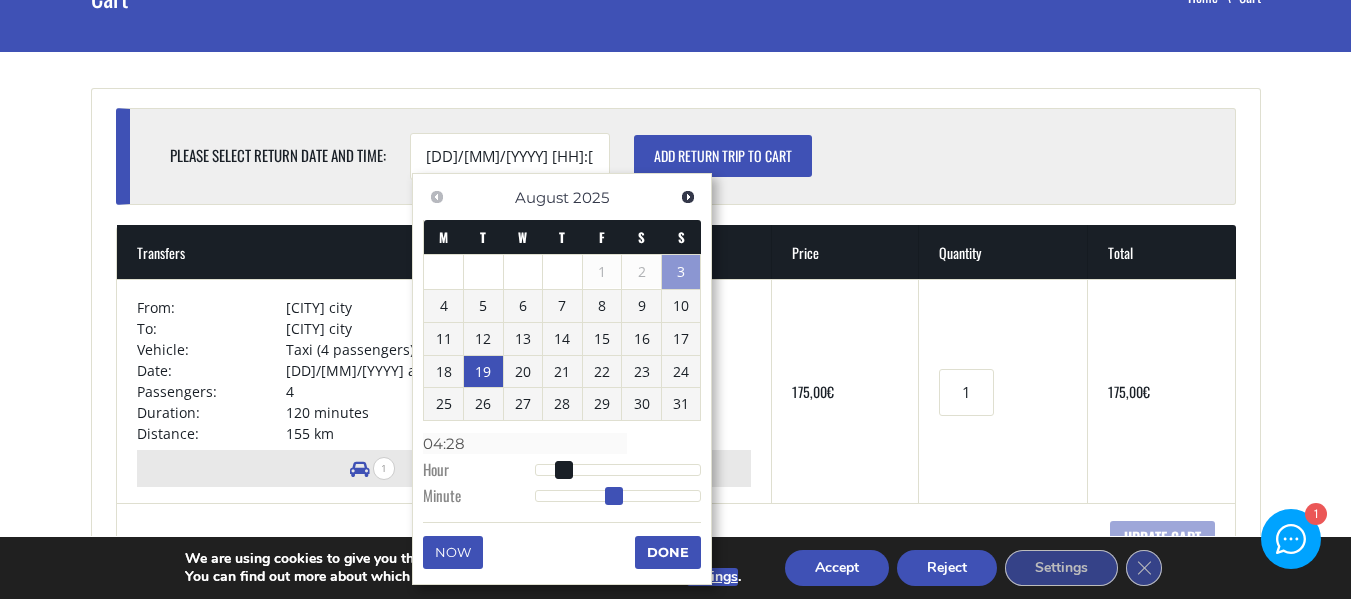 type on "19/08/2025 04:29" 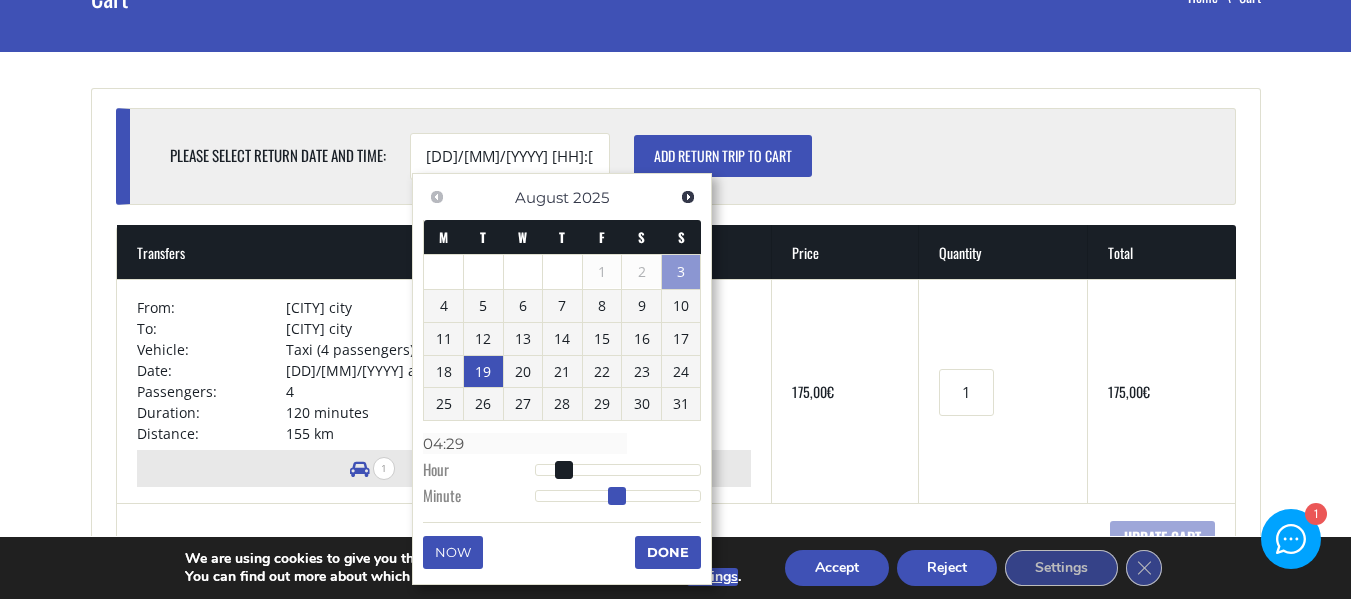 type on "19/08/2025 04:30" 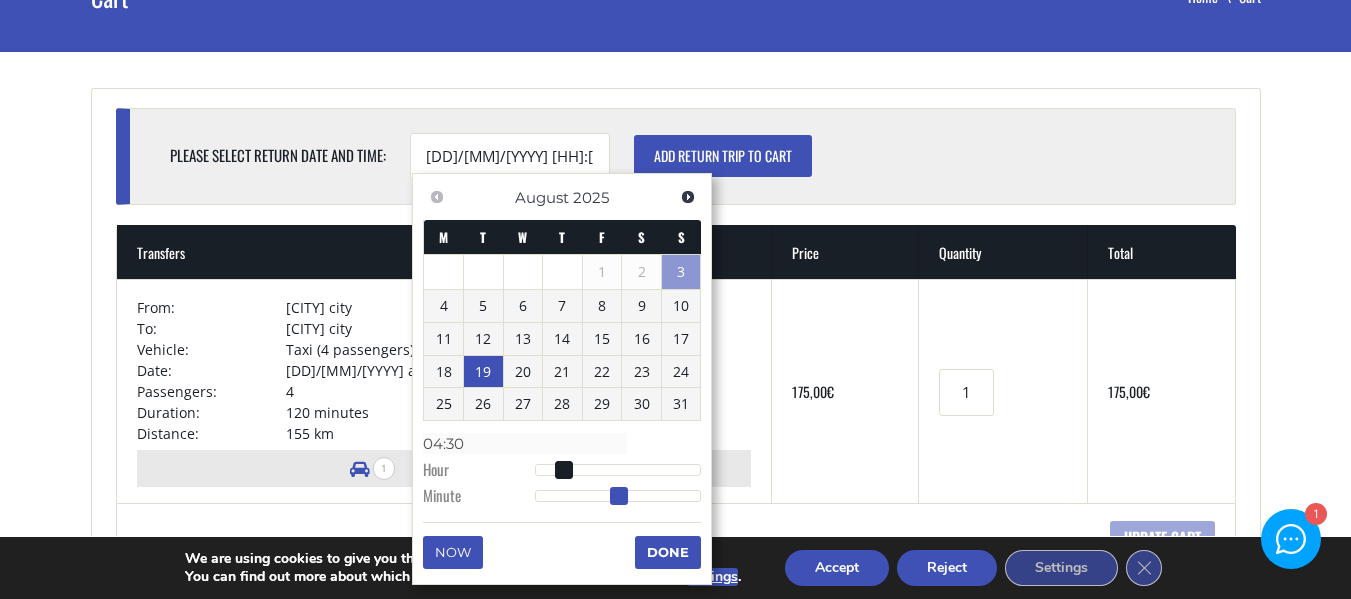 drag, startPoint x: 530, startPoint y: 497, endPoint x: 614, endPoint y: 515, distance: 85.90693 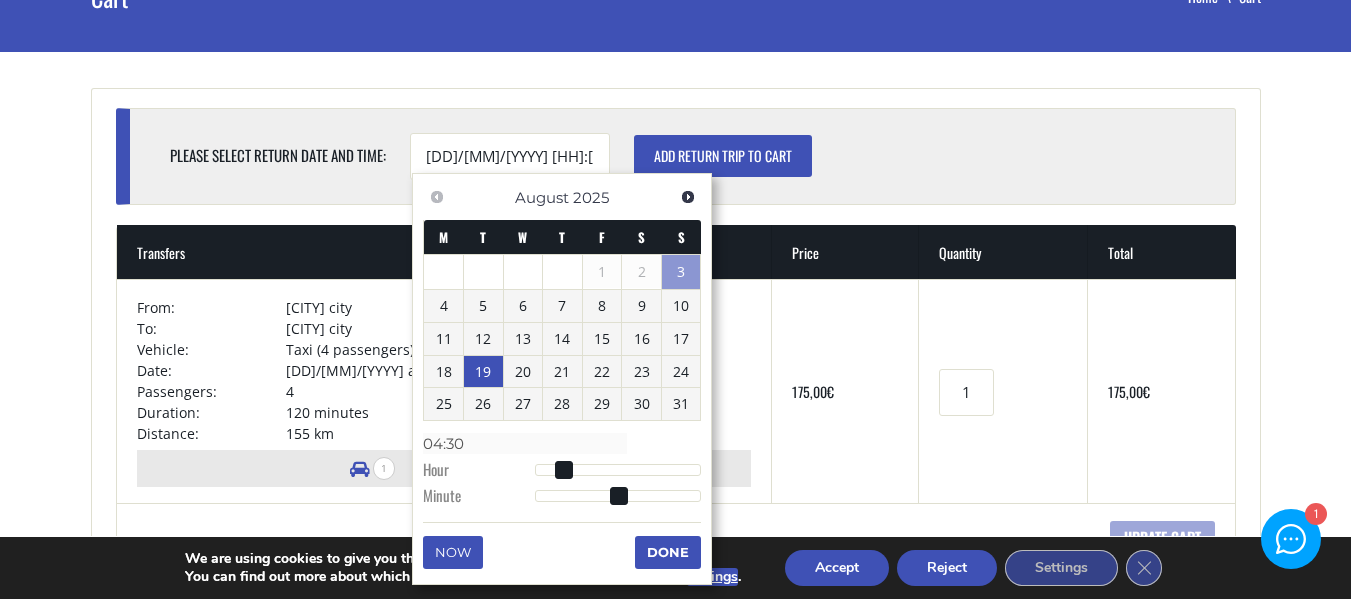 click on "Done" at bounding box center [668, 552] 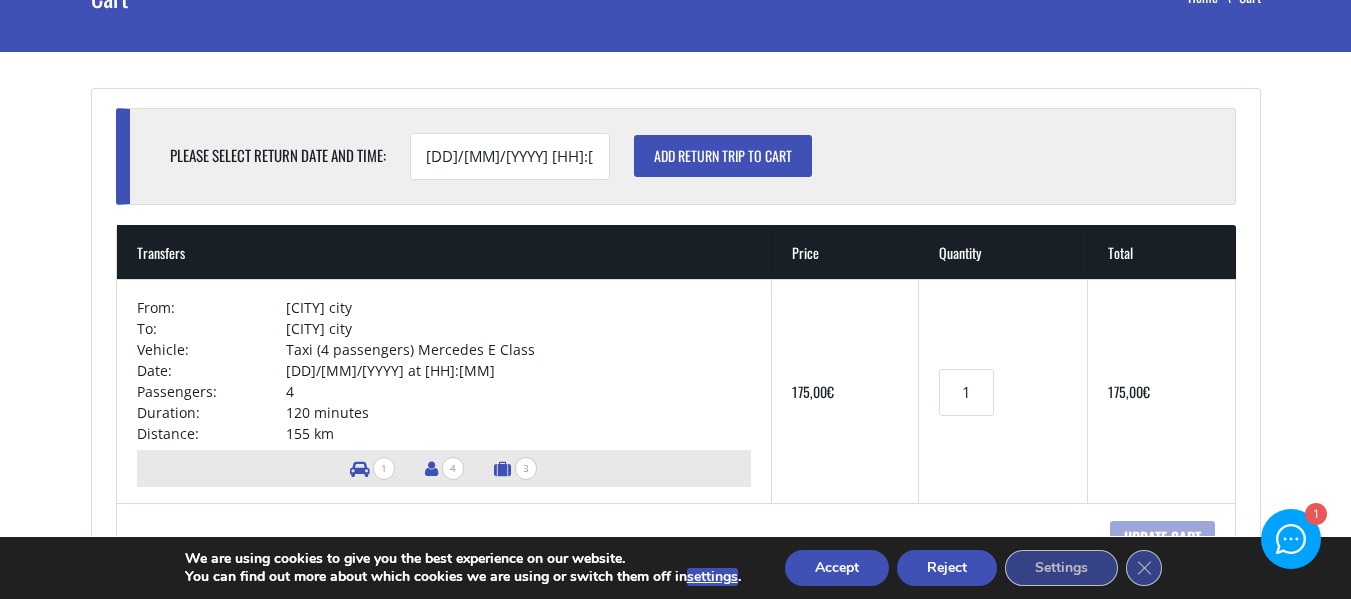 click on "Add return trip to cart" at bounding box center (723, 156) 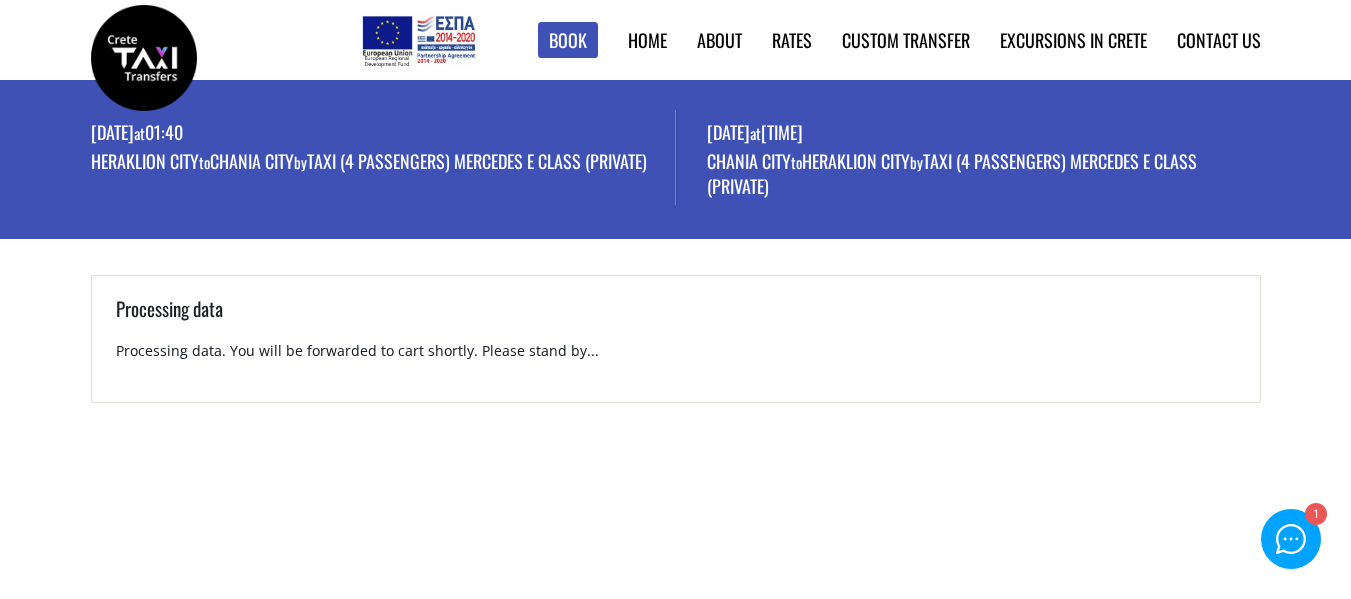 scroll, scrollTop: 0, scrollLeft: 0, axis: both 